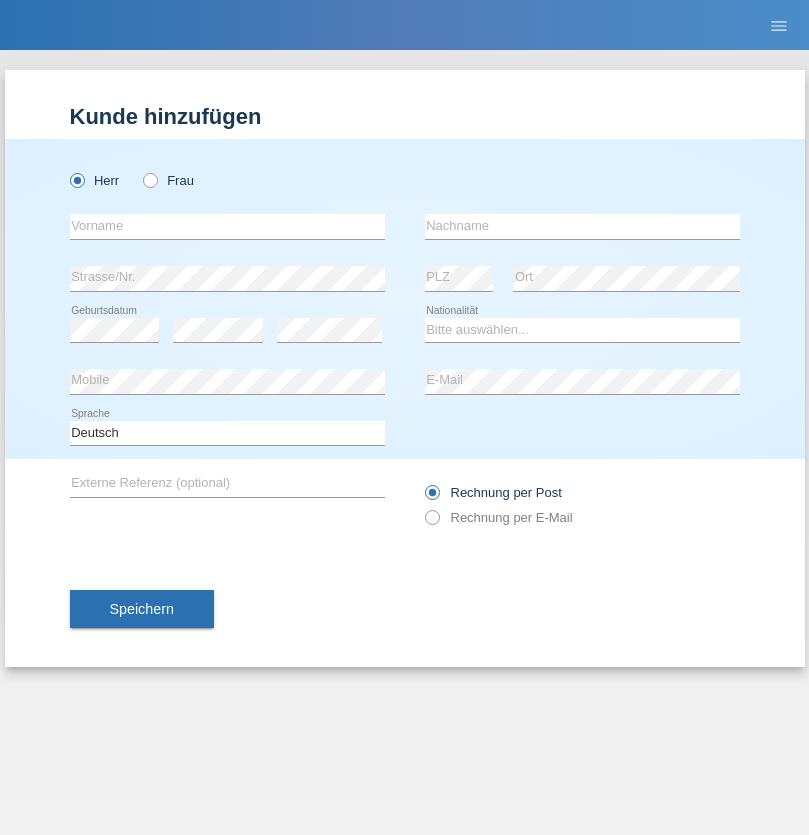 scroll, scrollTop: 0, scrollLeft: 0, axis: both 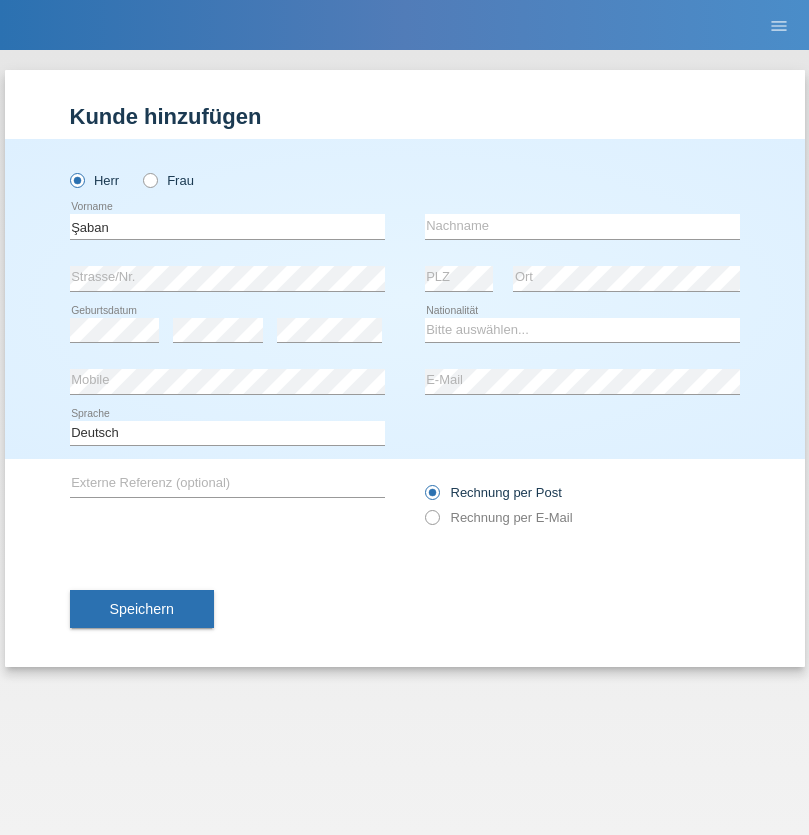 type on "Şaban" 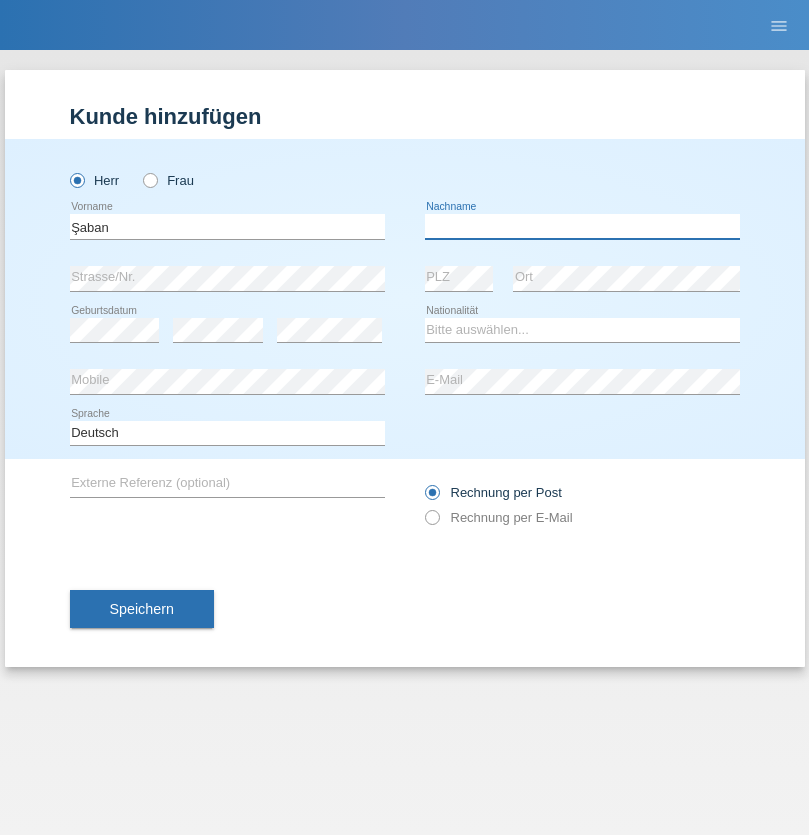 click at bounding box center [582, 226] 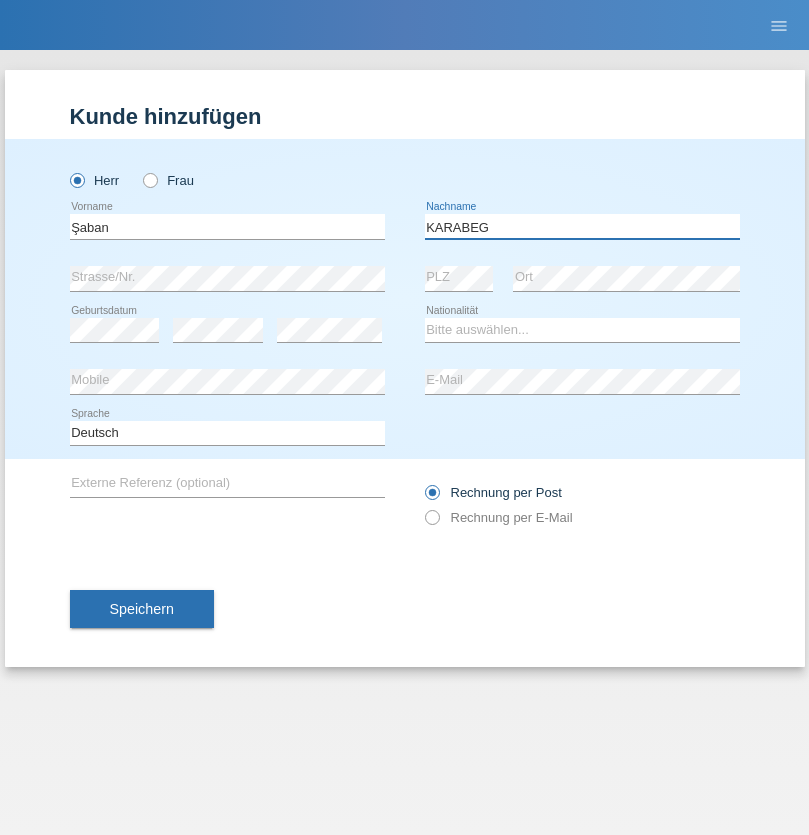 type on "KARABEG" 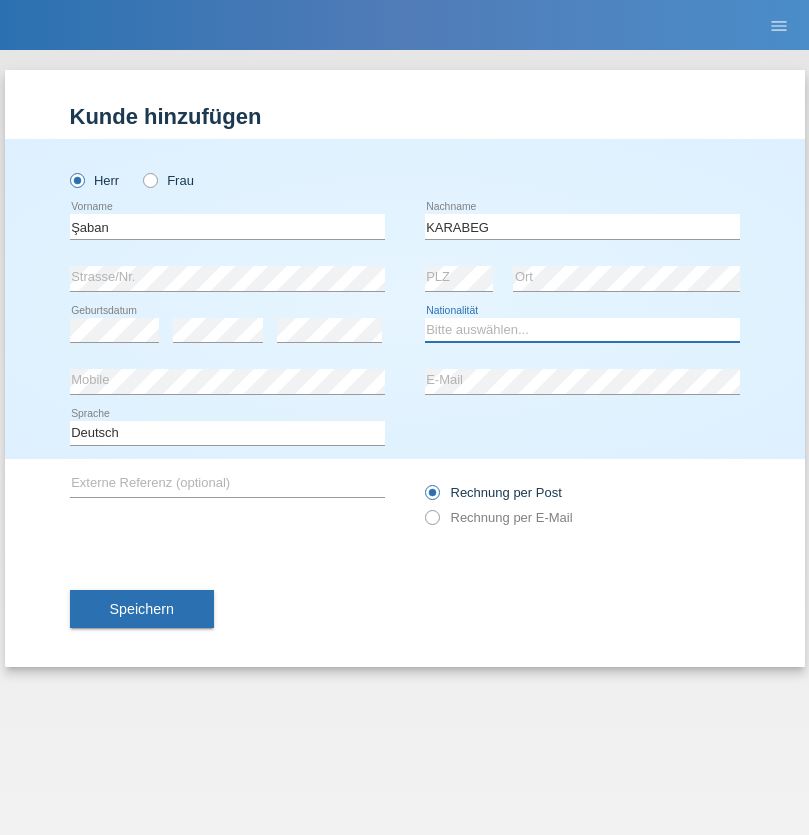 select on "TR" 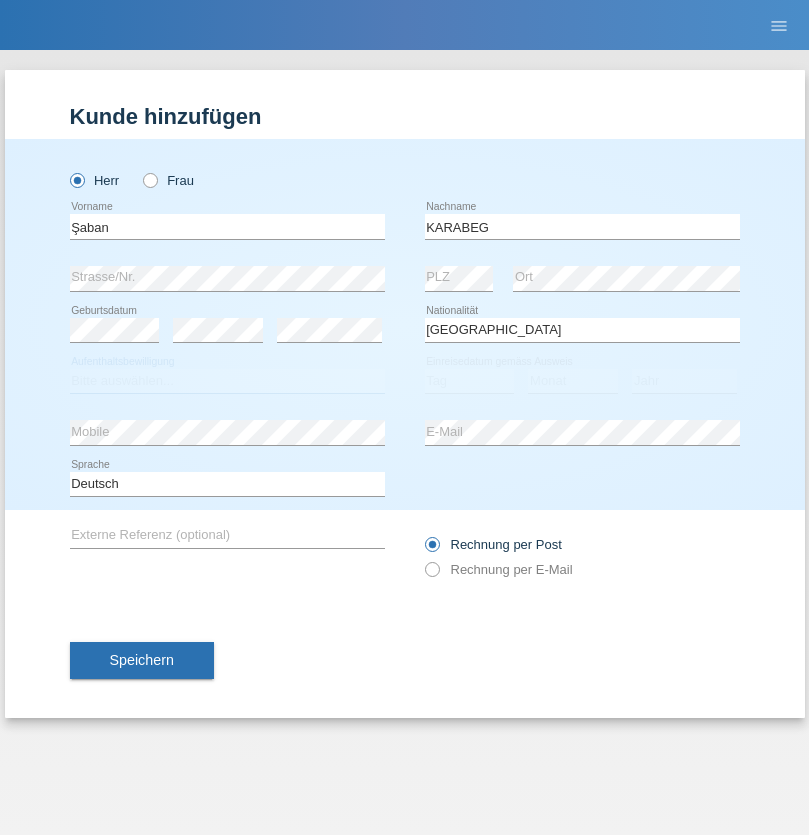 select on "C" 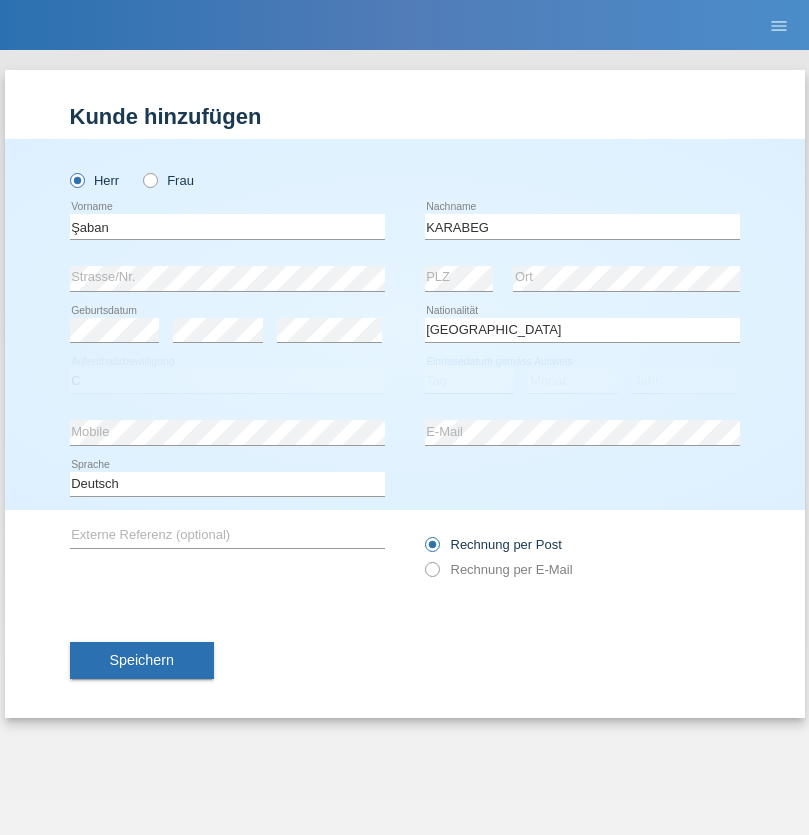 select on "25" 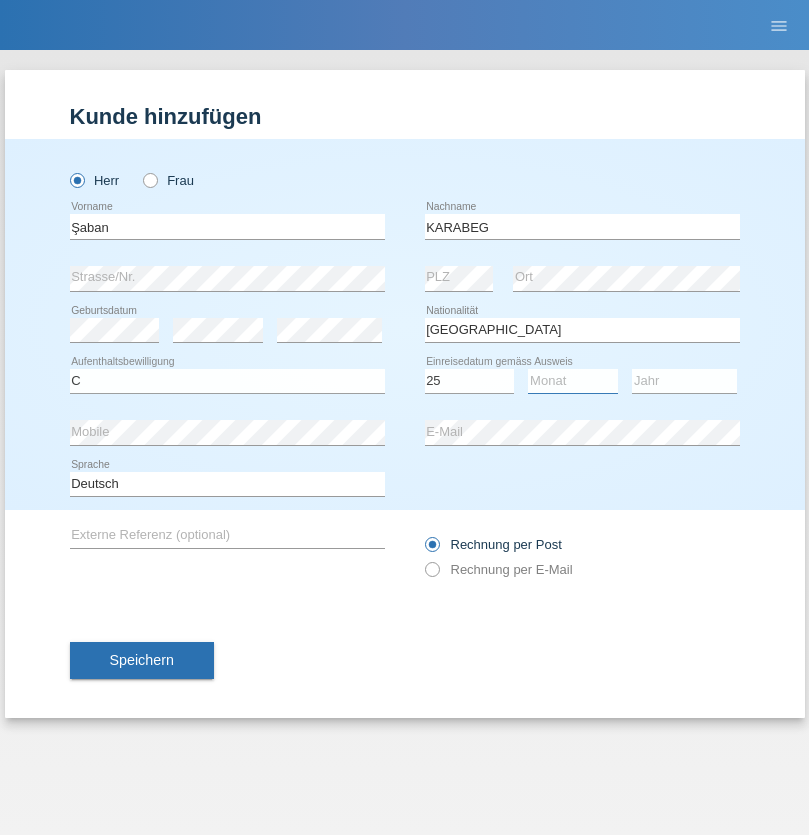 select on "09" 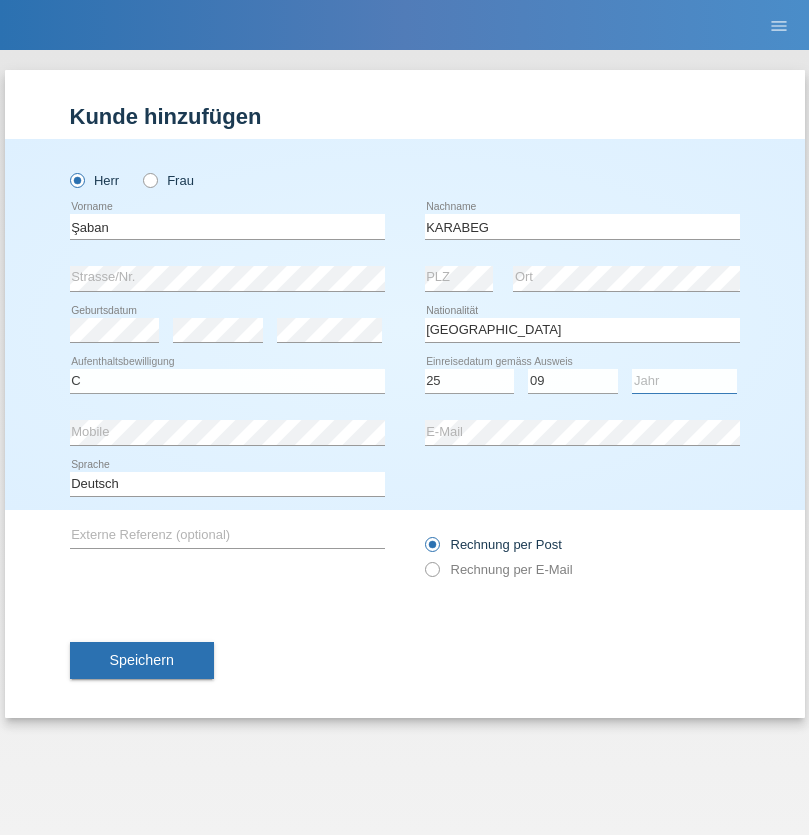 select on "2021" 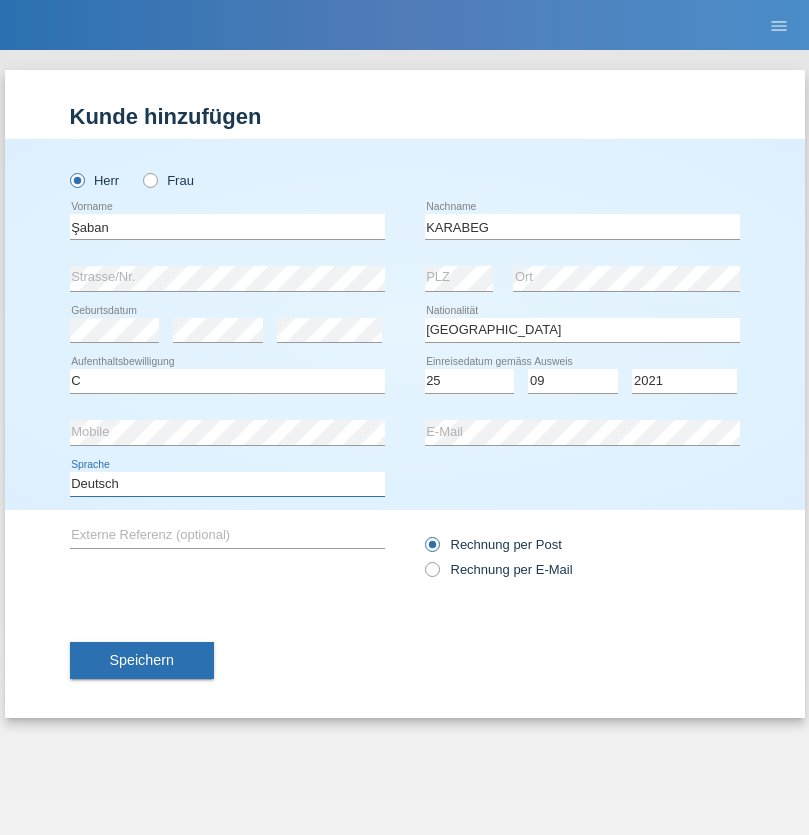 select on "en" 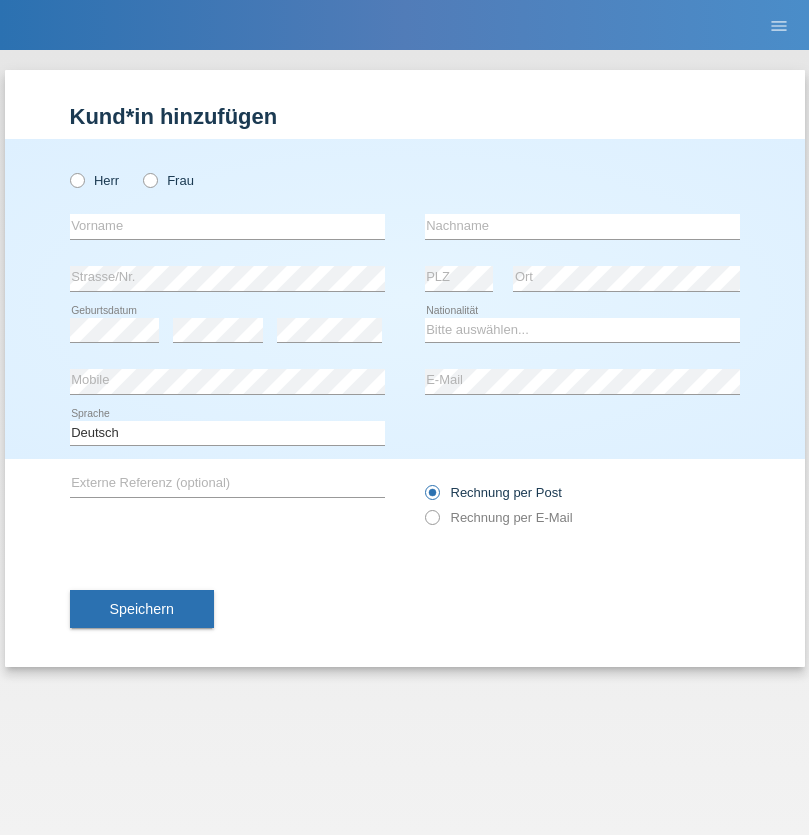scroll, scrollTop: 0, scrollLeft: 0, axis: both 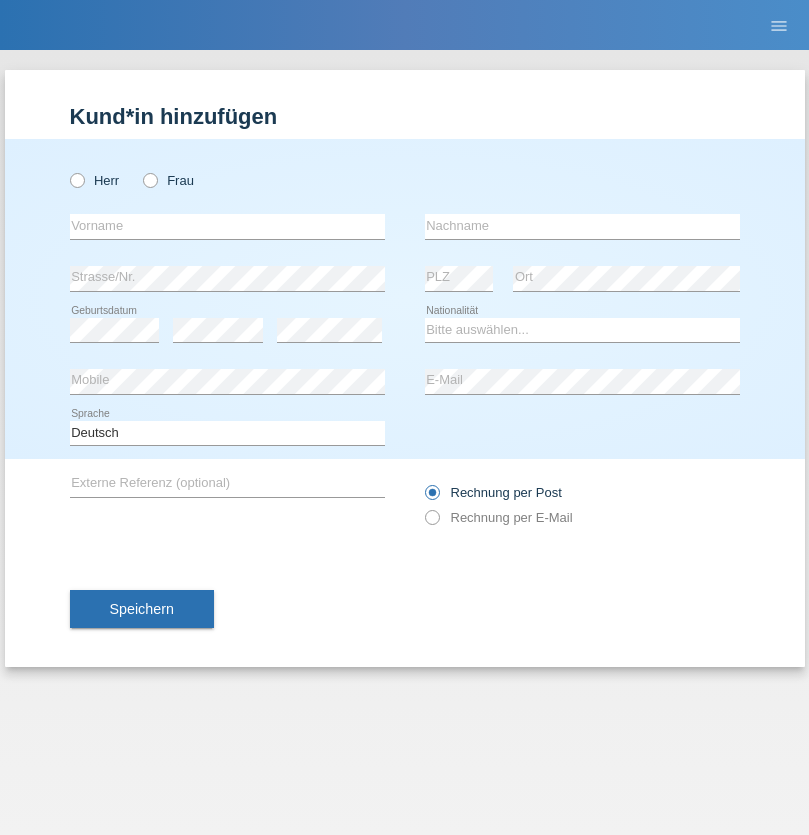 radio on "true" 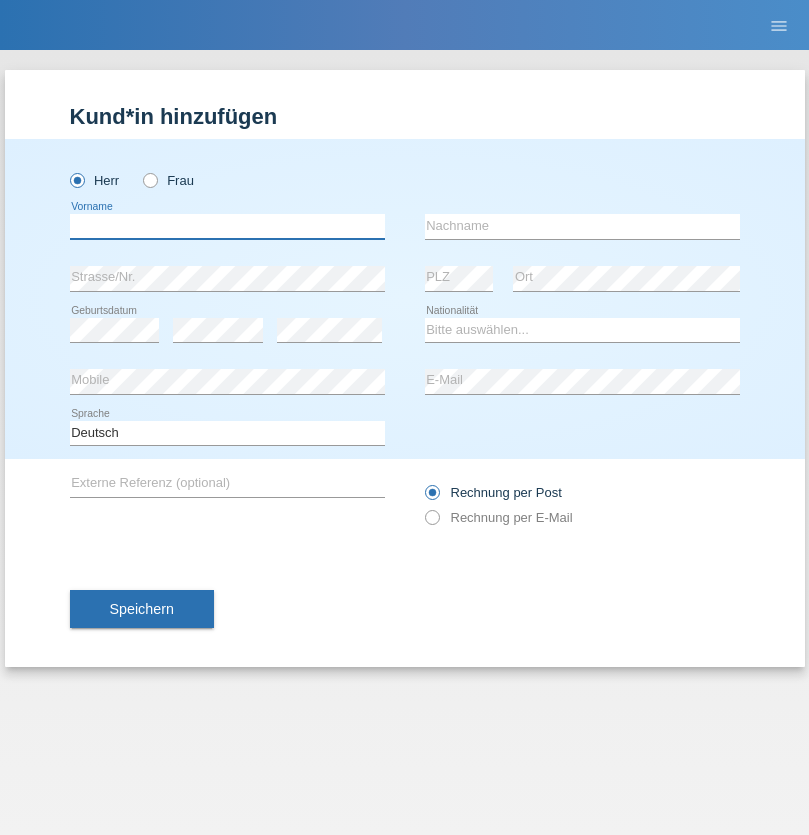 click at bounding box center (227, 226) 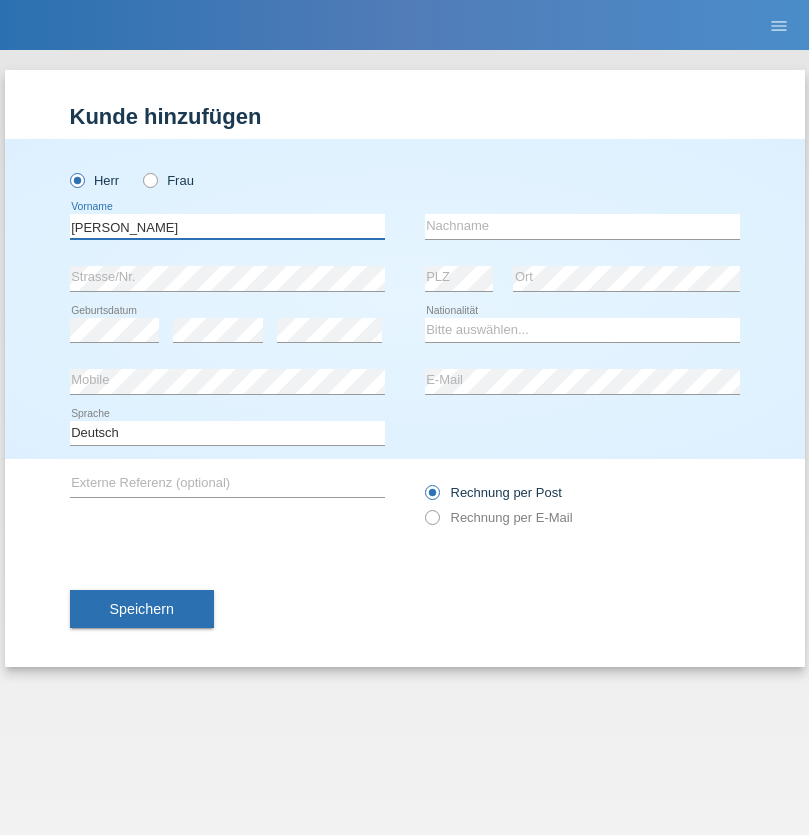 type on "Janior francisco" 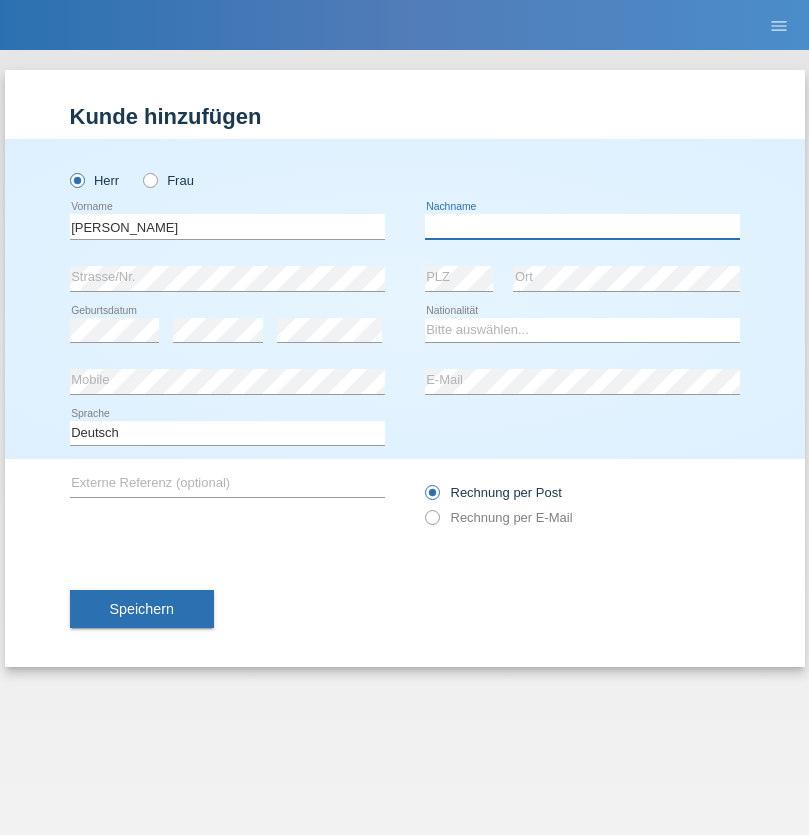 click at bounding box center [582, 226] 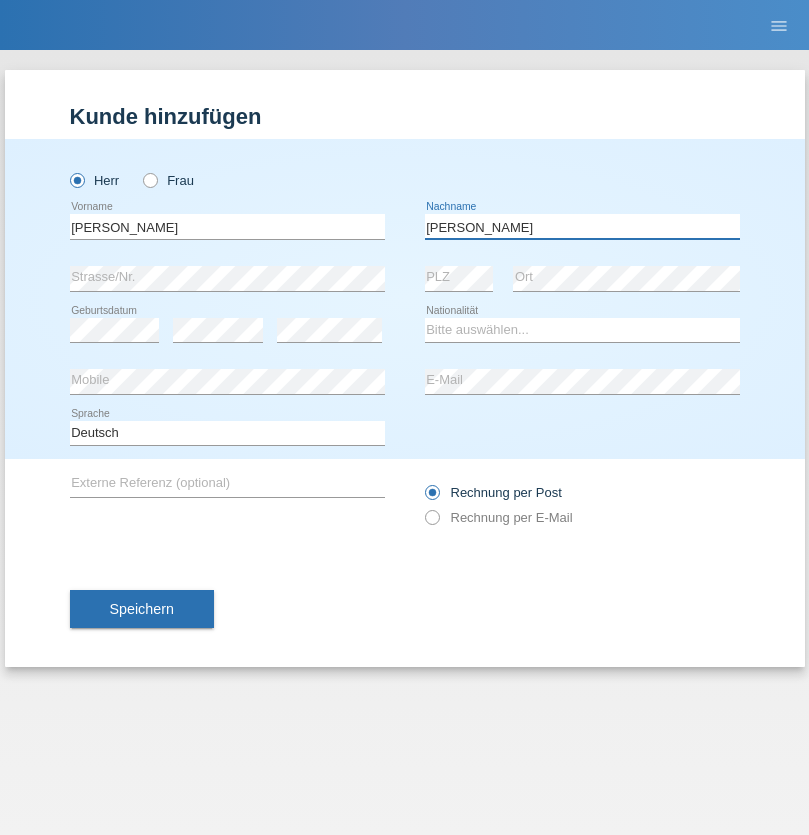 type on "Romero romero" 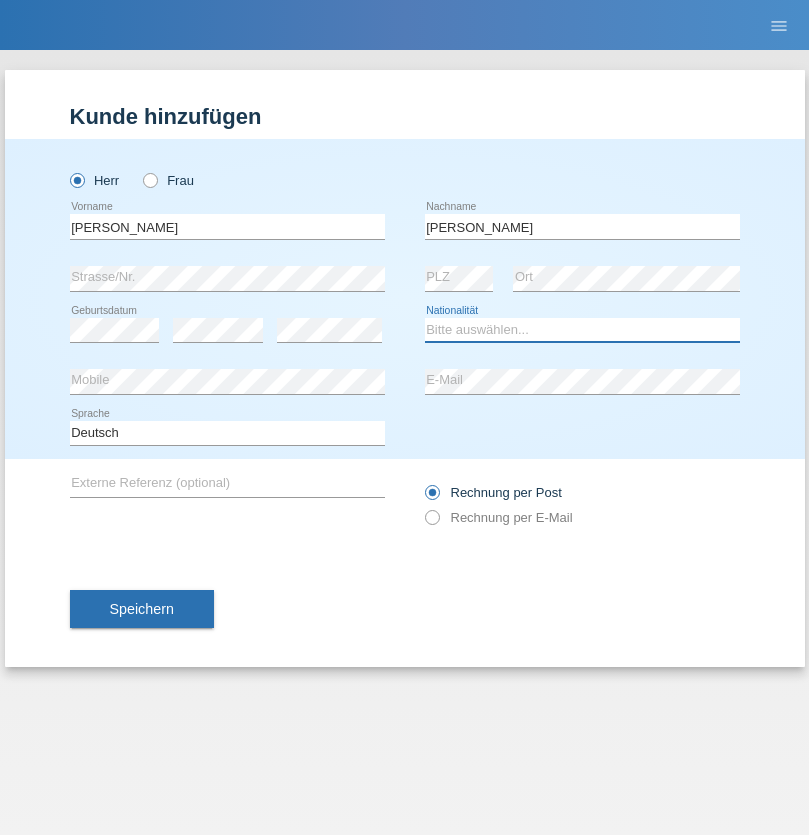 select on "AO" 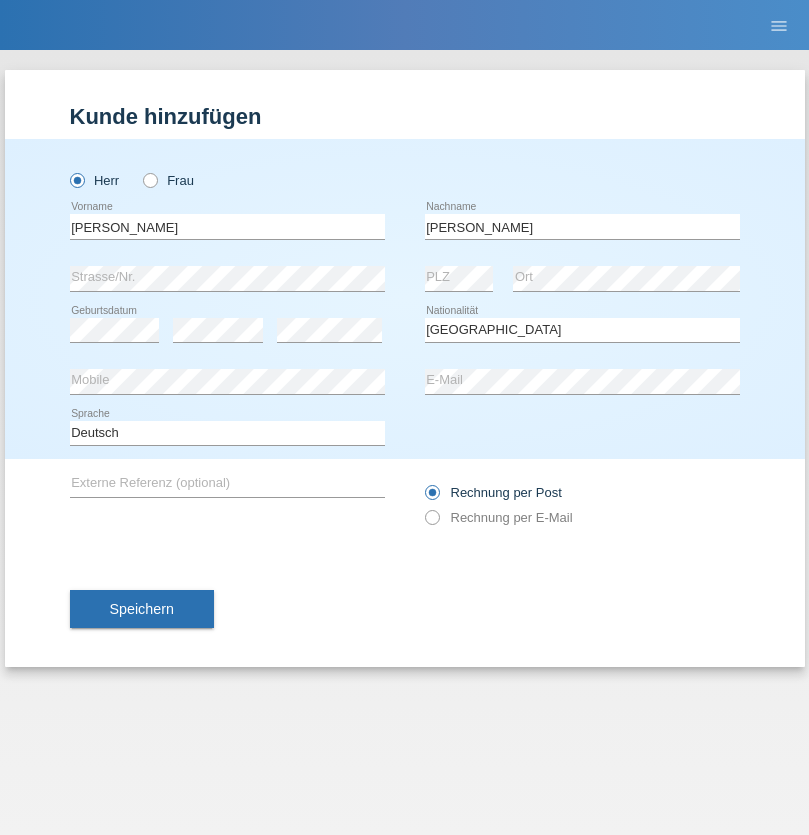 select on "C" 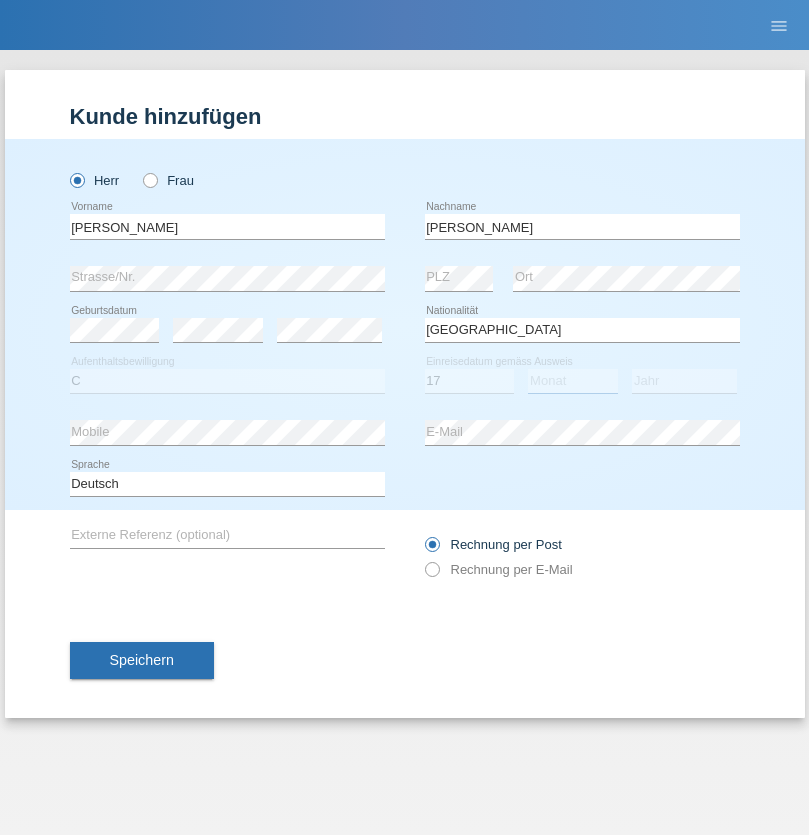 select on "10" 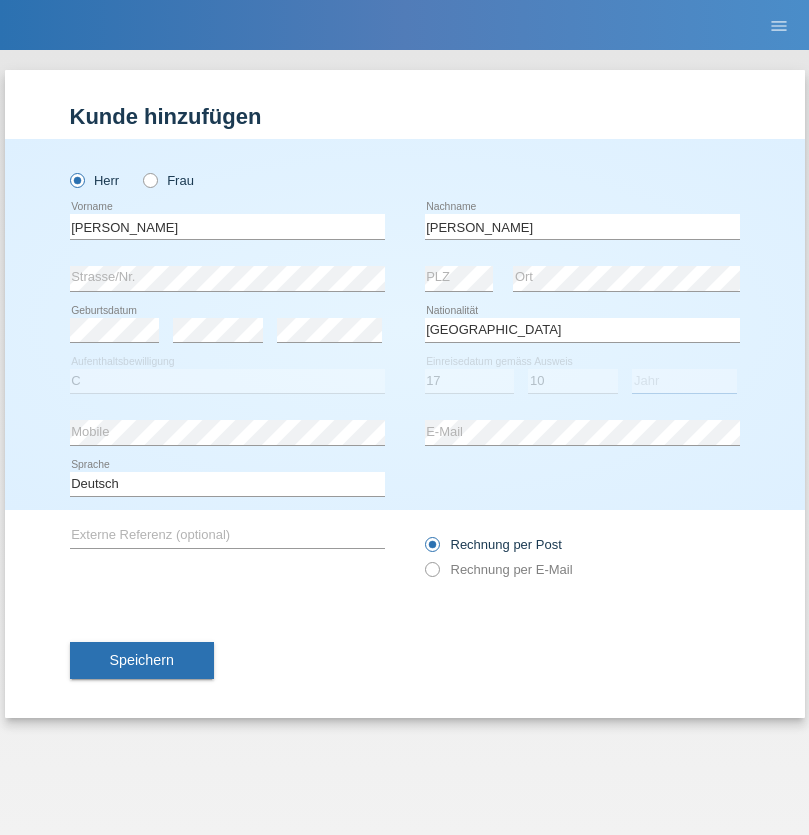 select on "2021" 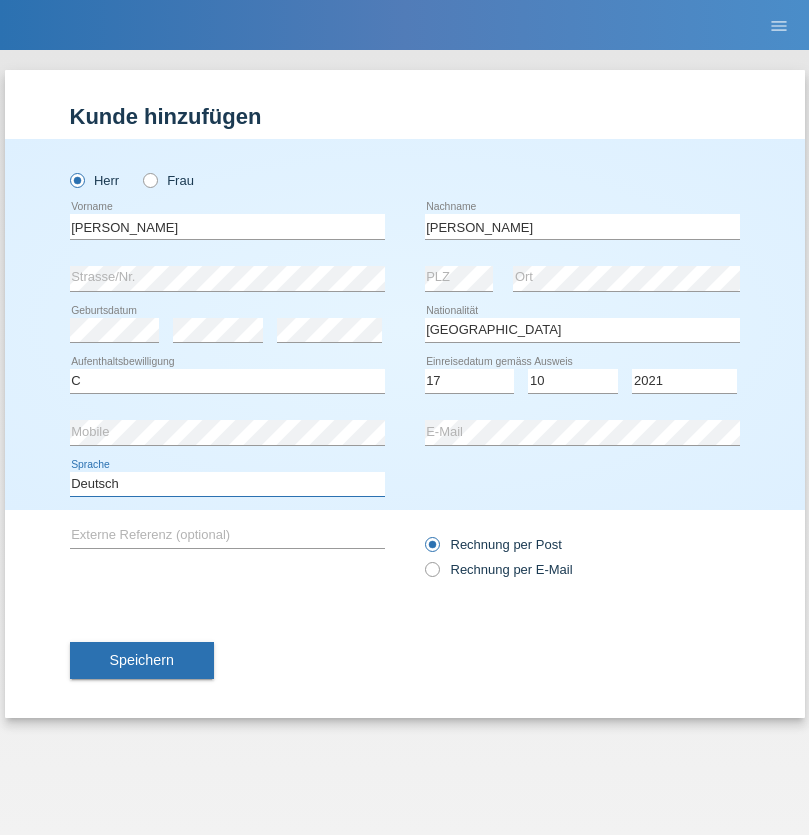select on "en" 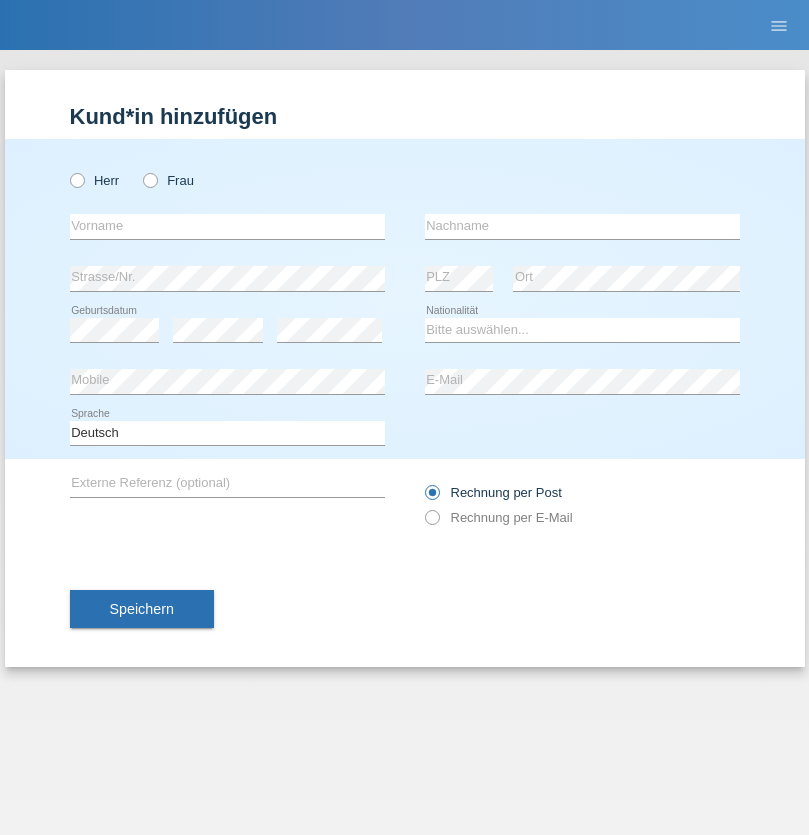 scroll, scrollTop: 0, scrollLeft: 0, axis: both 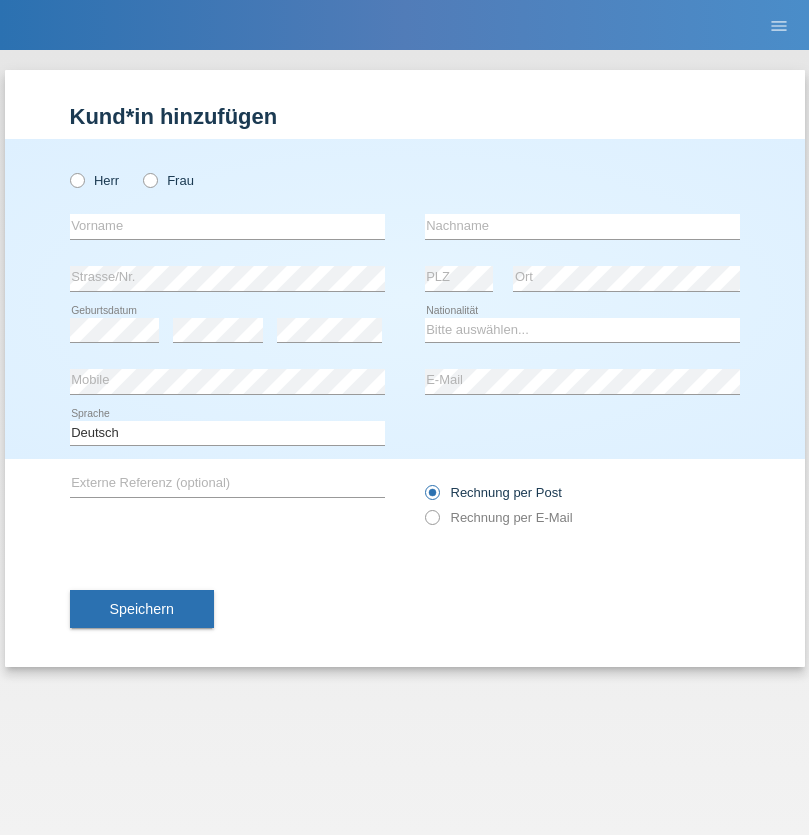 radio on "true" 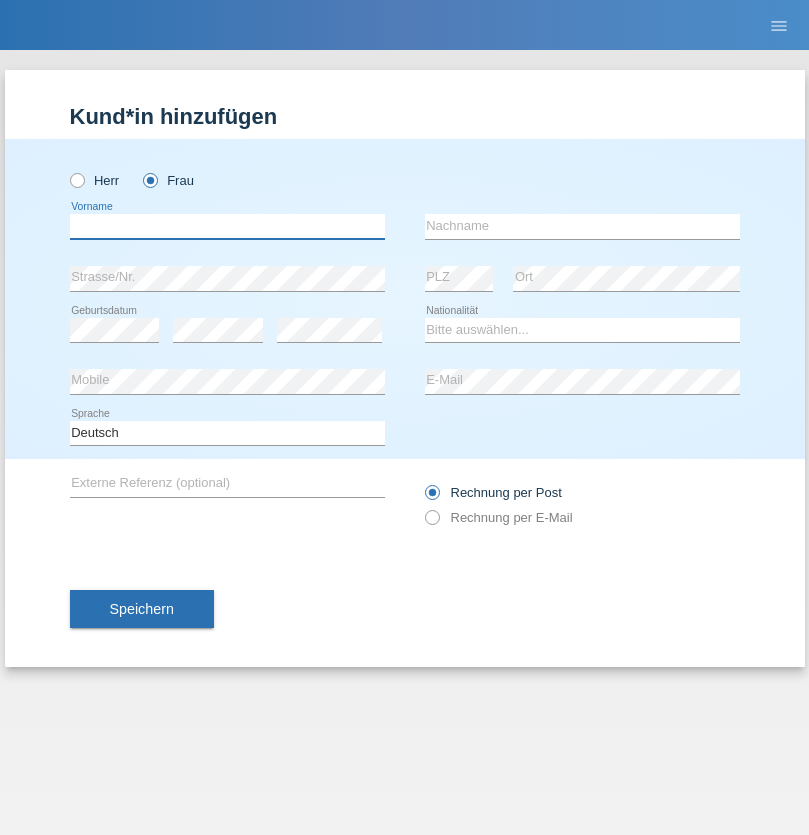 click at bounding box center (227, 226) 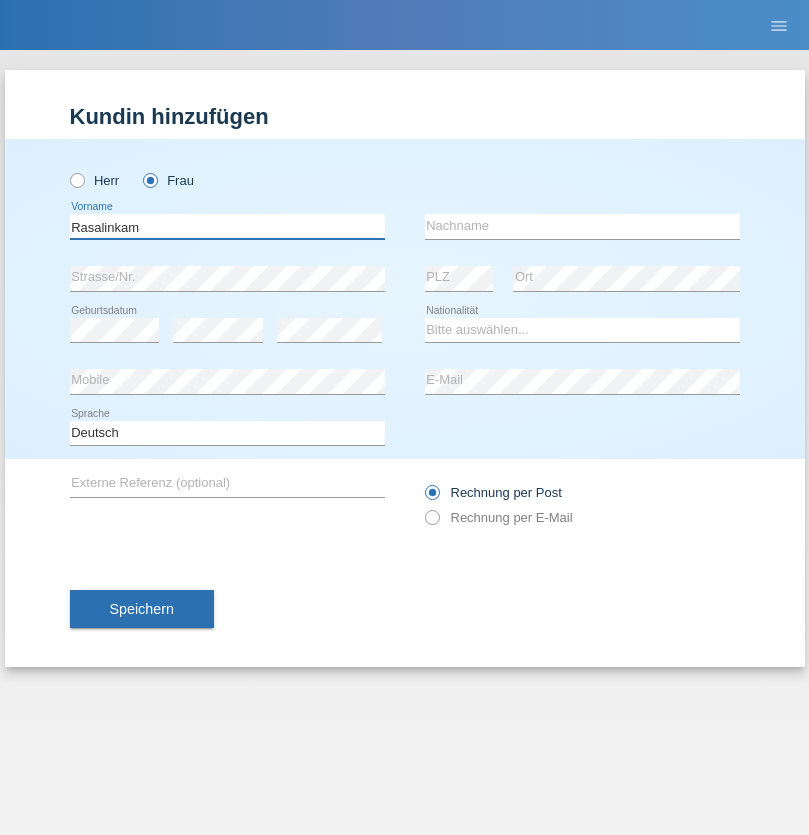 type on "Rasalinkam" 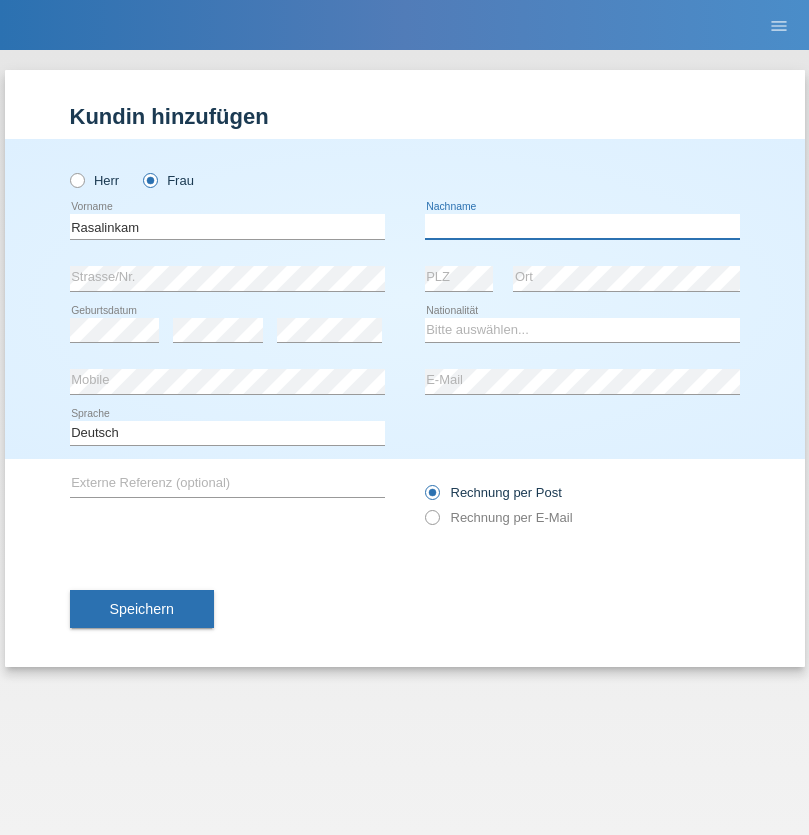 click at bounding box center (582, 226) 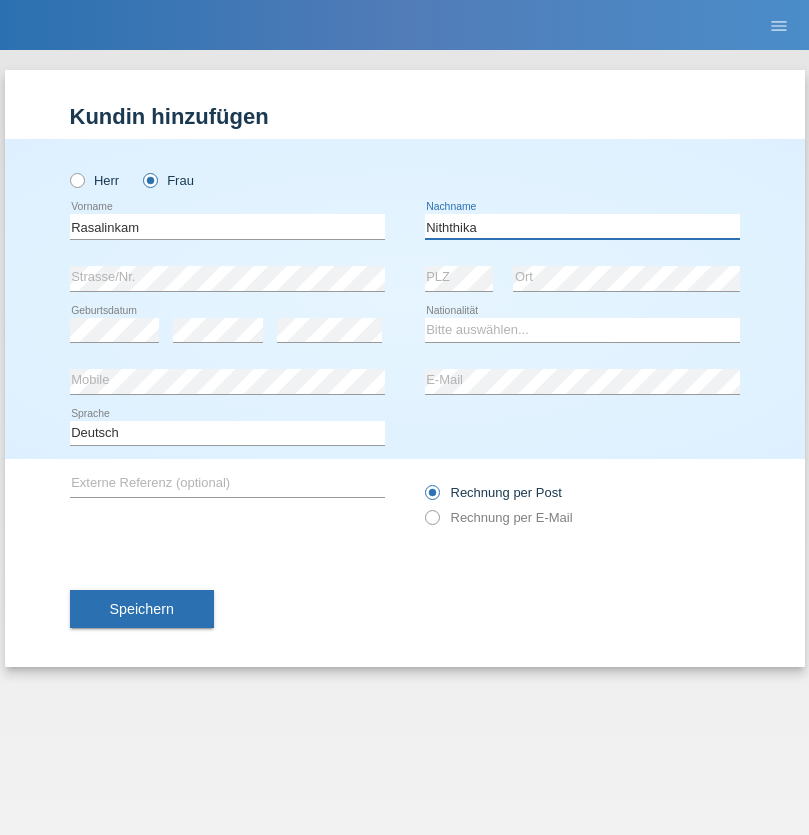 type on "Niththika" 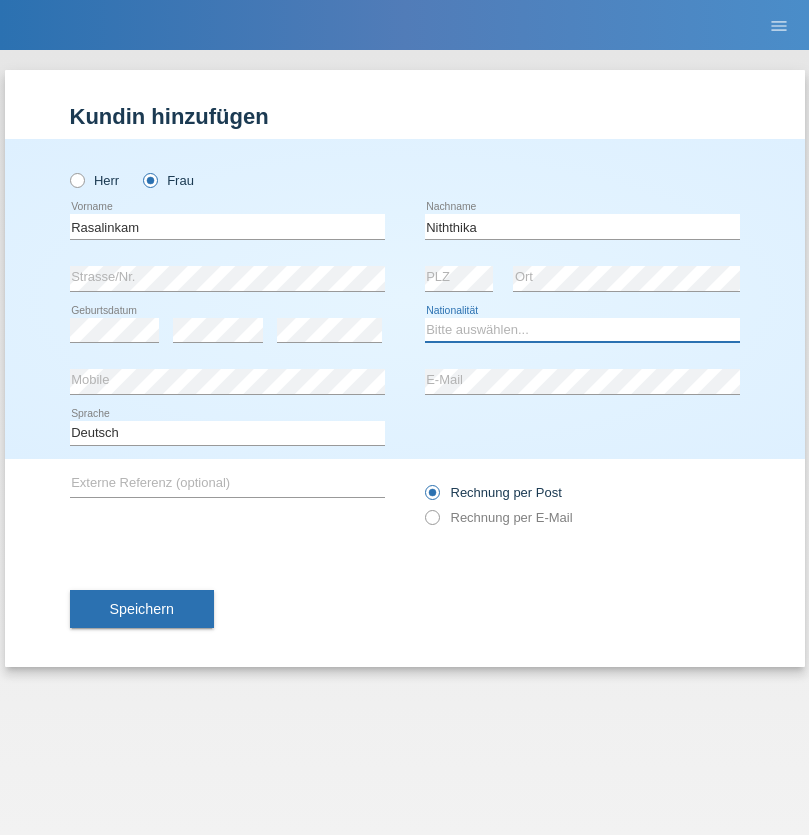 select on "LK" 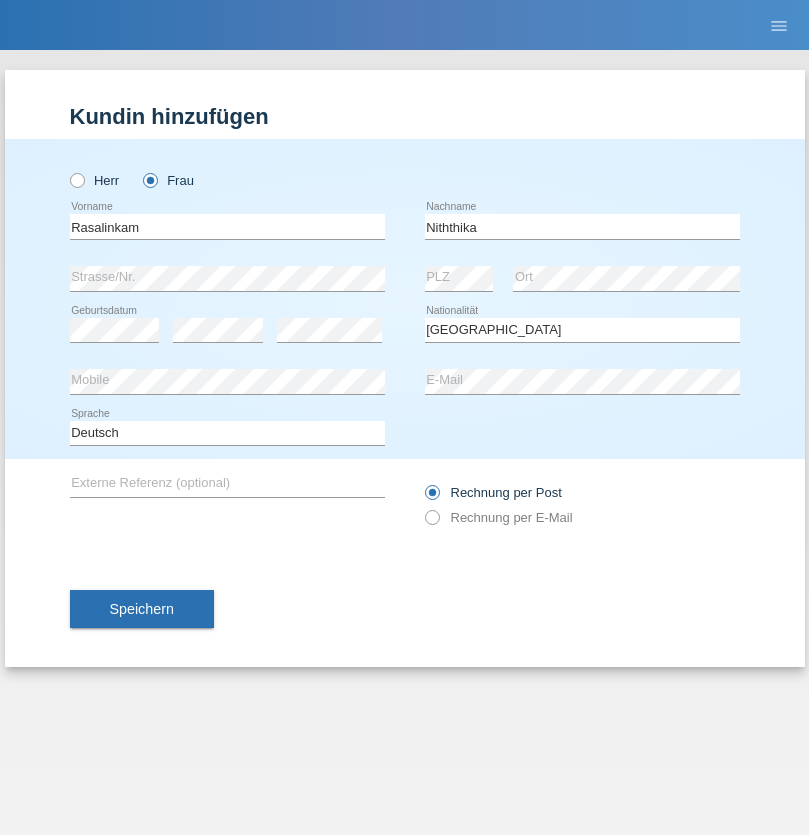 select on "C" 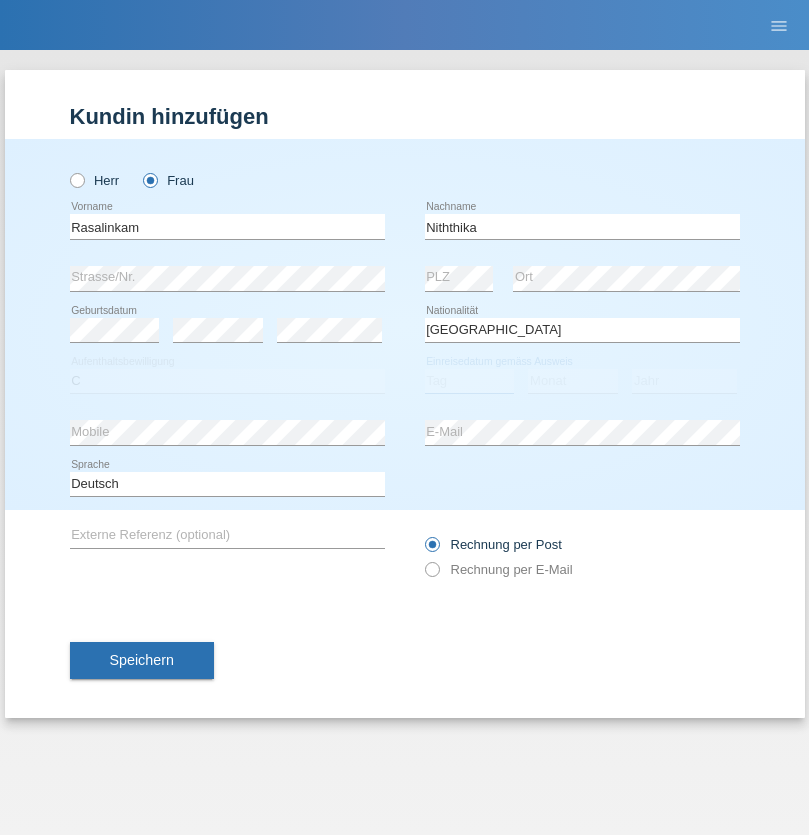 select on "20" 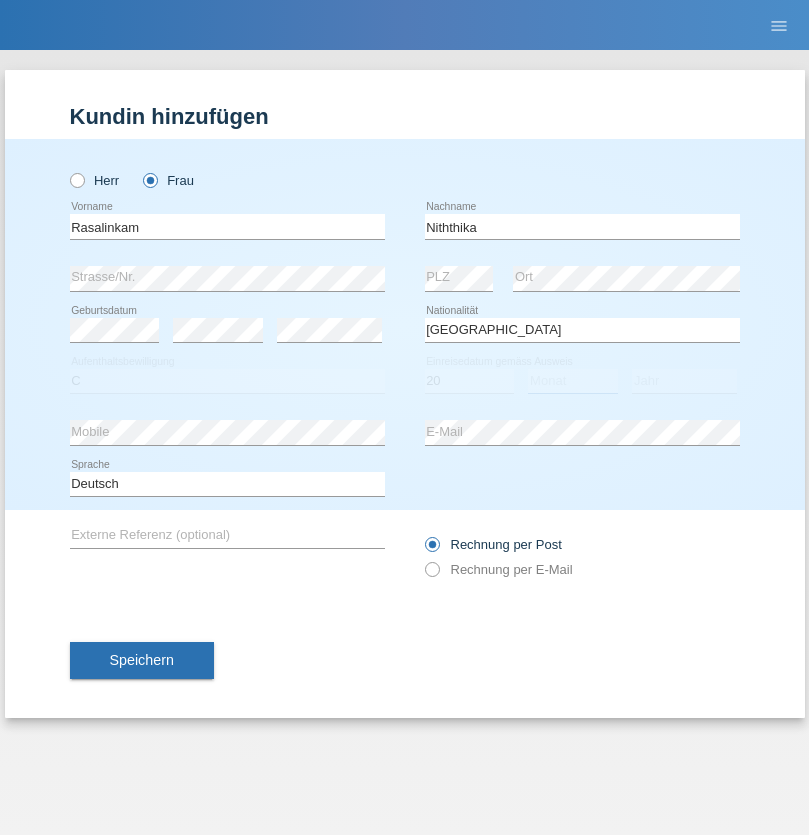 select on "07" 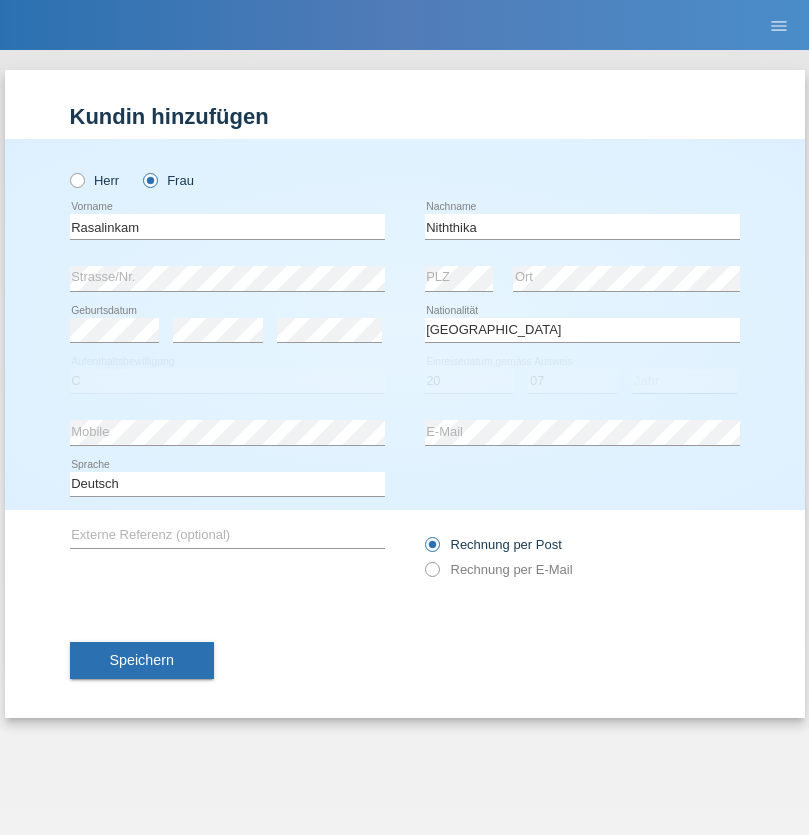 select on "2021" 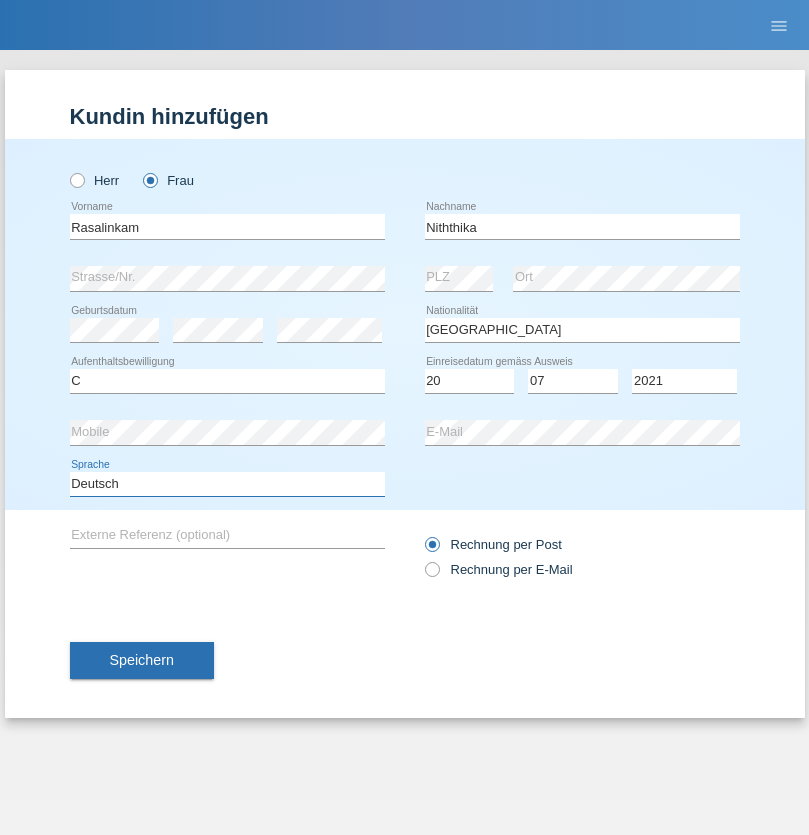 select on "en" 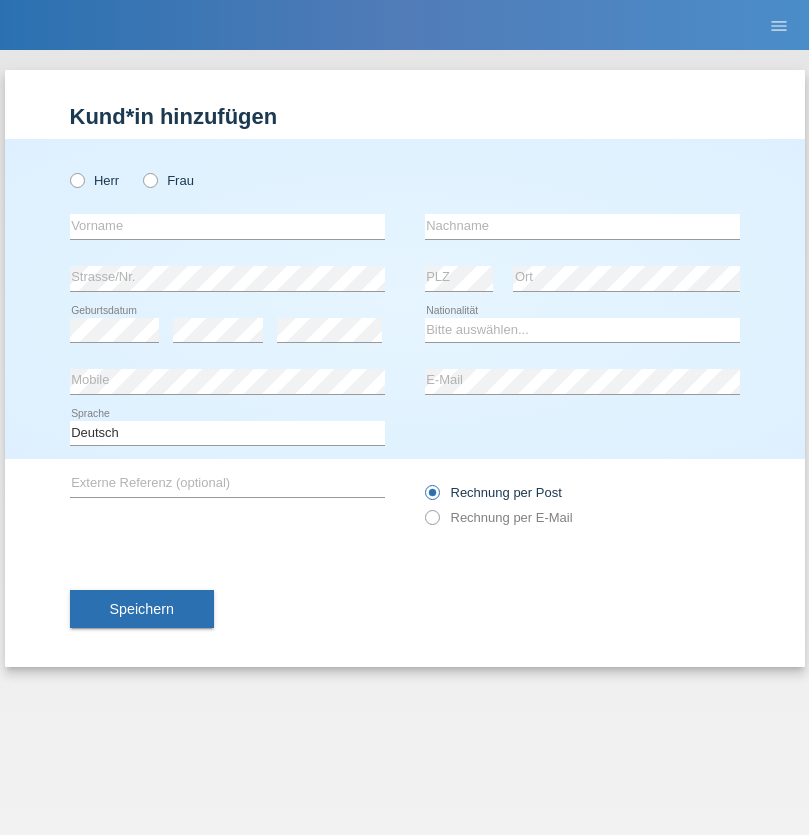 scroll, scrollTop: 0, scrollLeft: 0, axis: both 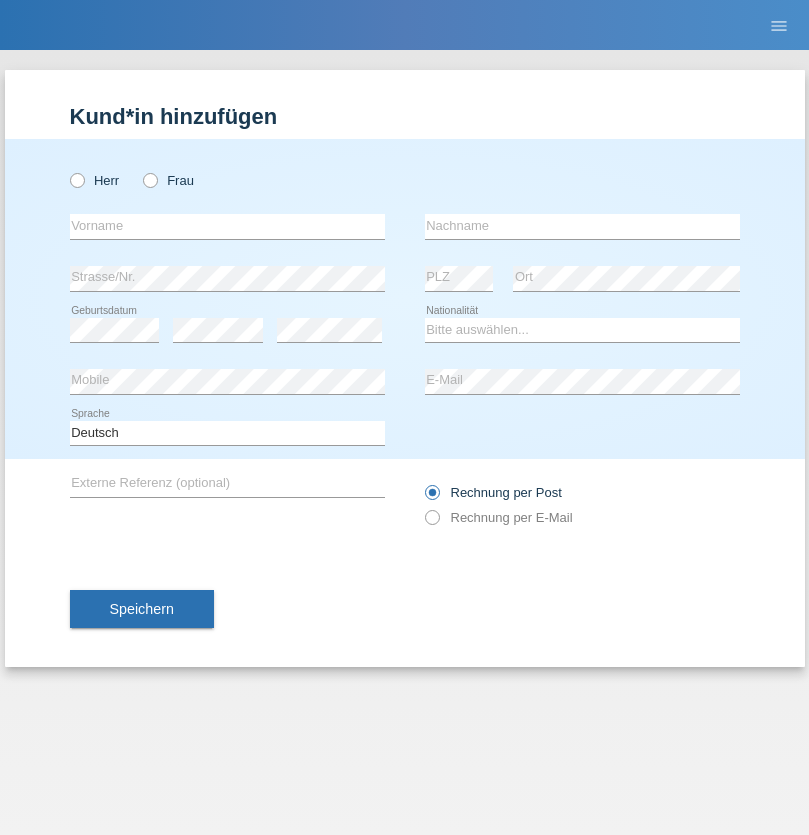 radio on "true" 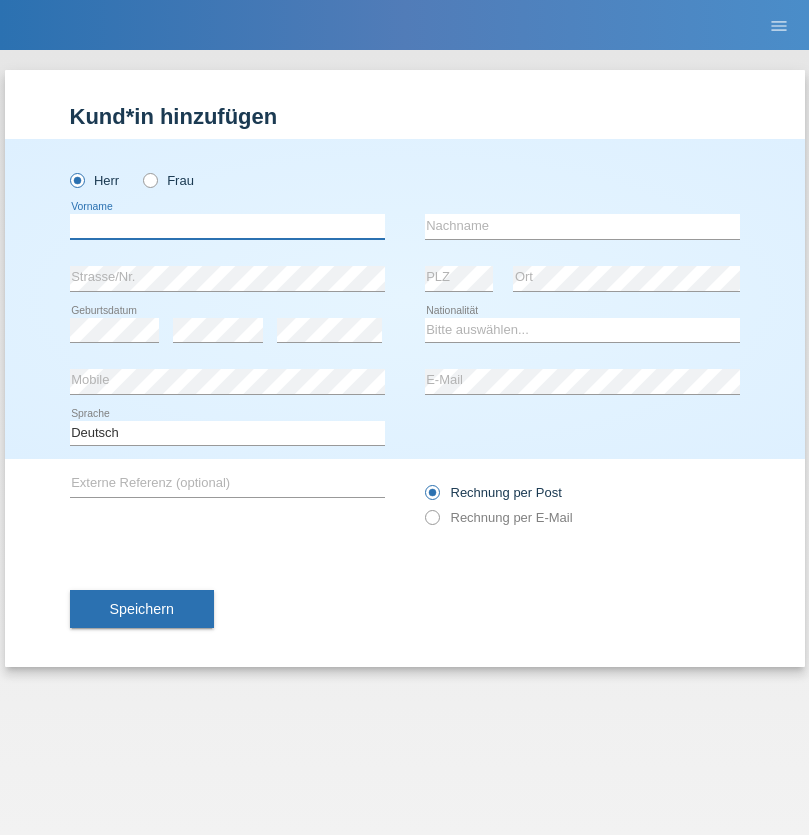 click at bounding box center [227, 226] 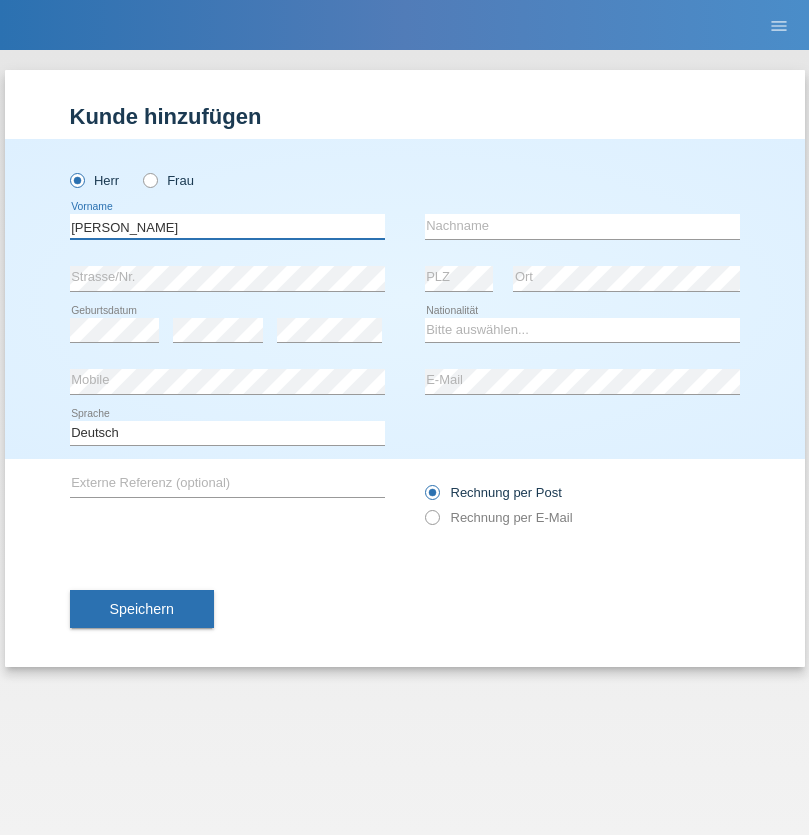 type on "Paolo" 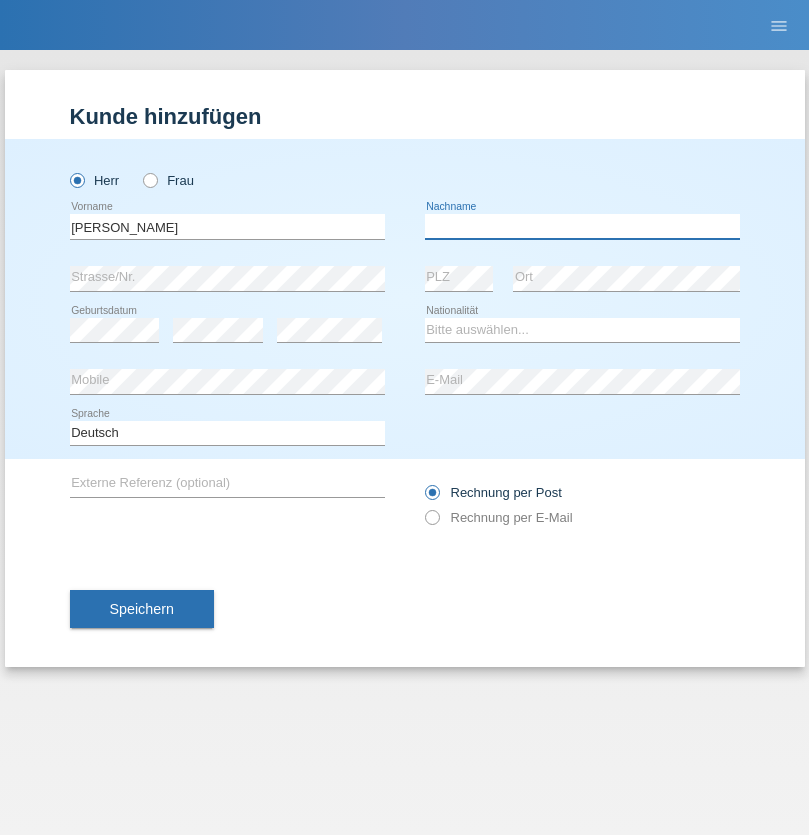 click at bounding box center (582, 226) 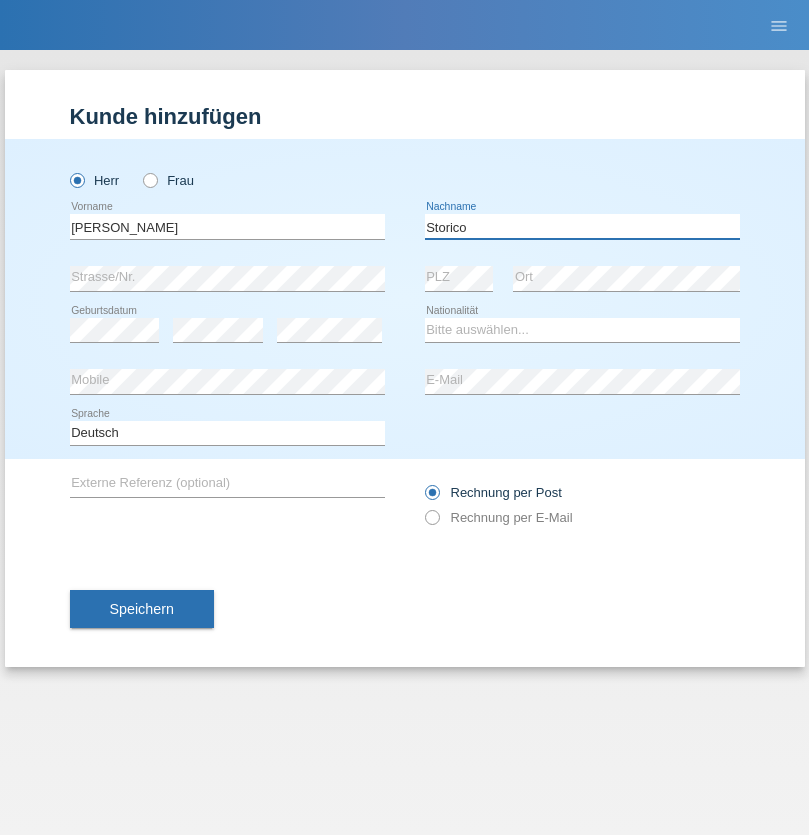 type on "Storico" 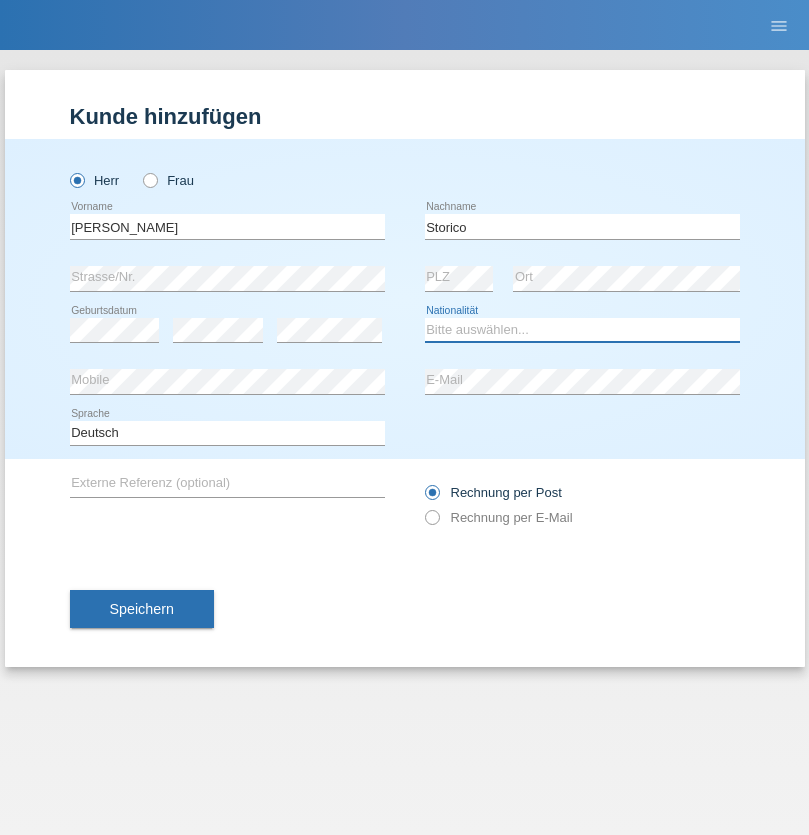 select on "IT" 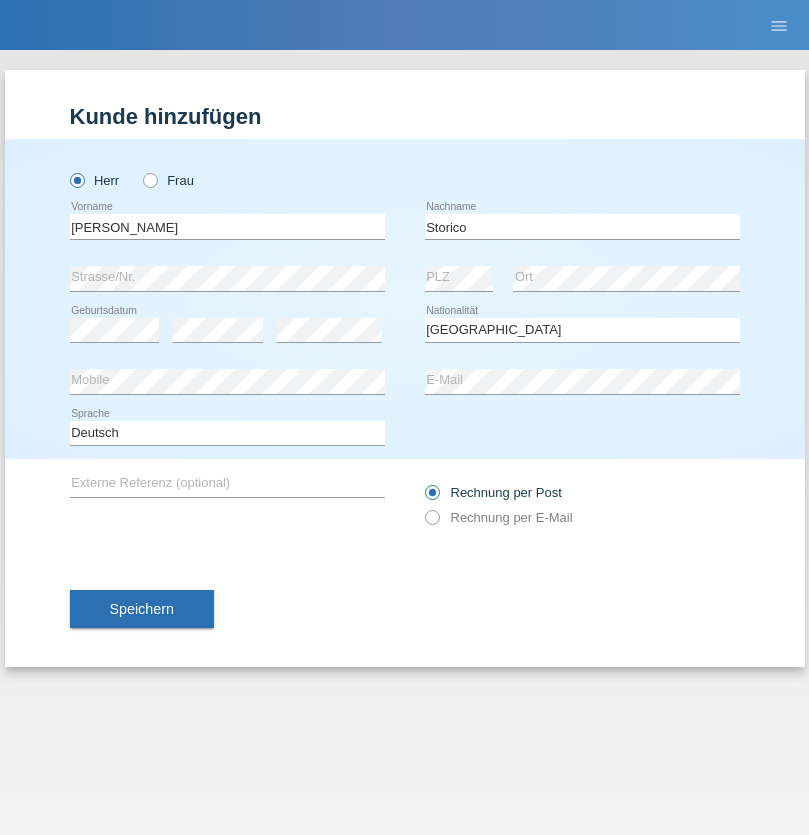 select on "C" 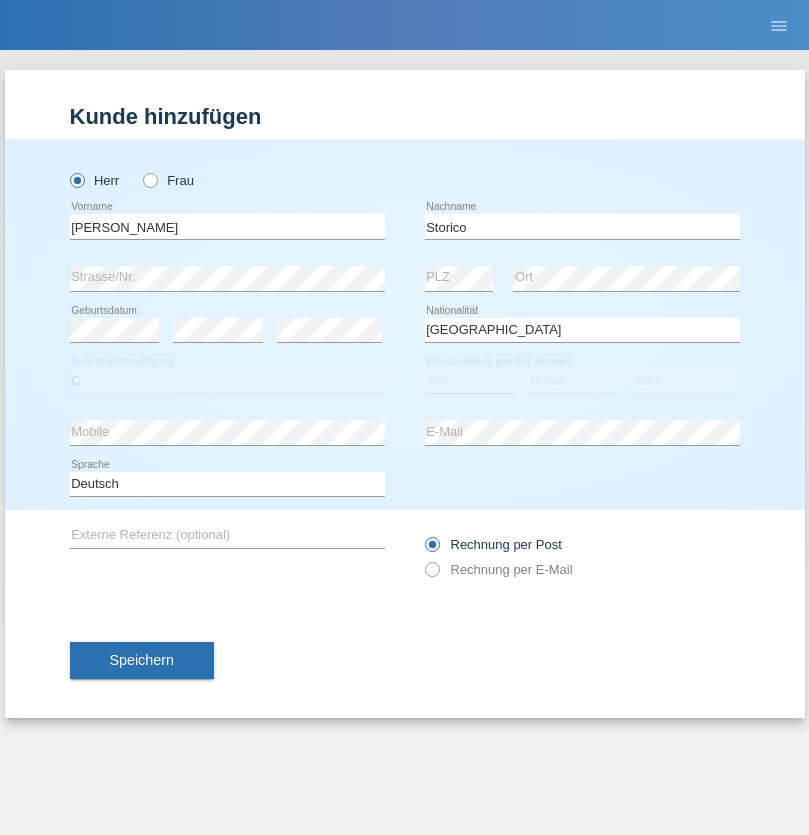 select on "20" 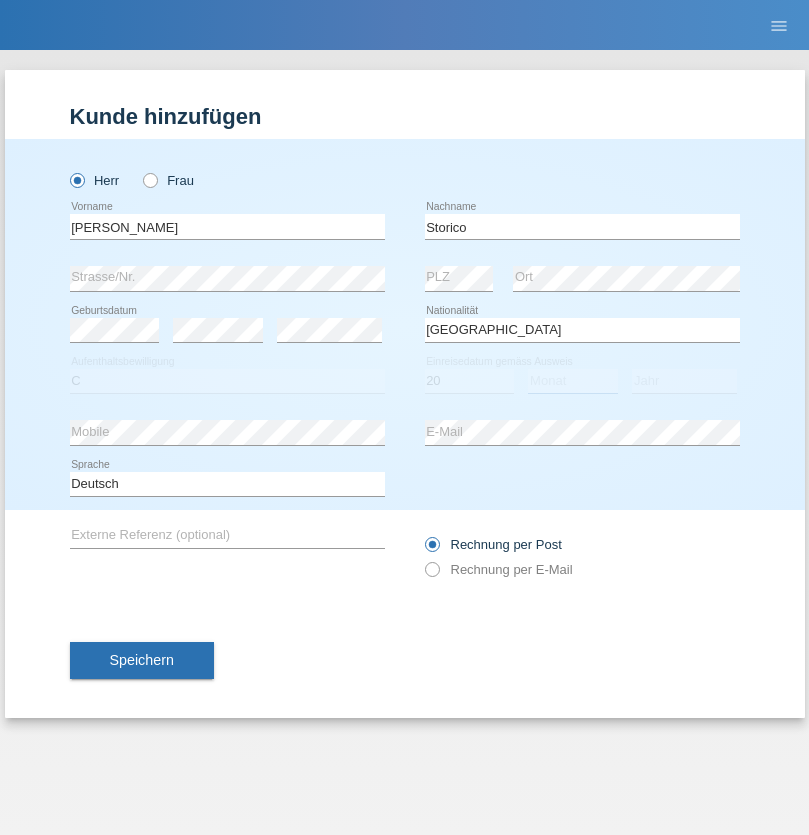 select on "07" 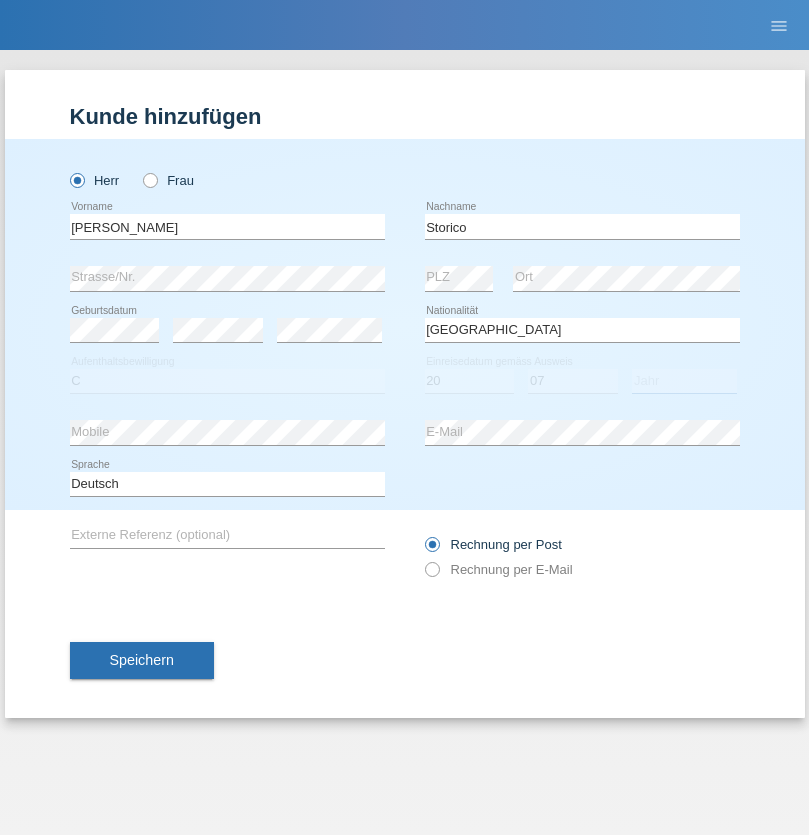 select on "2021" 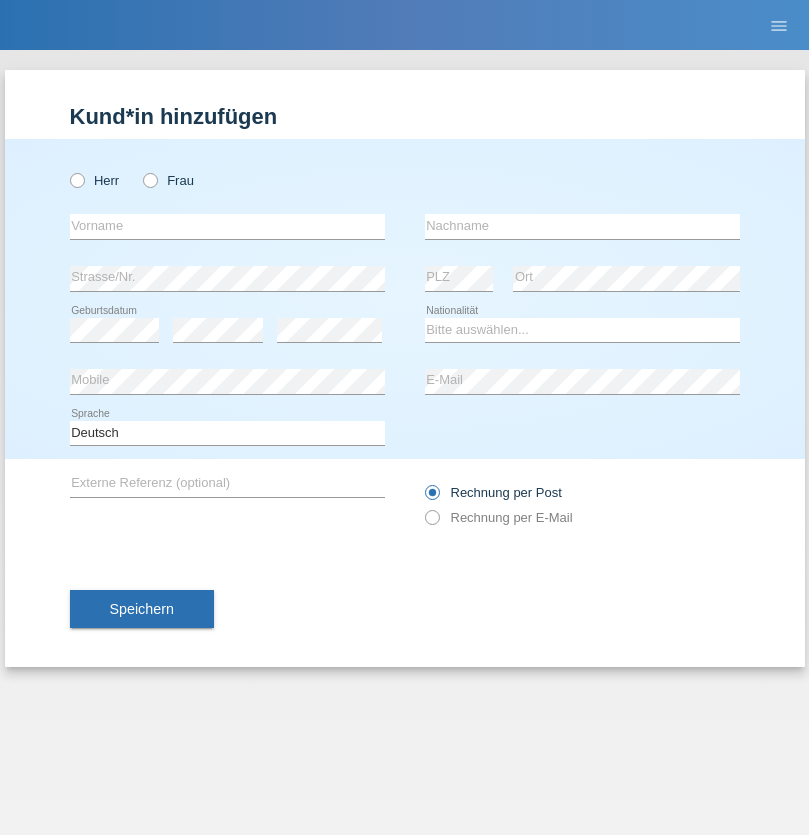 scroll, scrollTop: 0, scrollLeft: 0, axis: both 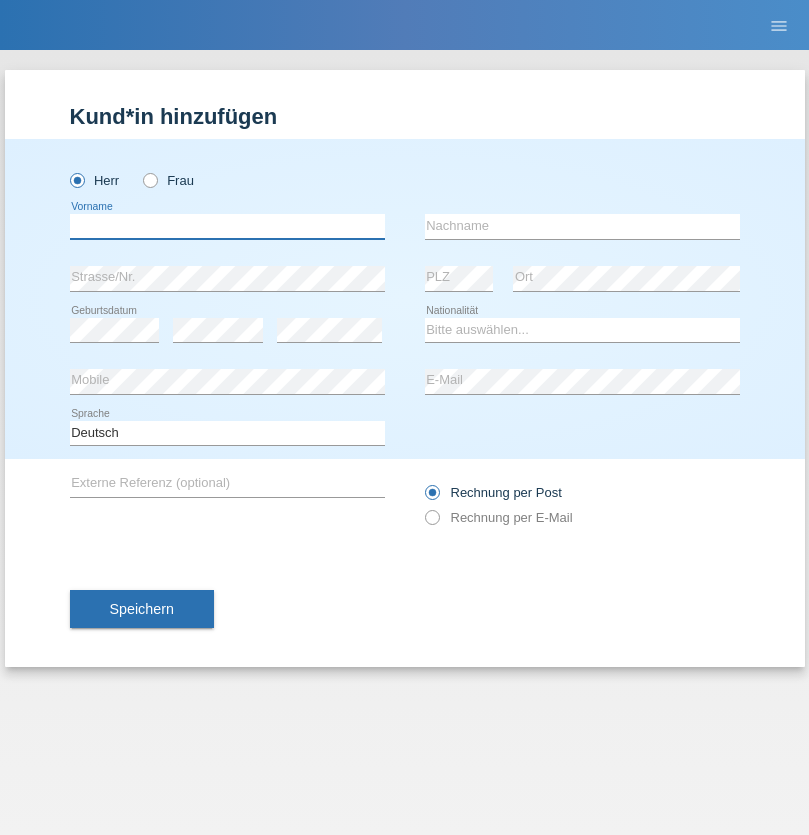 click at bounding box center (227, 226) 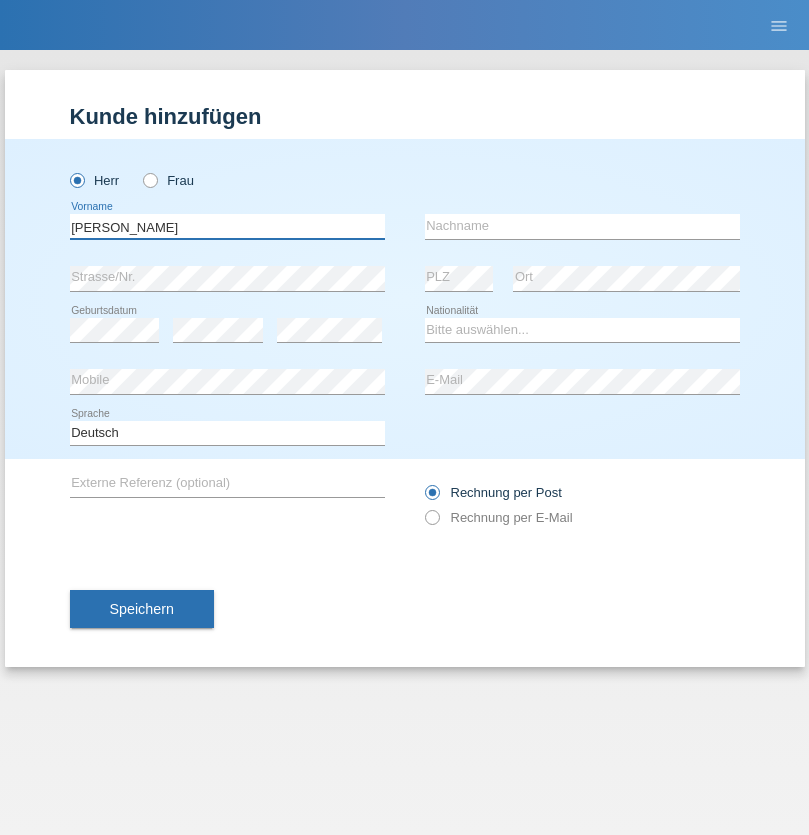 type on "Sven" 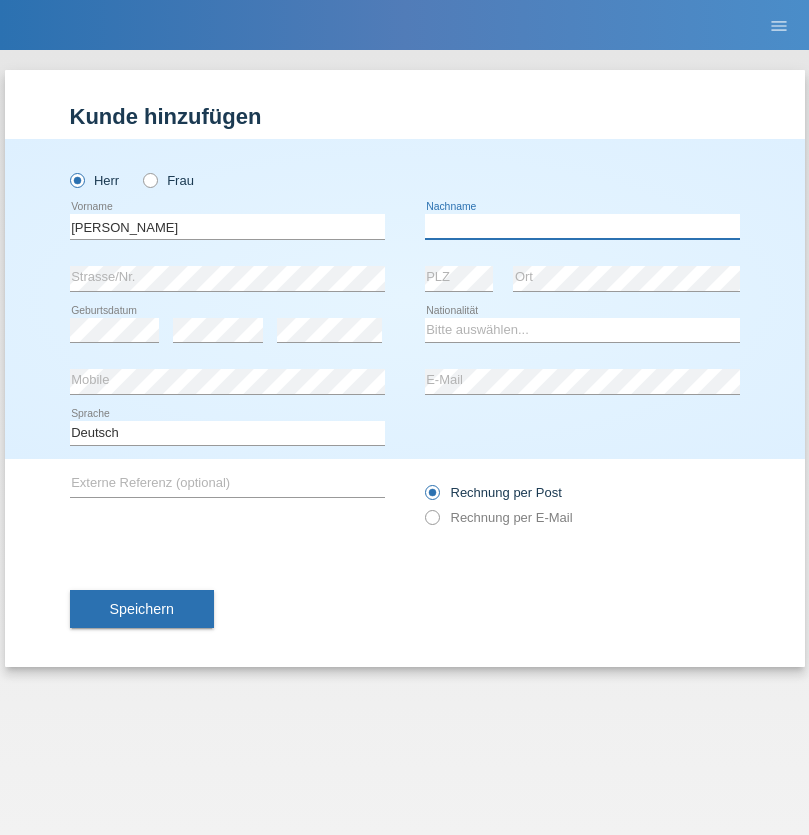 click at bounding box center (582, 226) 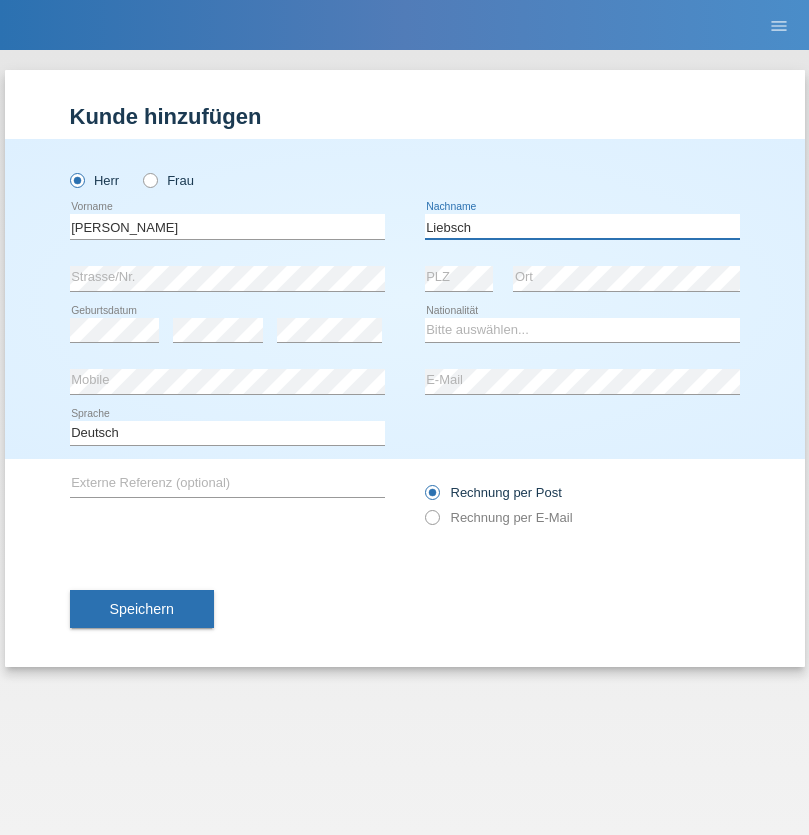 type on "Liebsch" 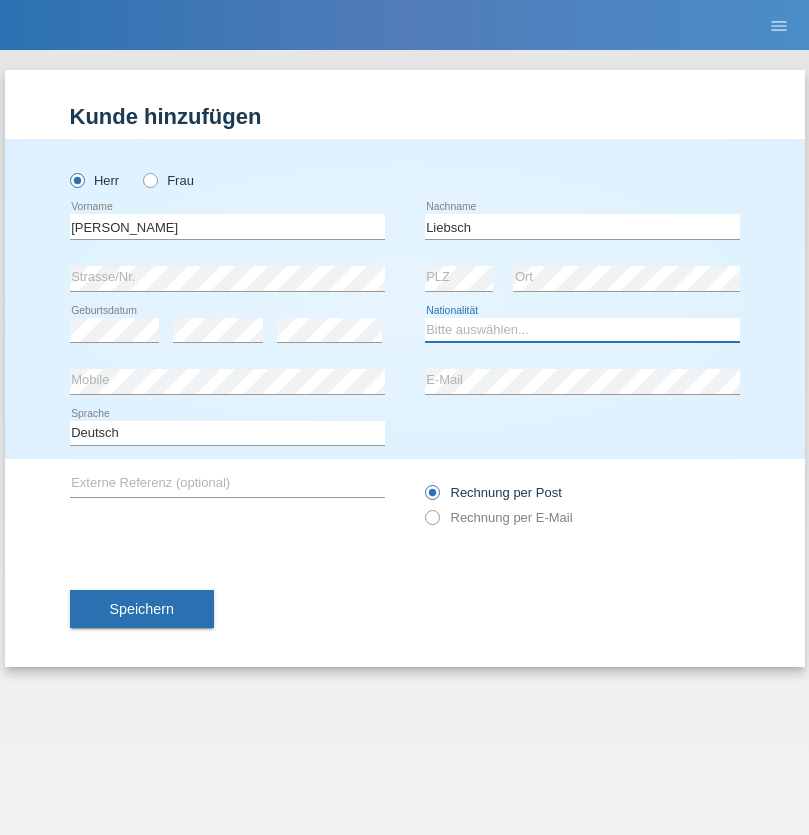 select on "DE" 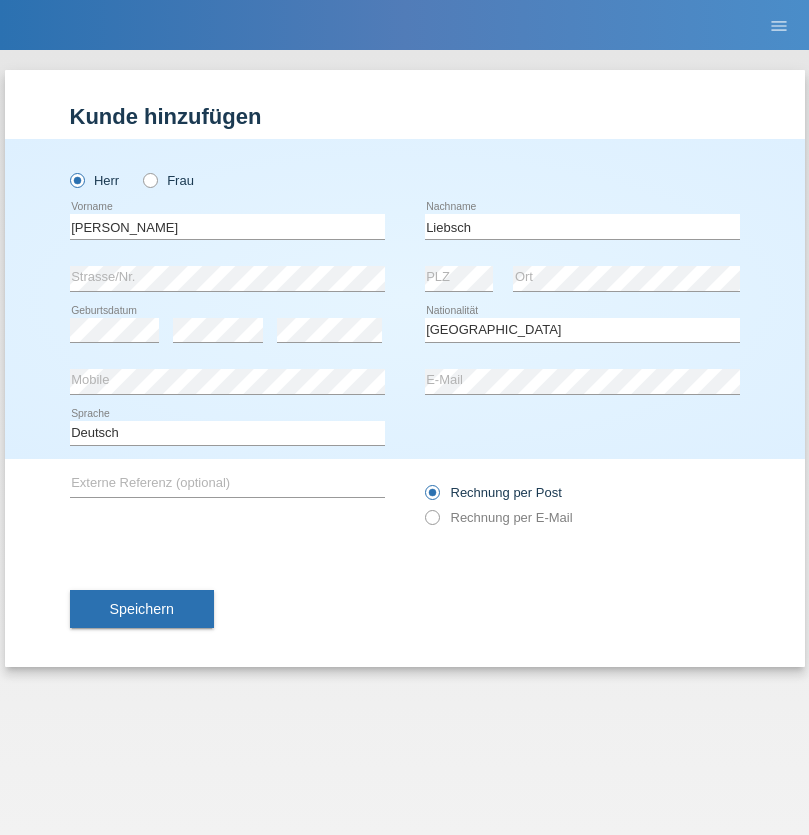 select on "C" 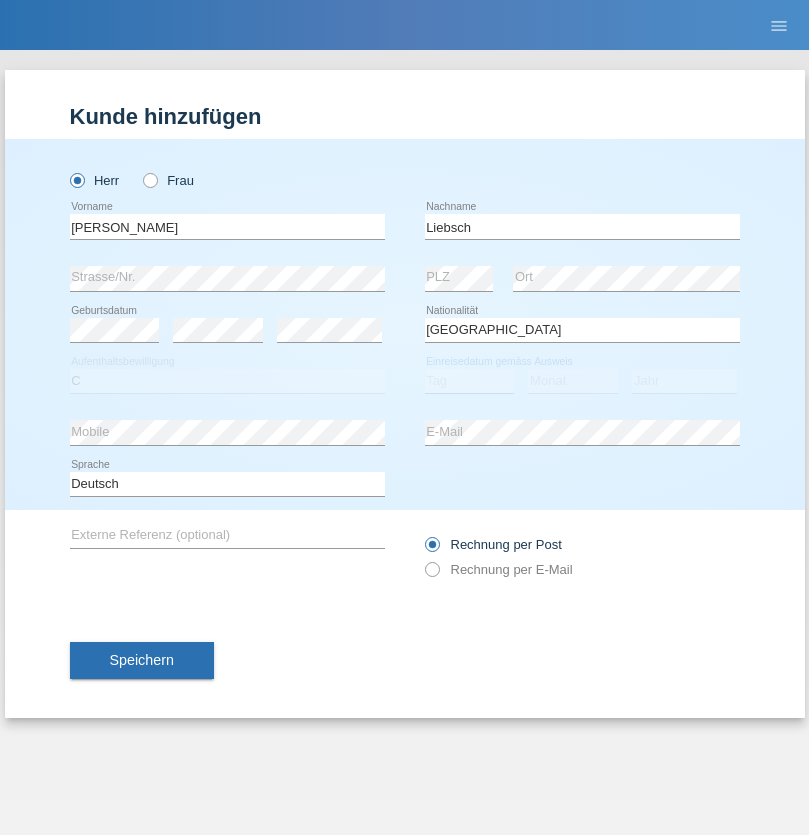 select on "20" 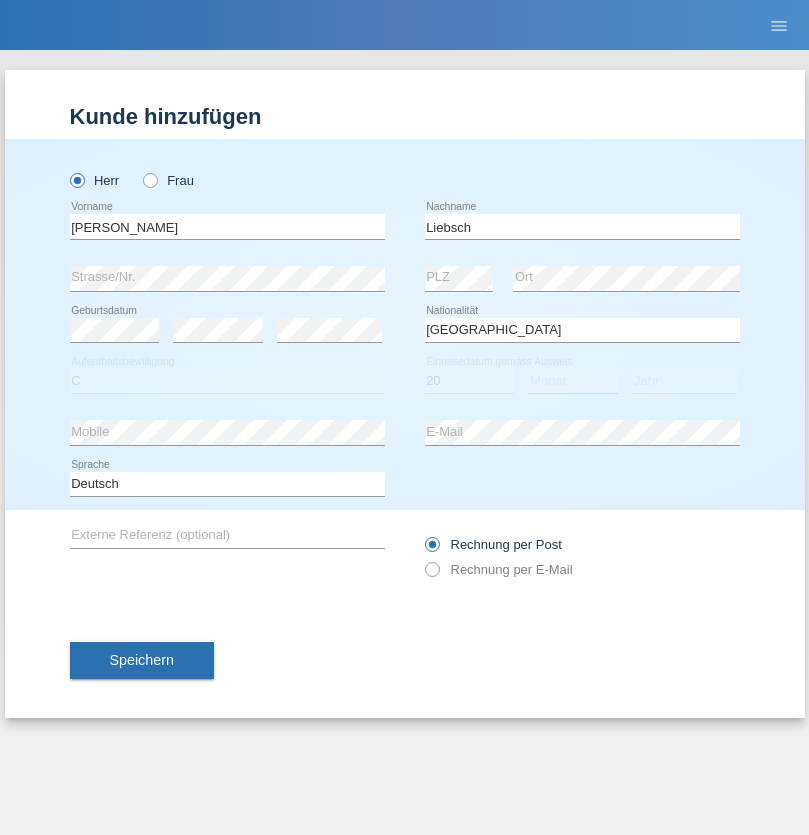 select on "07" 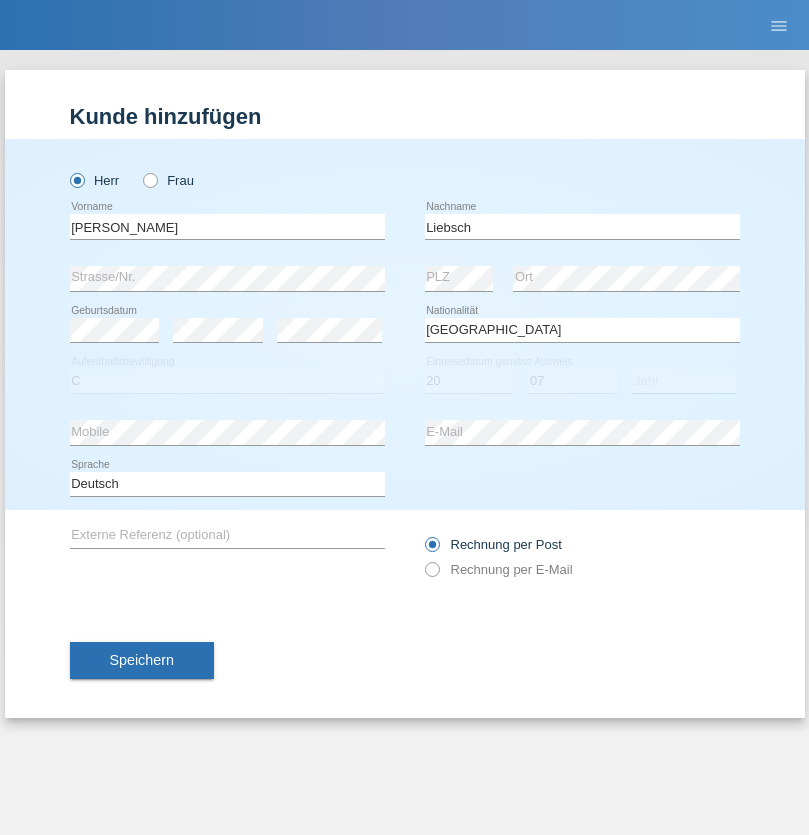 select on "2021" 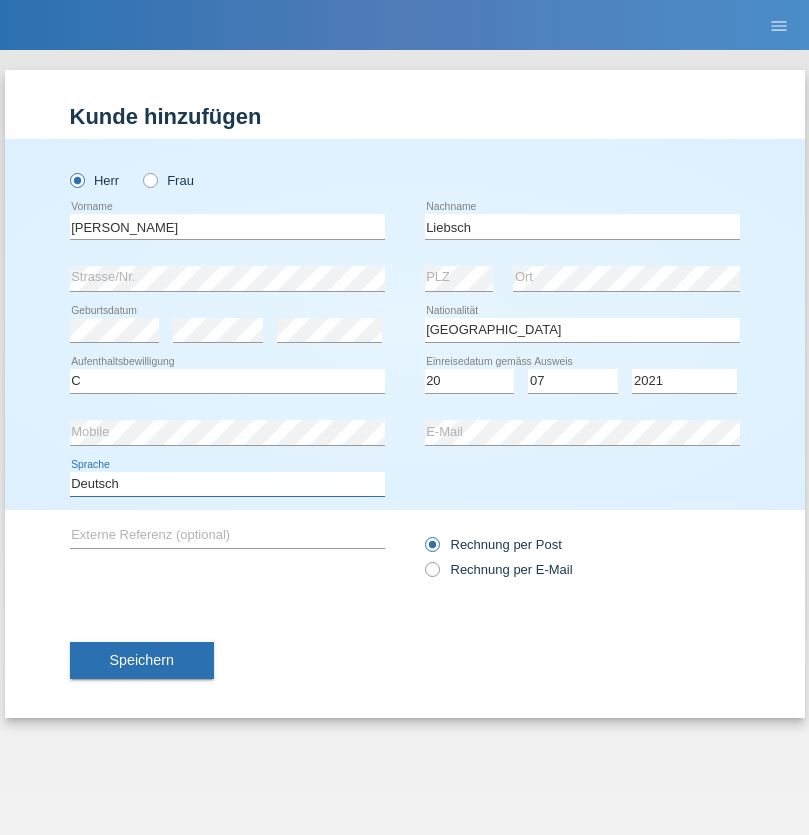 select on "en" 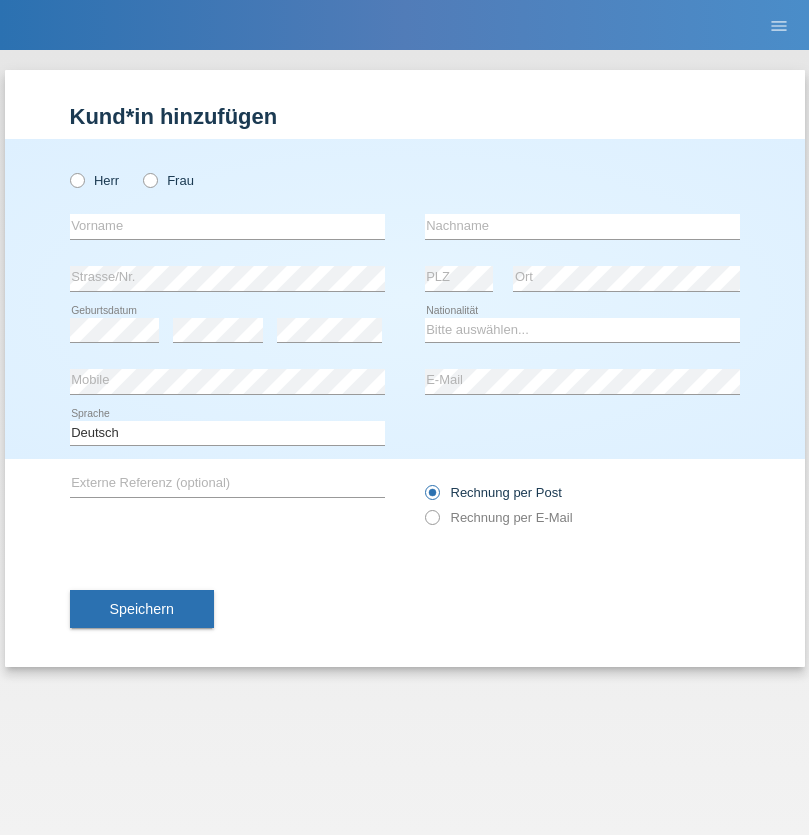 scroll, scrollTop: 0, scrollLeft: 0, axis: both 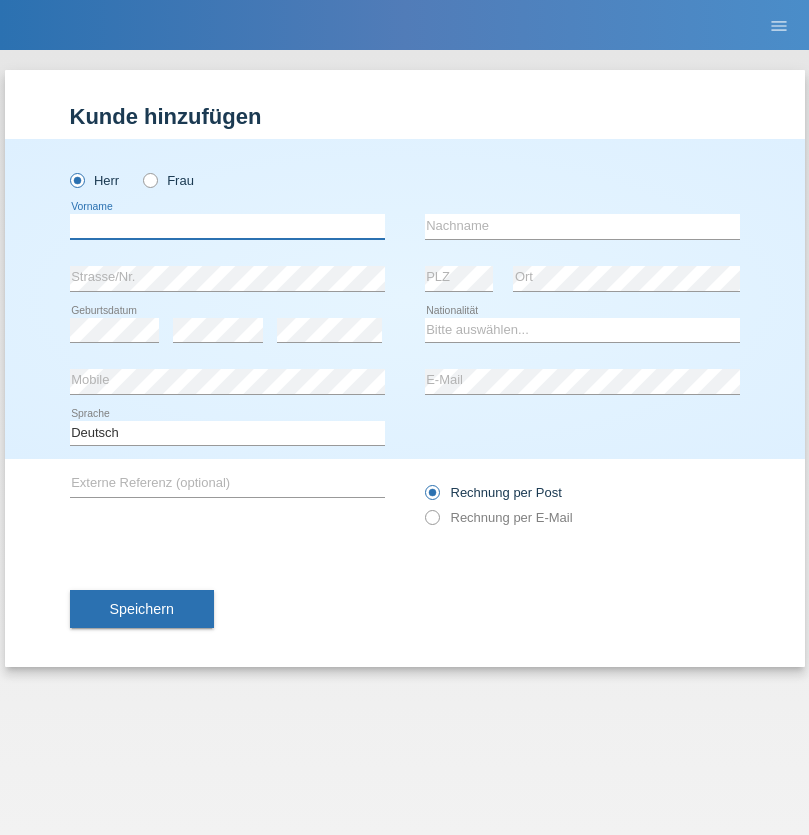 click at bounding box center [227, 226] 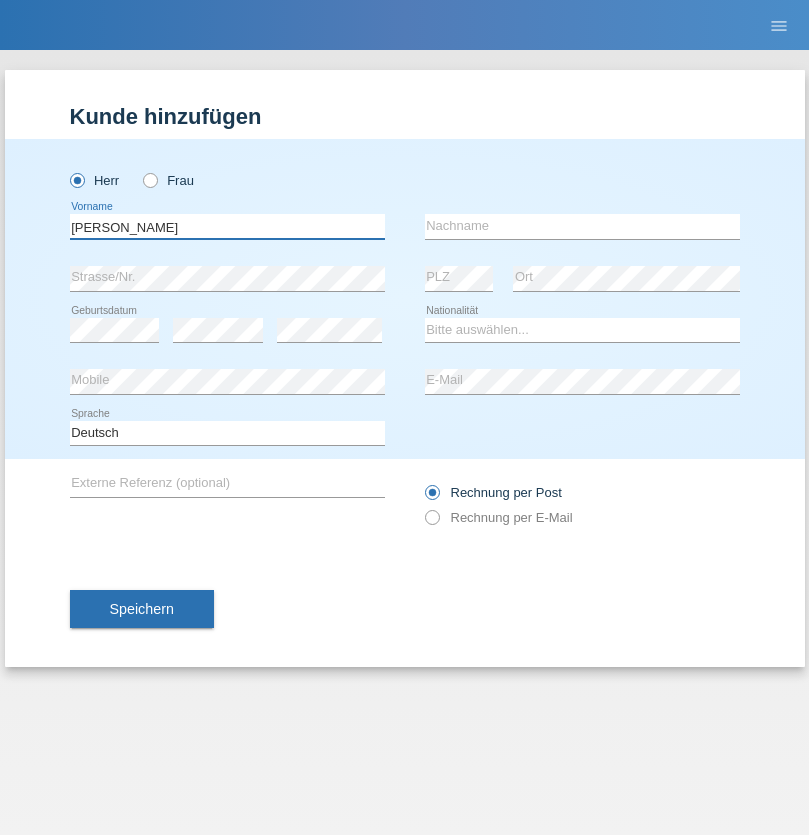 type on "[PERSON_NAME]" 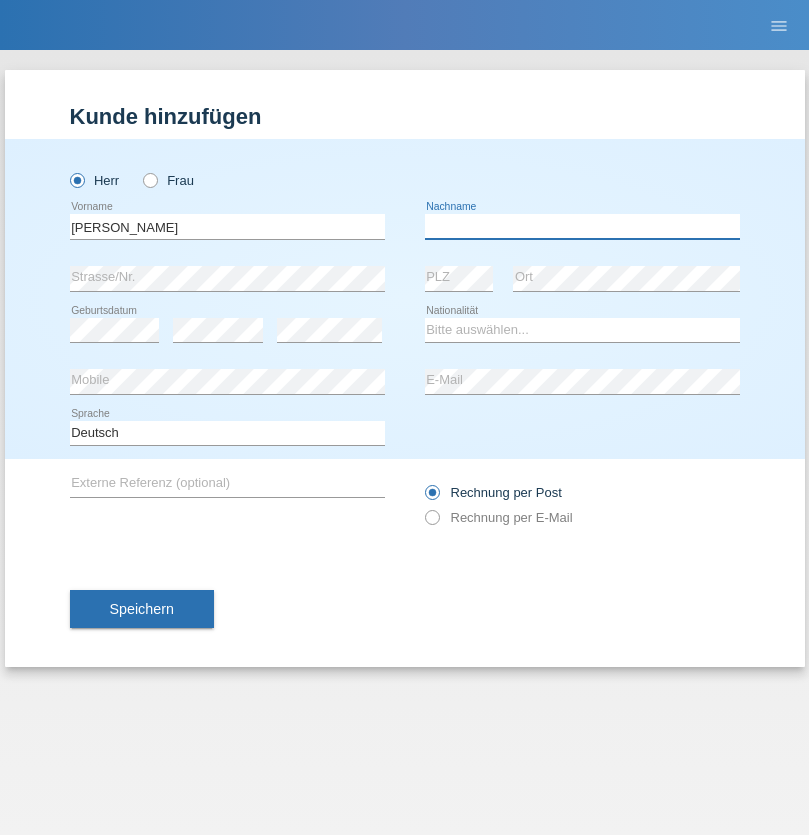 click at bounding box center (582, 226) 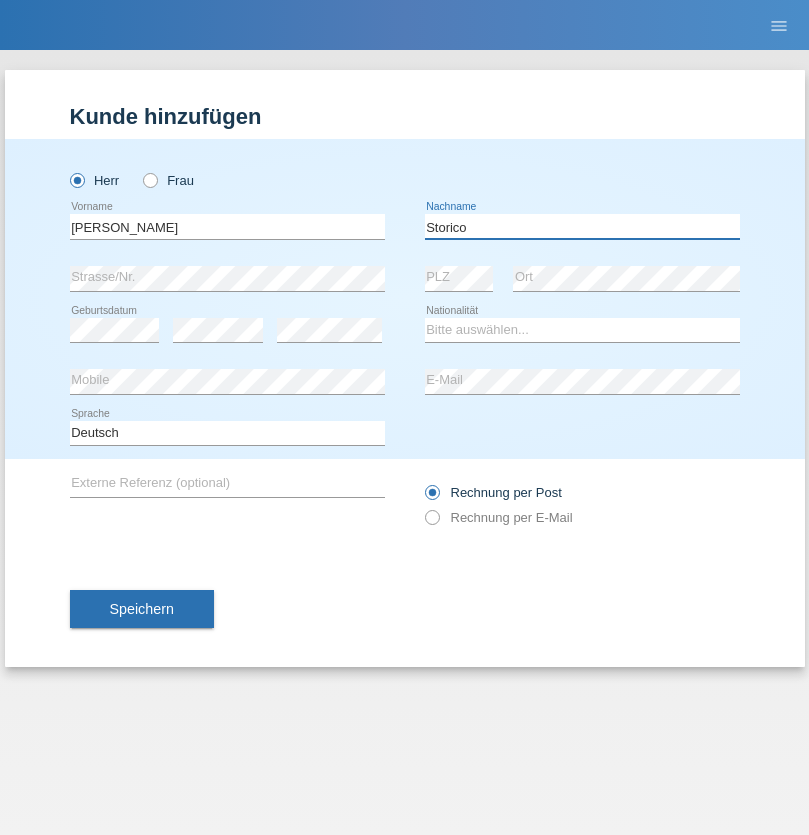 type on "Storico" 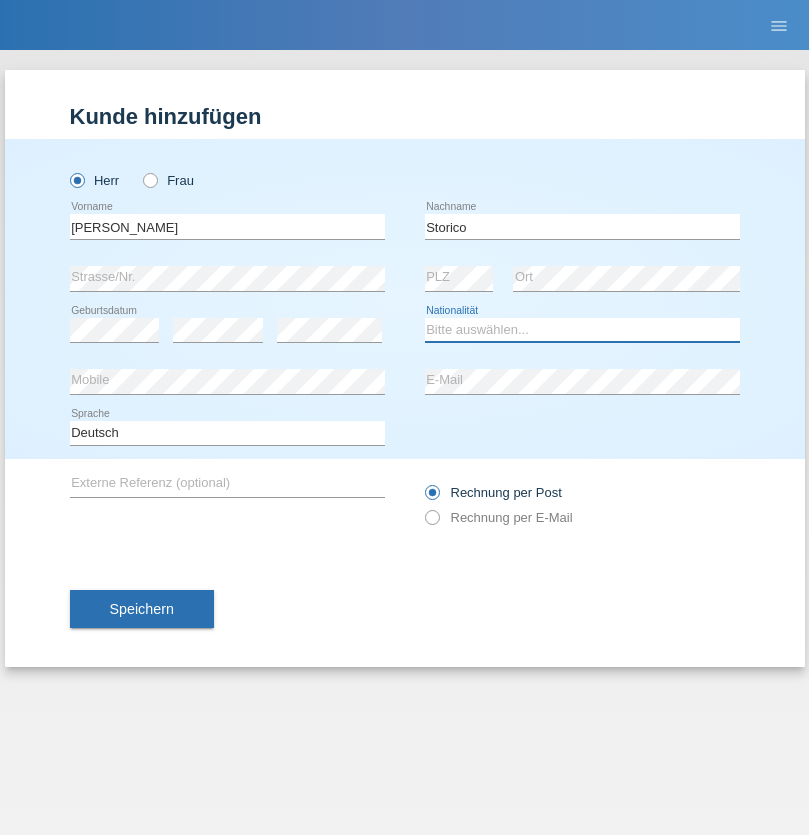 select on "IT" 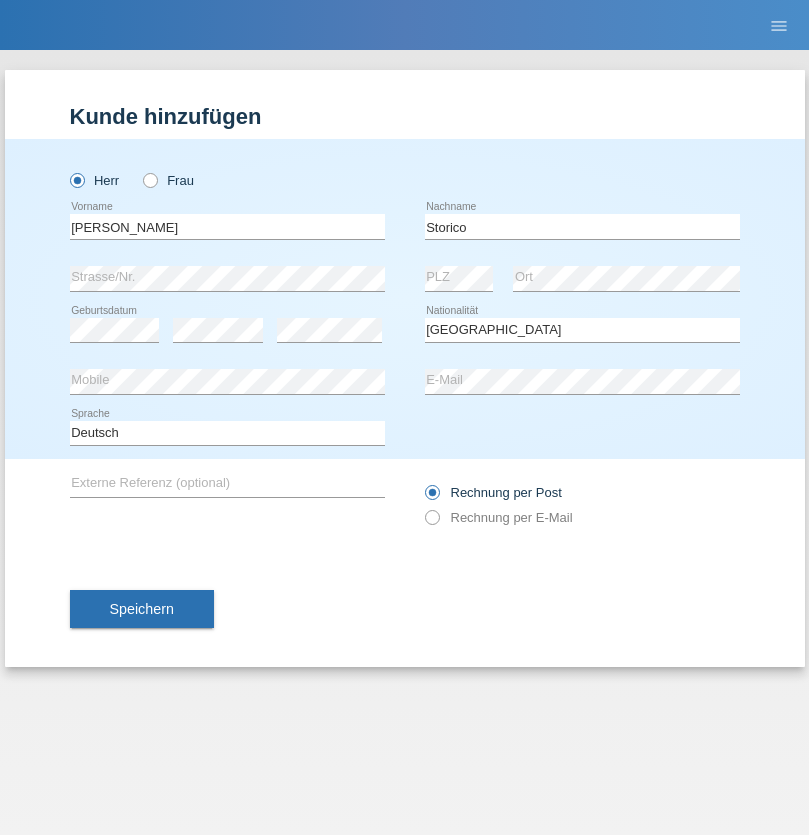 select on "C" 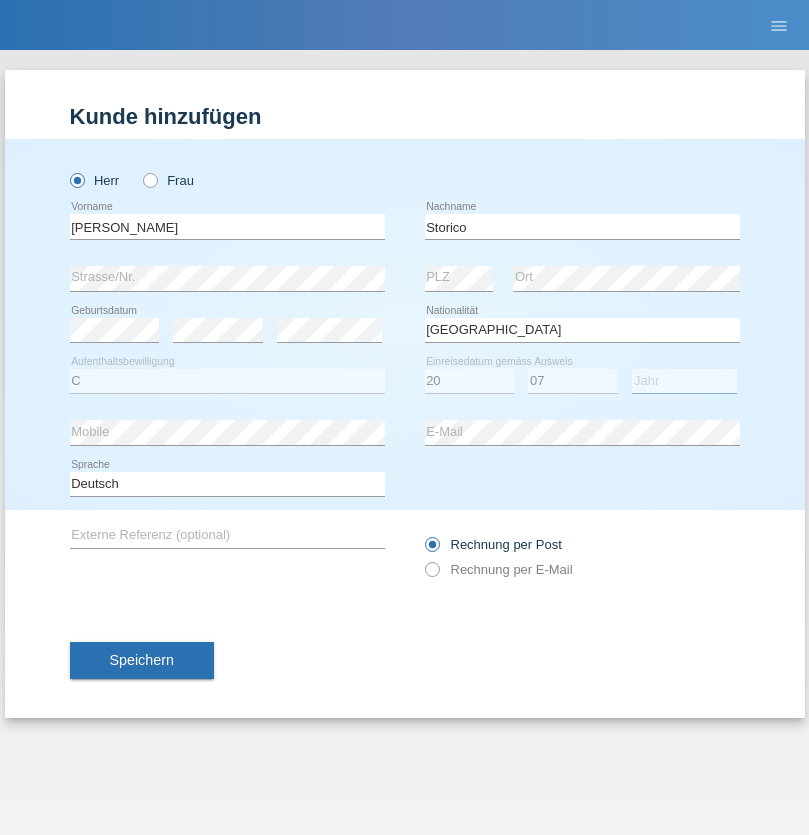 select on "2021" 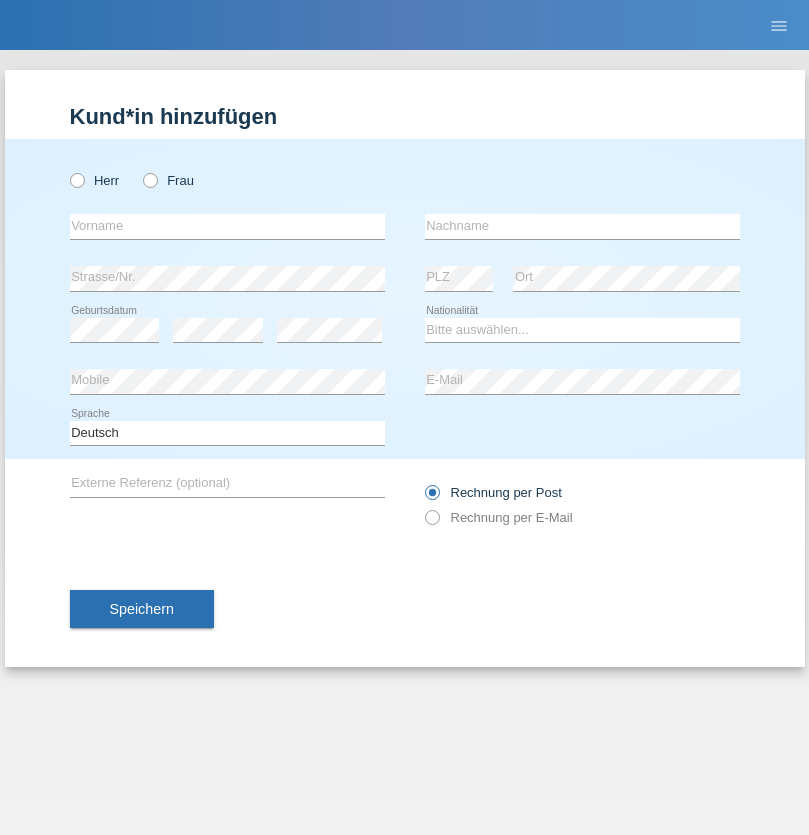 scroll, scrollTop: 0, scrollLeft: 0, axis: both 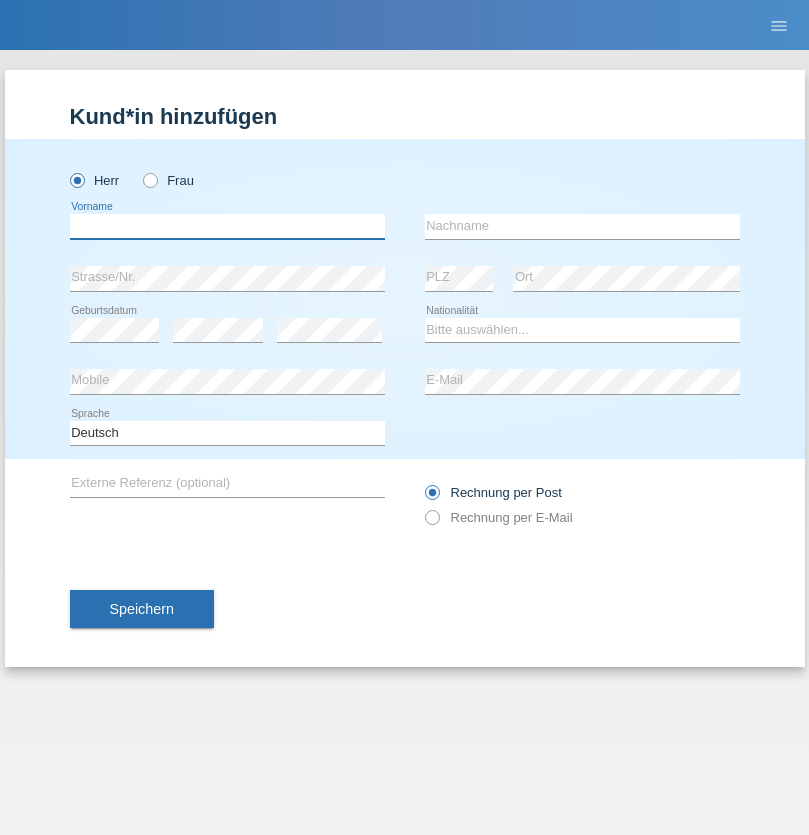click at bounding box center (227, 226) 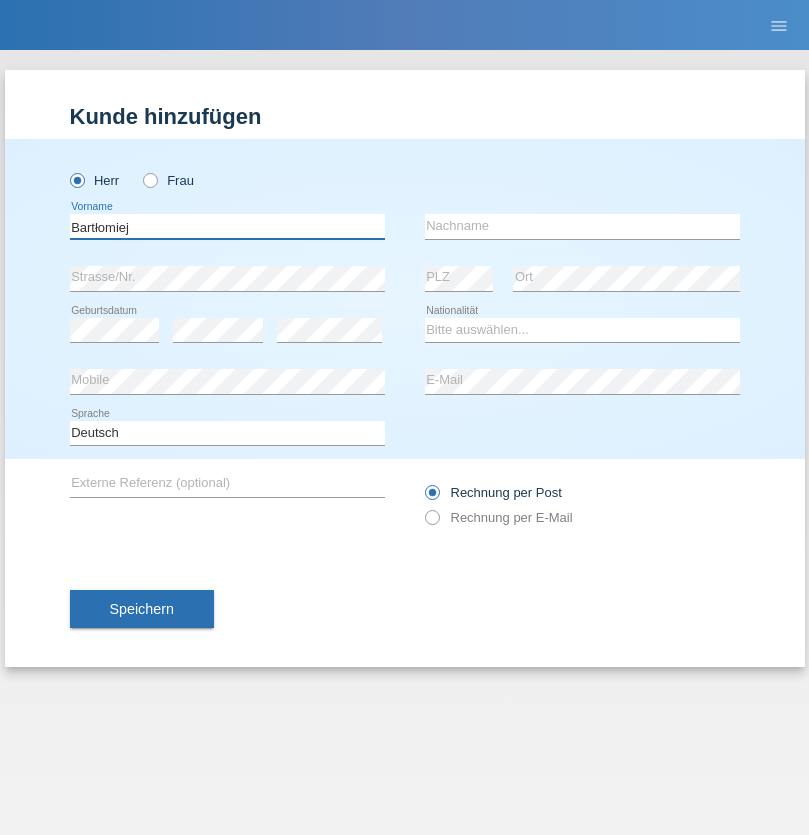 type on "Bartłomiej" 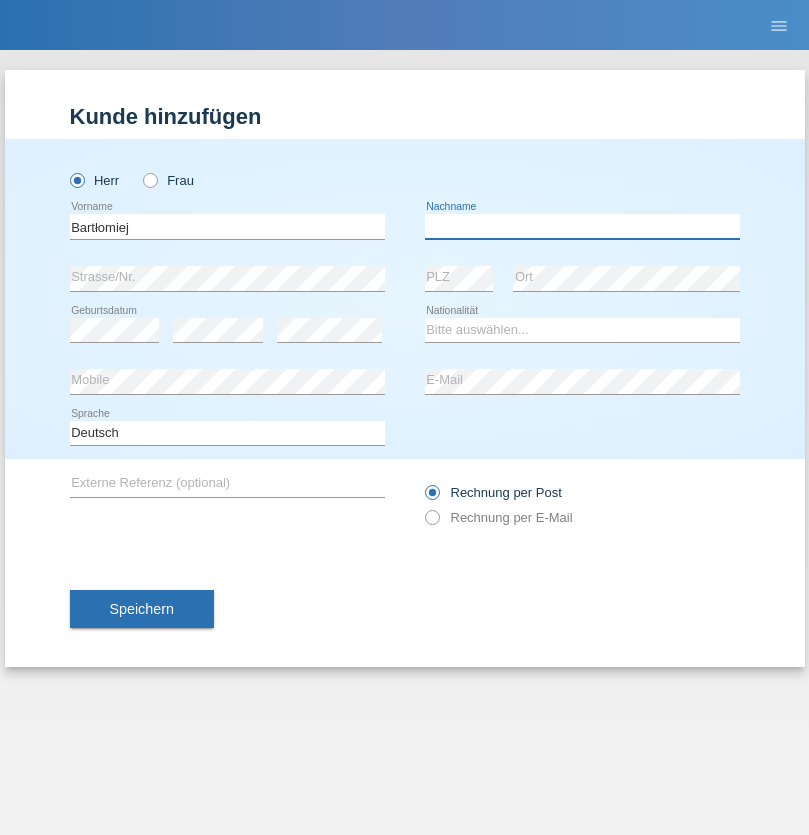 click at bounding box center [582, 226] 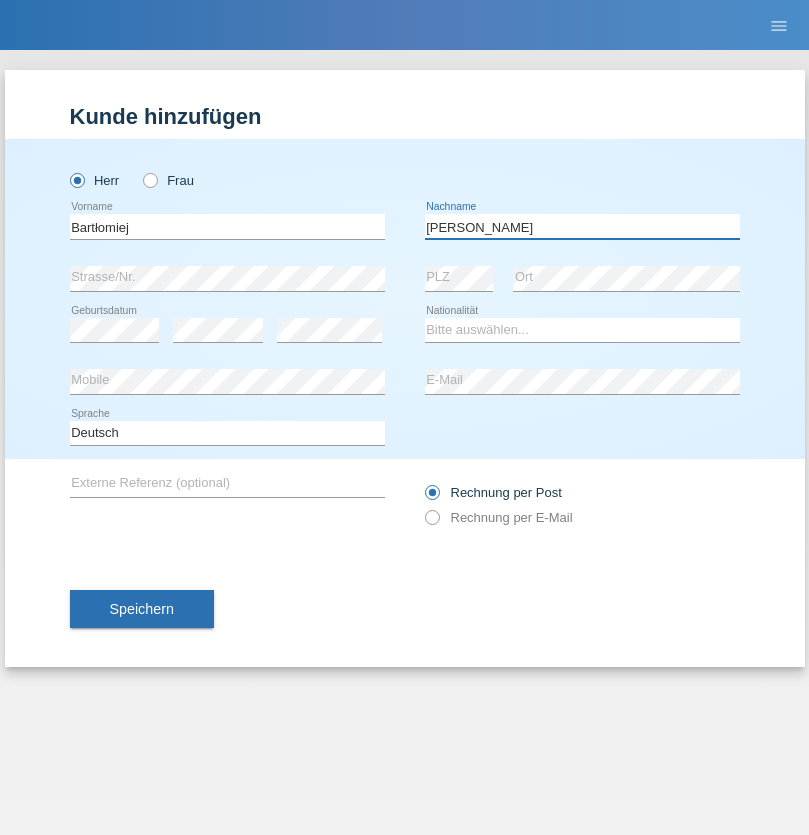 type on "[PERSON_NAME]" 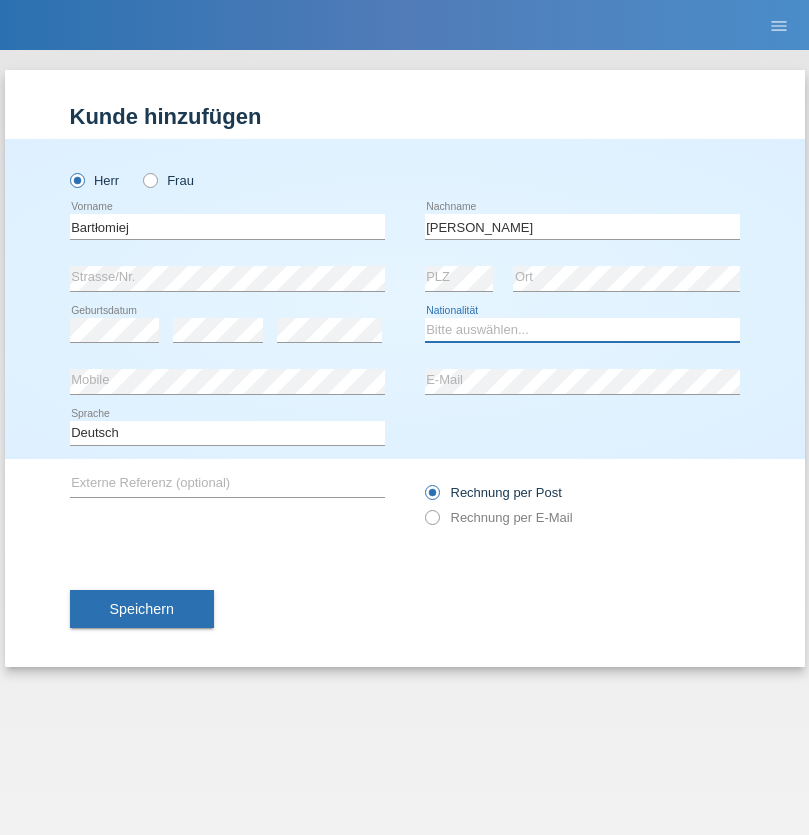 select on "PL" 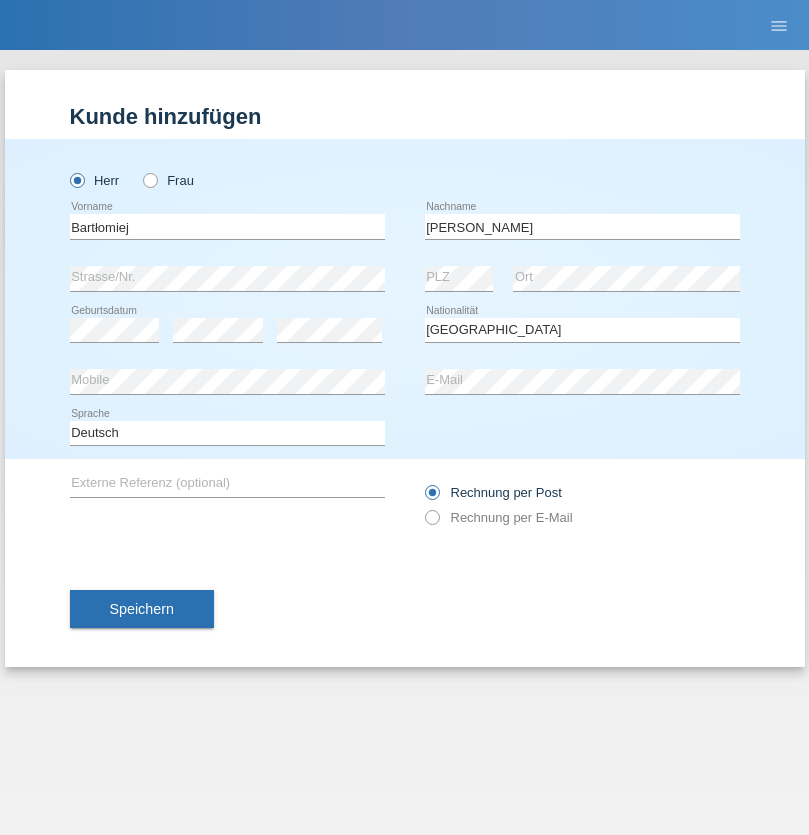 select on "C" 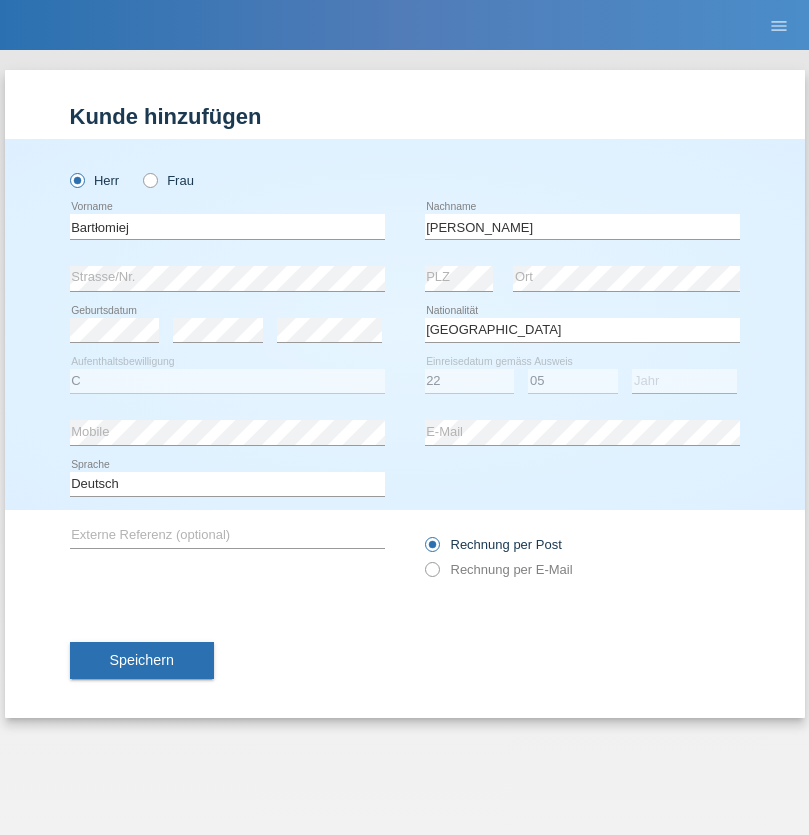 select on "2016" 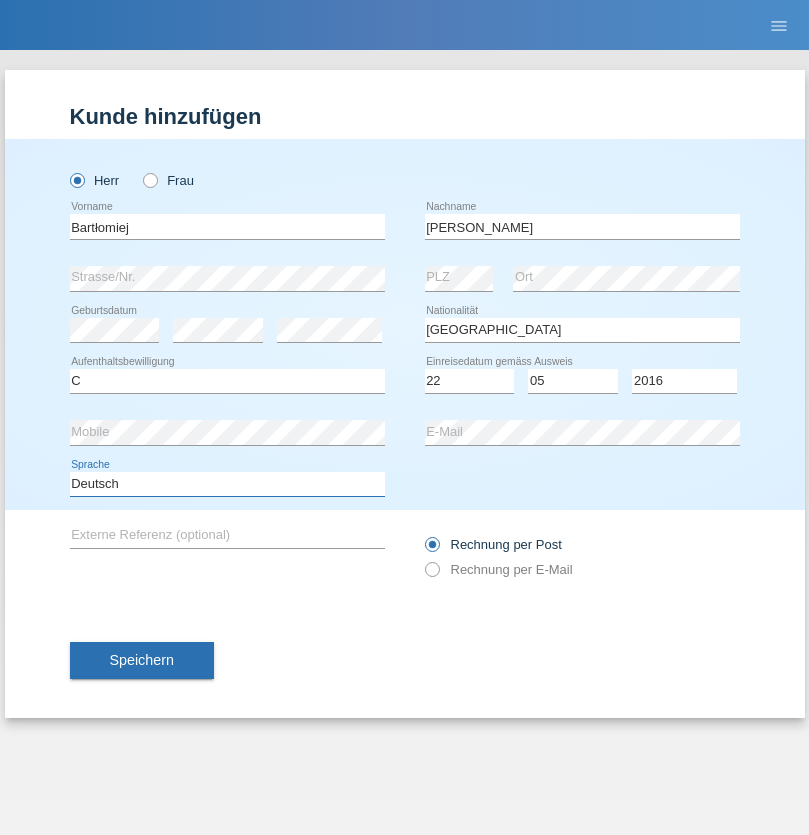select on "en" 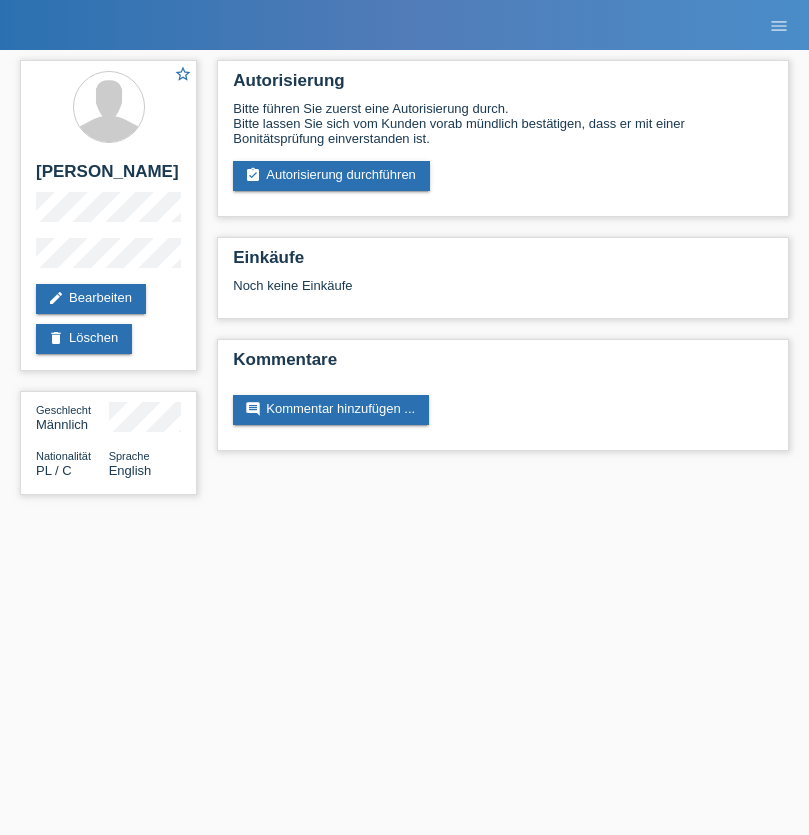 scroll, scrollTop: 0, scrollLeft: 0, axis: both 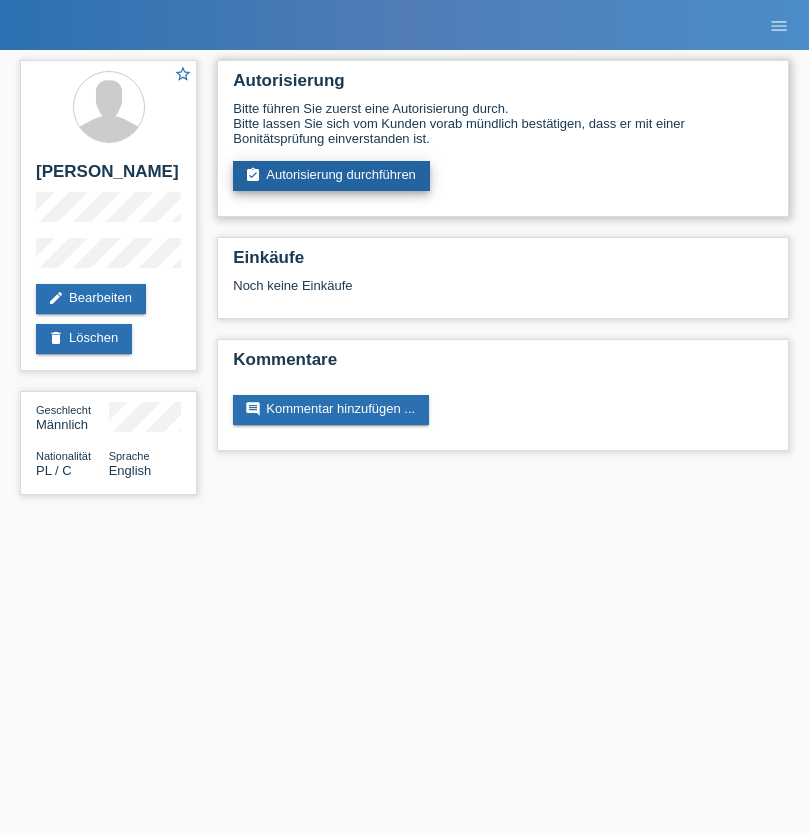 click on "assignment_turned_in  Autorisierung durchführen" at bounding box center [331, 176] 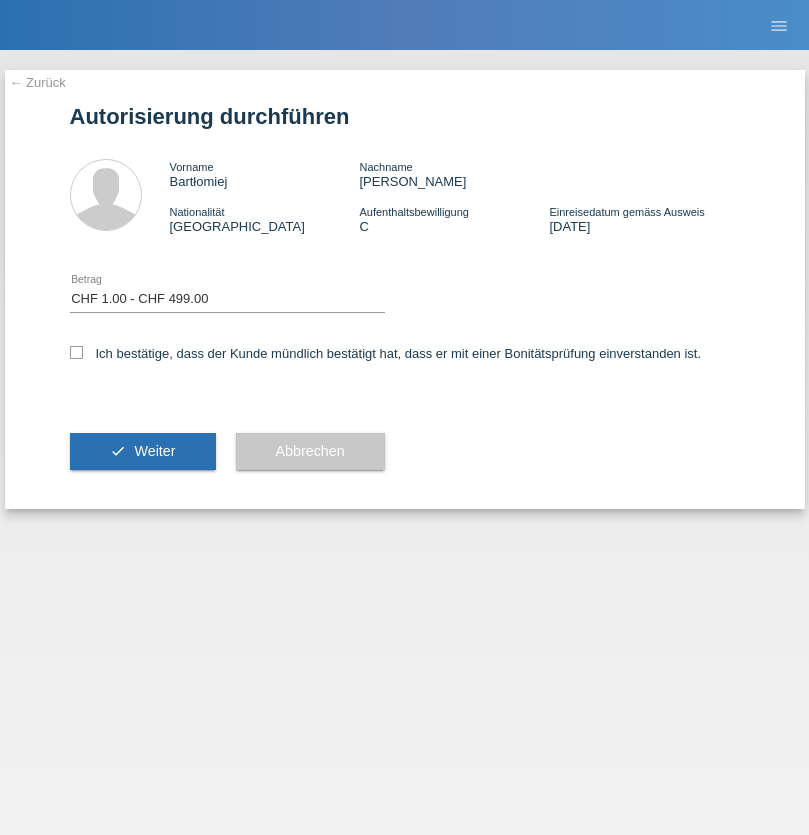 select on "1" 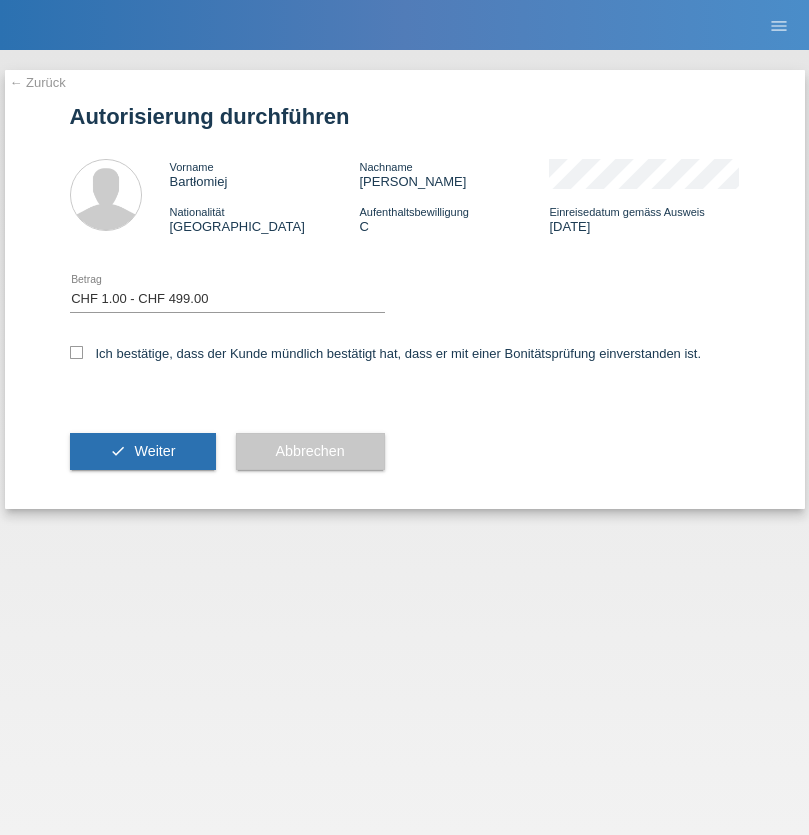 checkbox on "true" 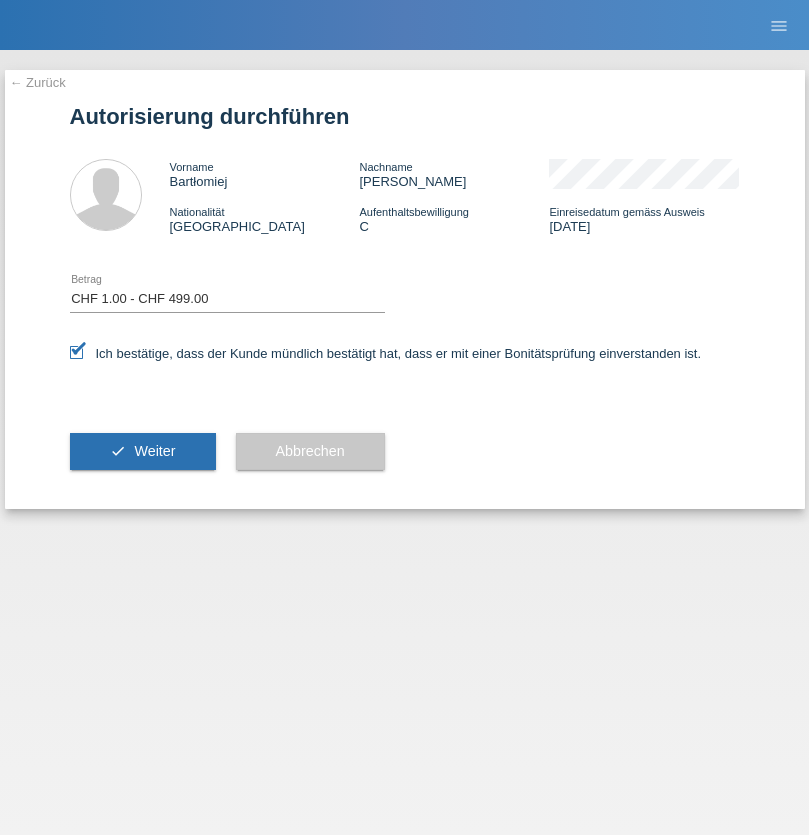 scroll, scrollTop: 0, scrollLeft: 0, axis: both 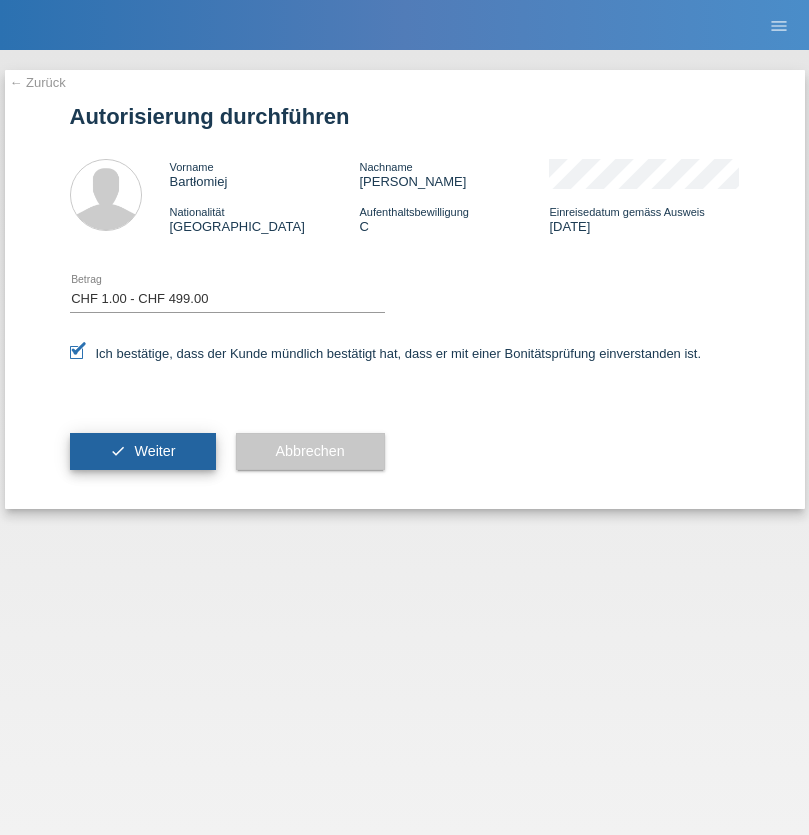 click on "Weiter" at bounding box center (154, 451) 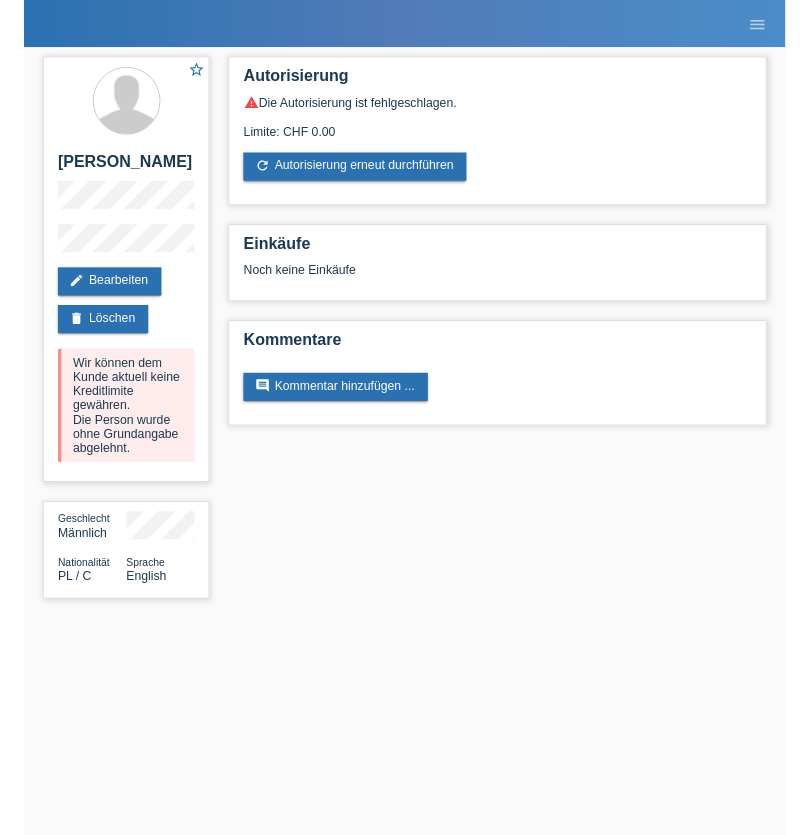 scroll, scrollTop: 0, scrollLeft: 0, axis: both 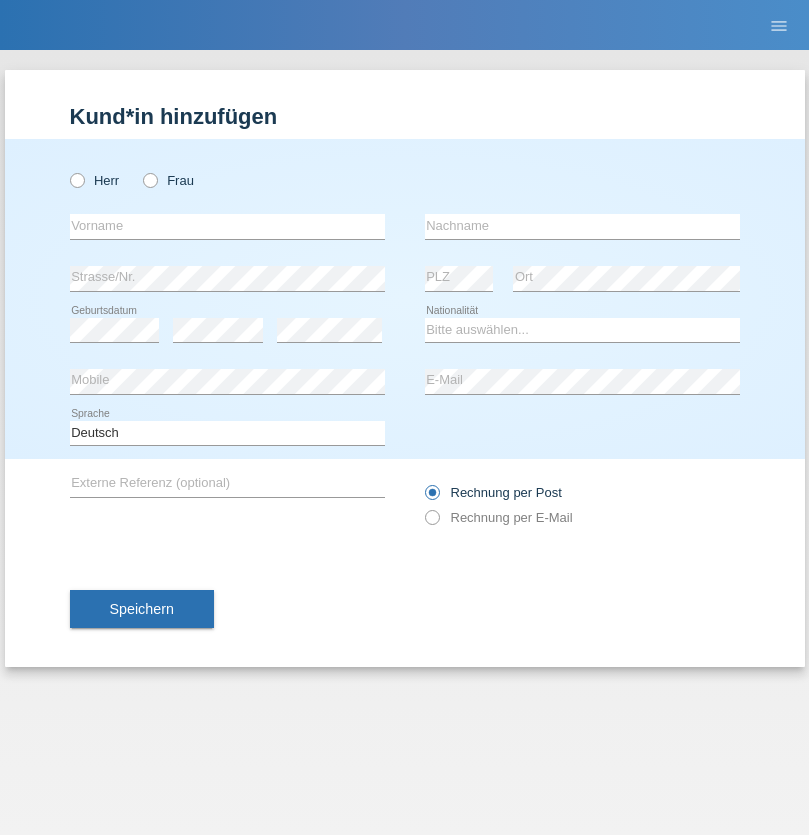 radio on "true" 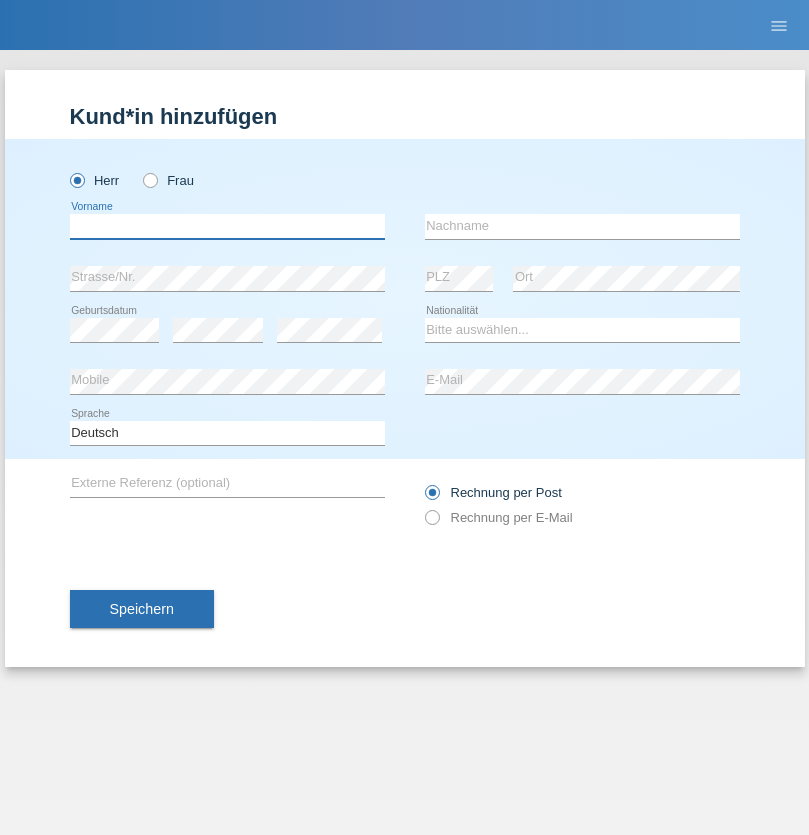 click at bounding box center (227, 226) 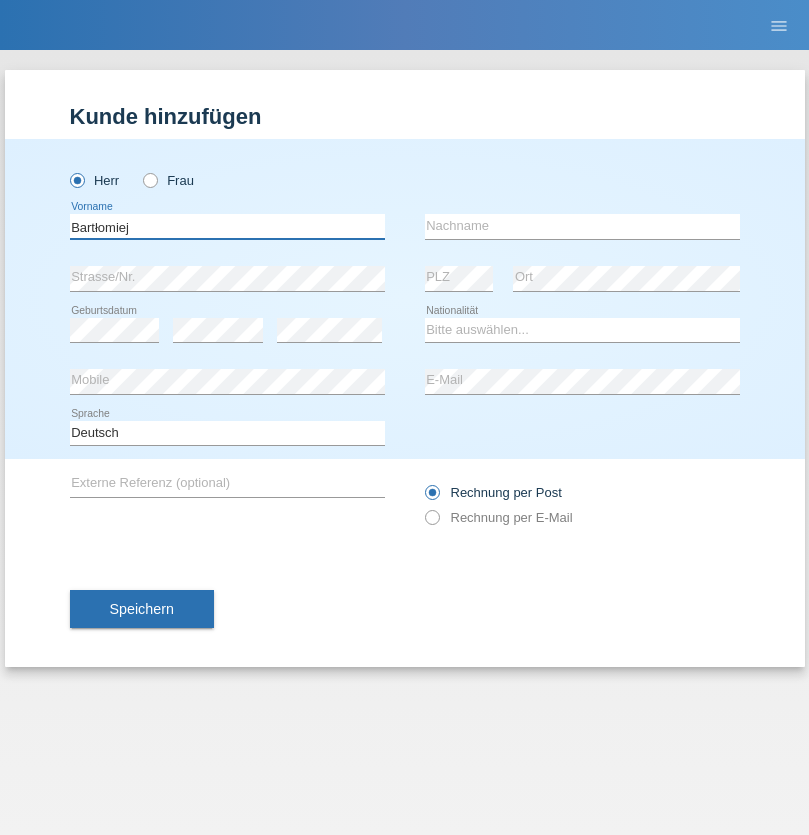 type on "Bartłomiej" 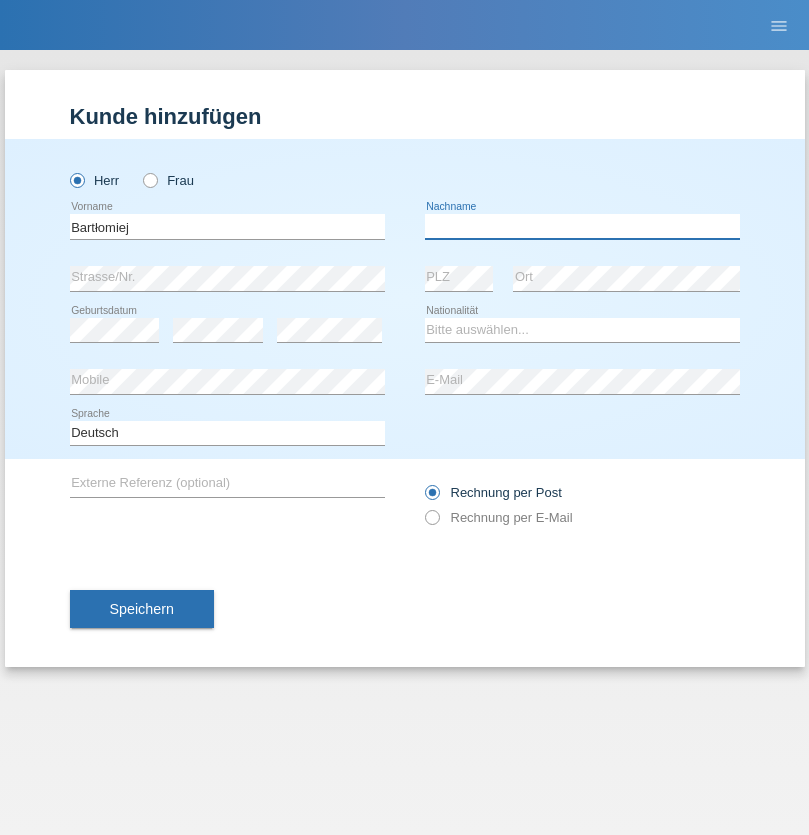 click at bounding box center [582, 226] 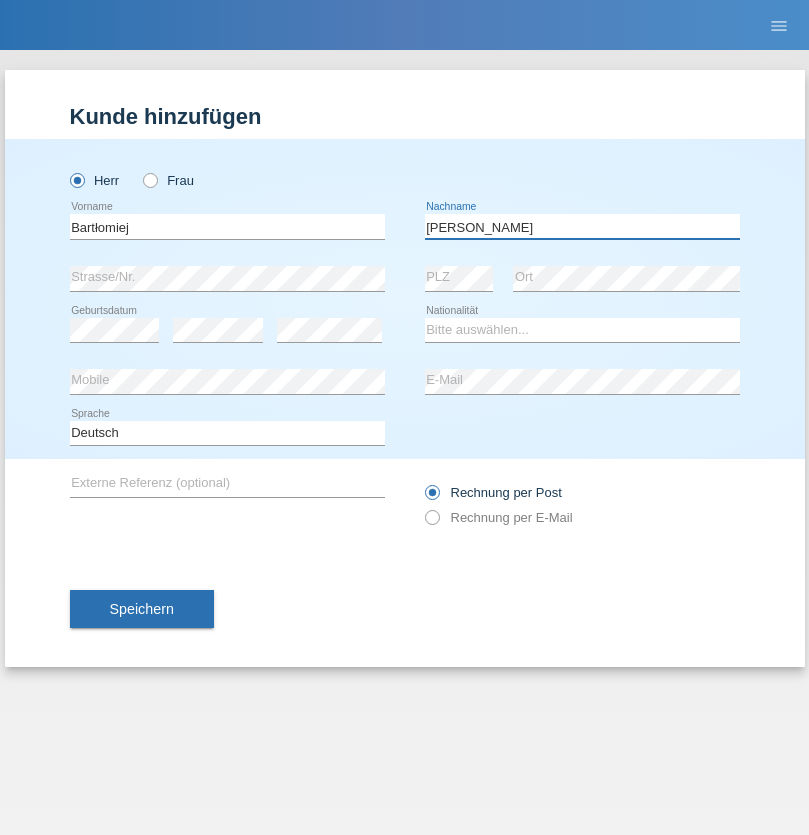 type on "[PERSON_NAME]" 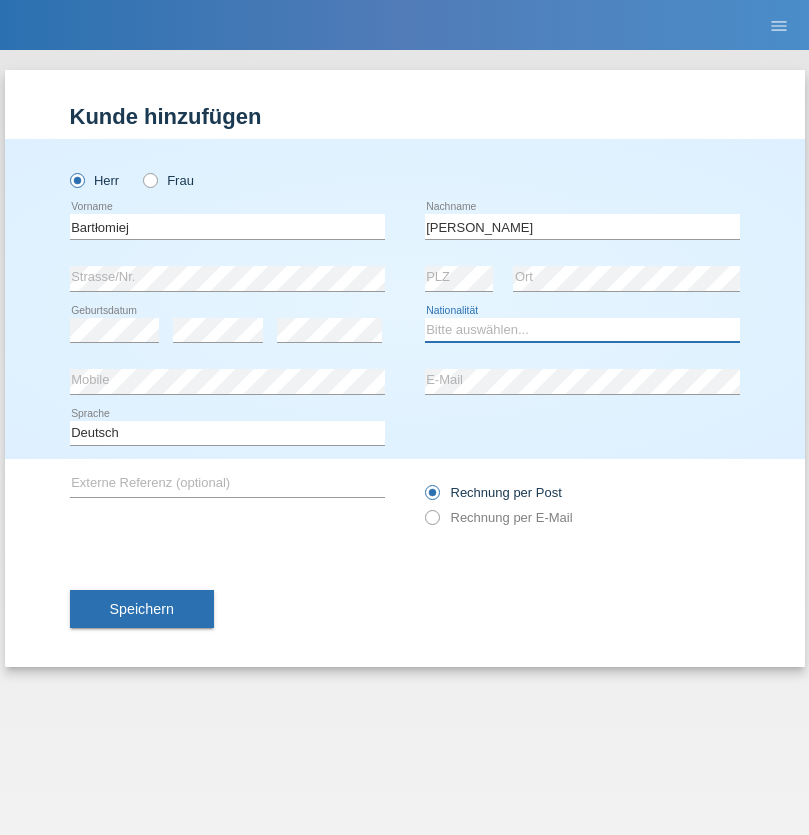 select on "CH" 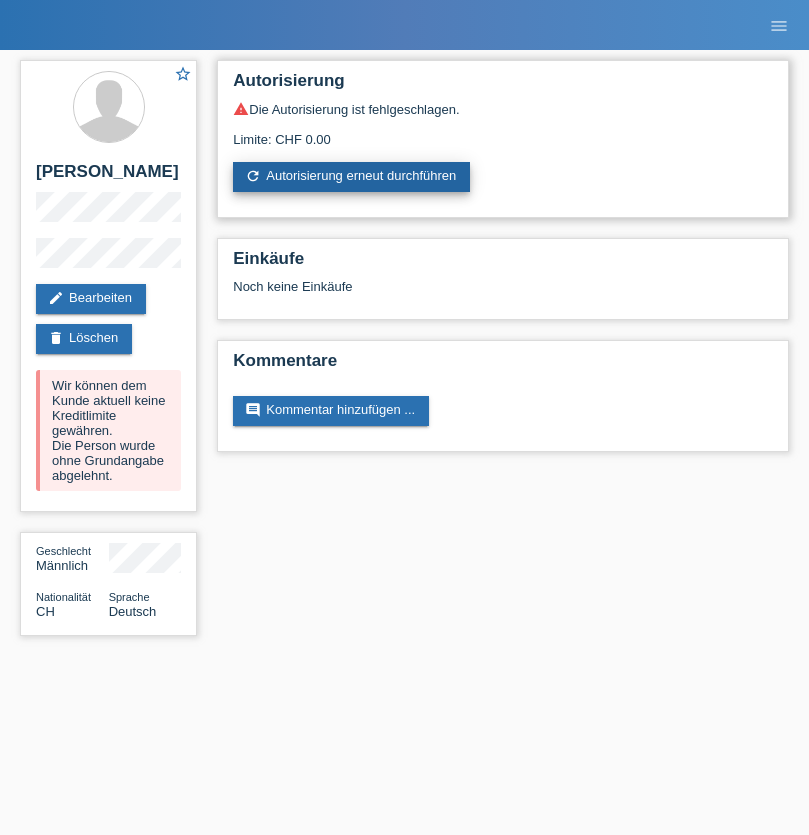 click on "refresh  Autorisierung erneut durchführen" at bounding box center (351, 177) 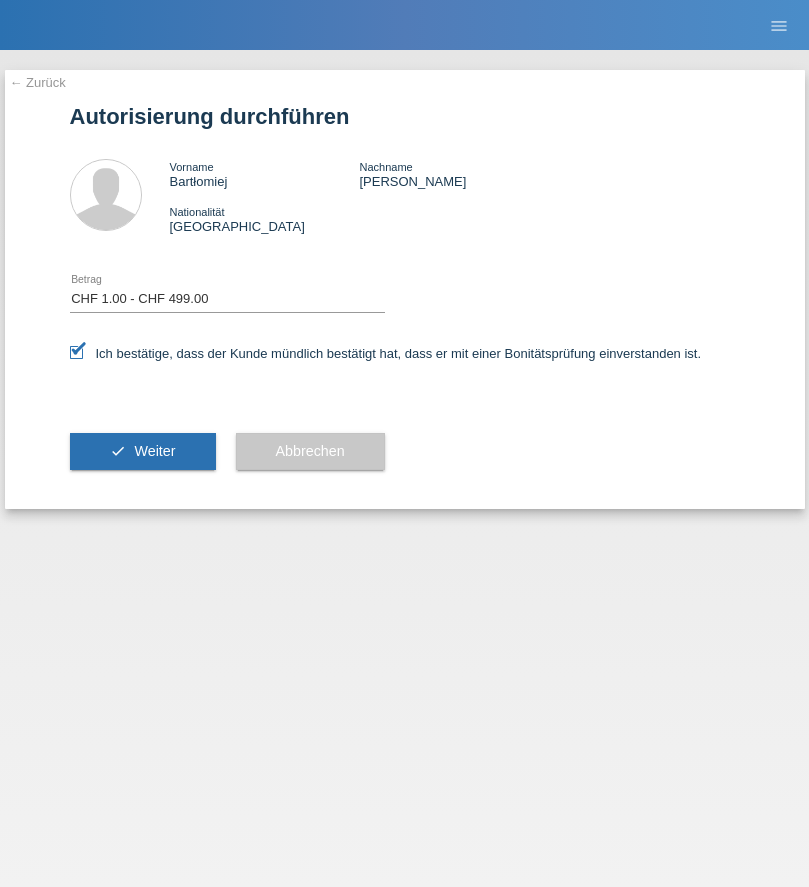 select on "1" 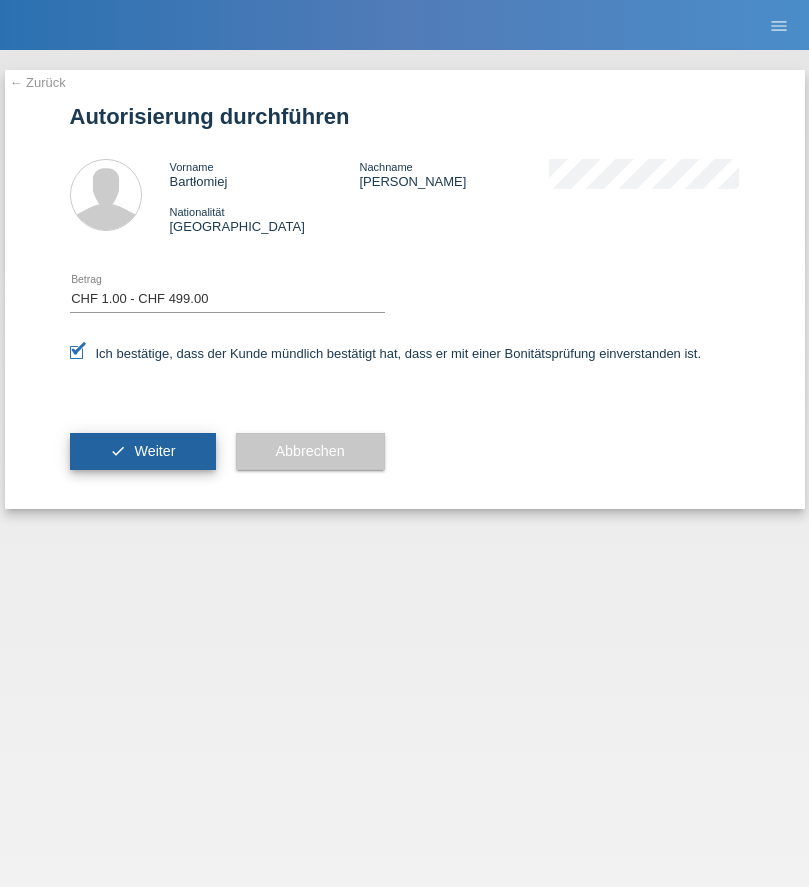 click on "Weiter" at bounding box center [154, 451] 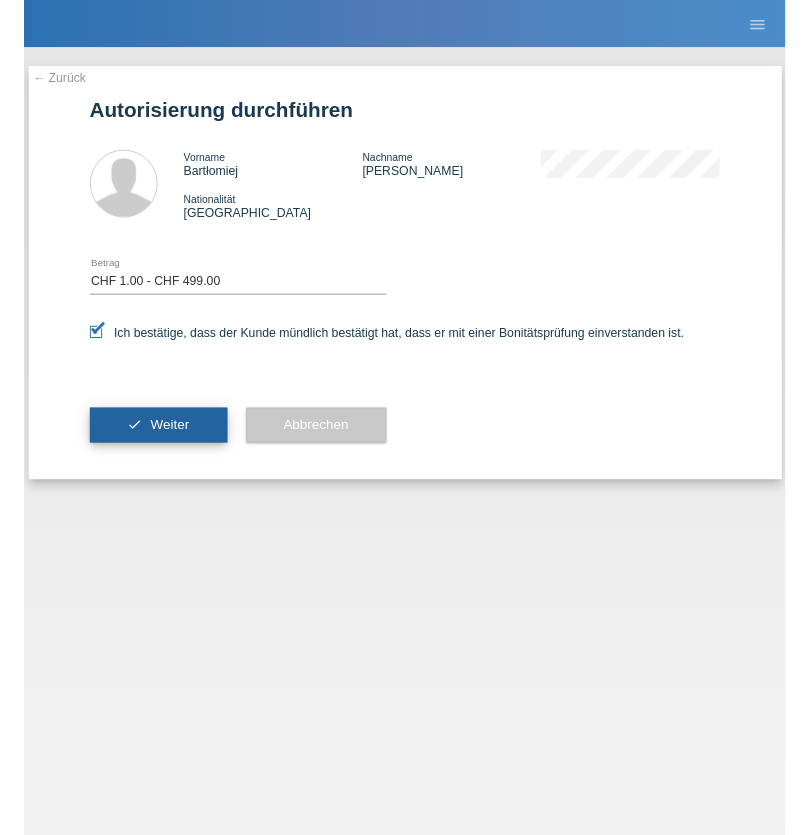 scroll, scrollTop: 0, scrollLeft: 0, axis: both 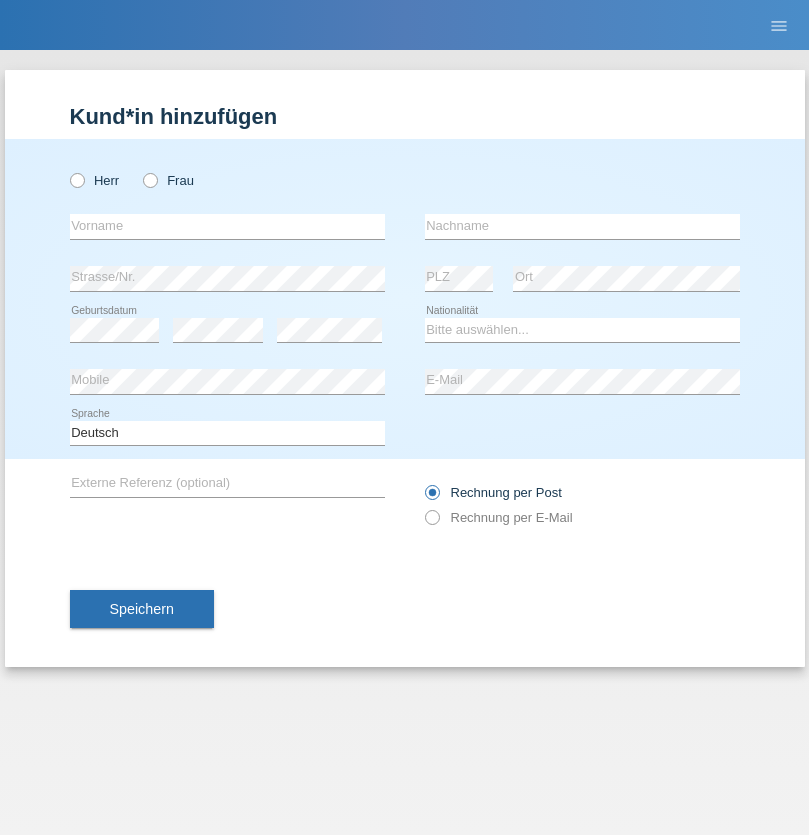 radio on "true" 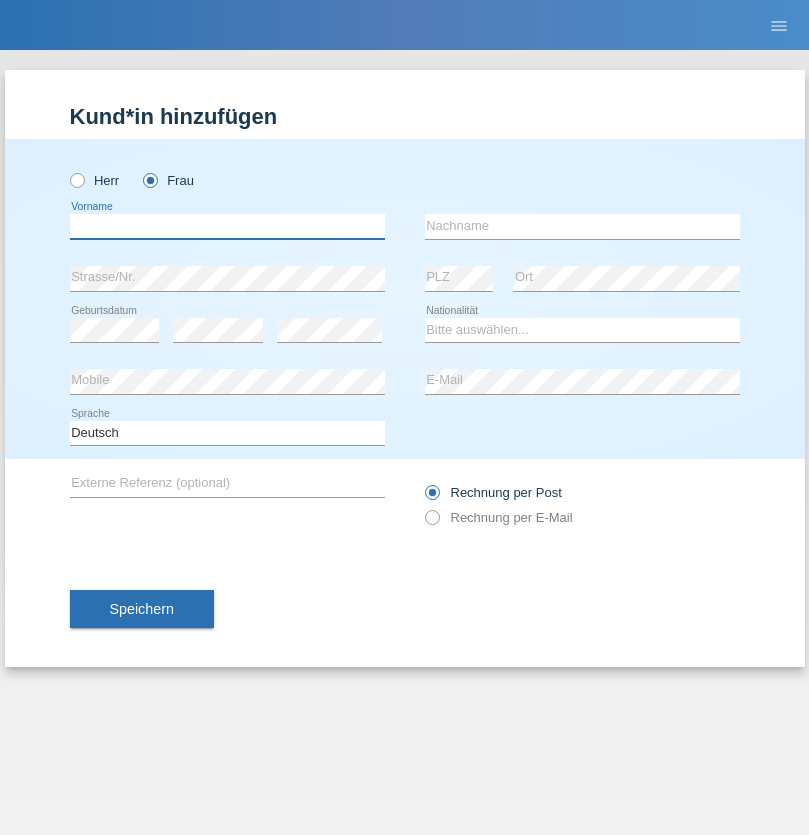 click at bounding box center (227, 226) 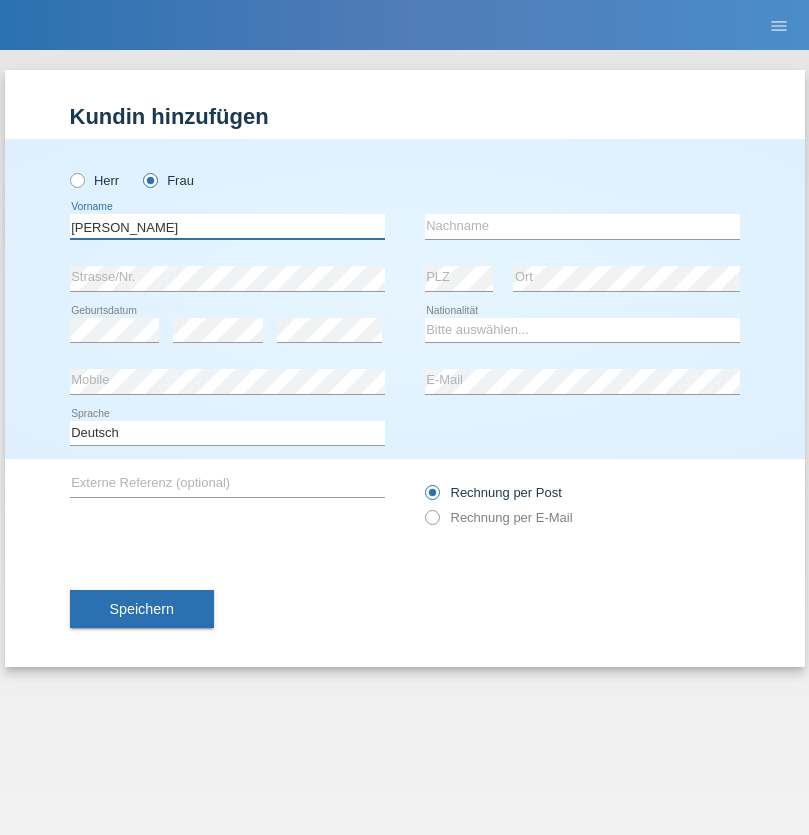 type on "[PERSON_NAME]" 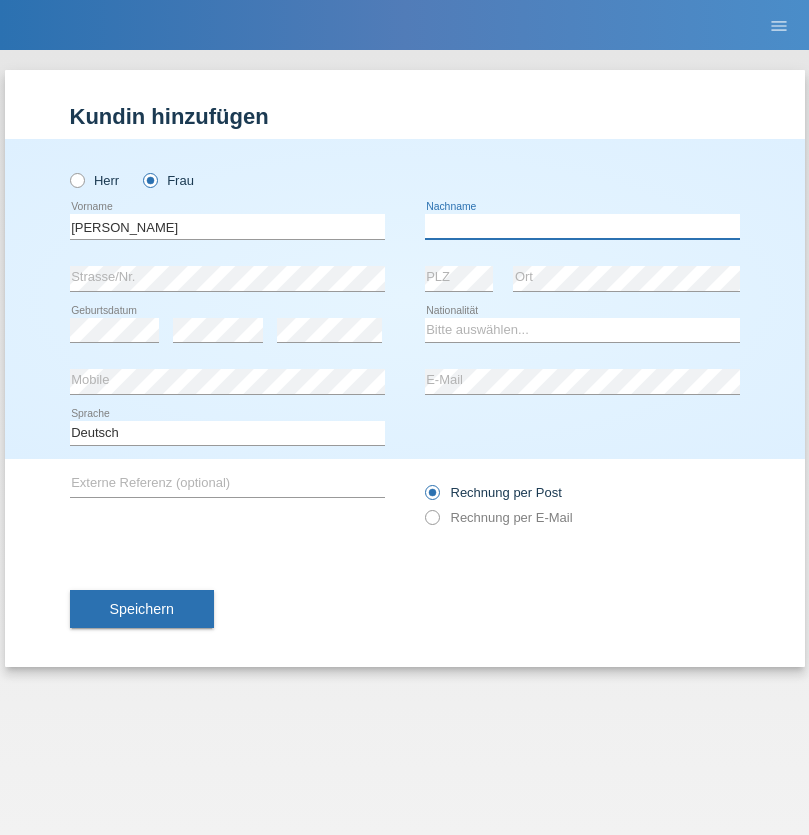 click at bounding box center (582, 226) 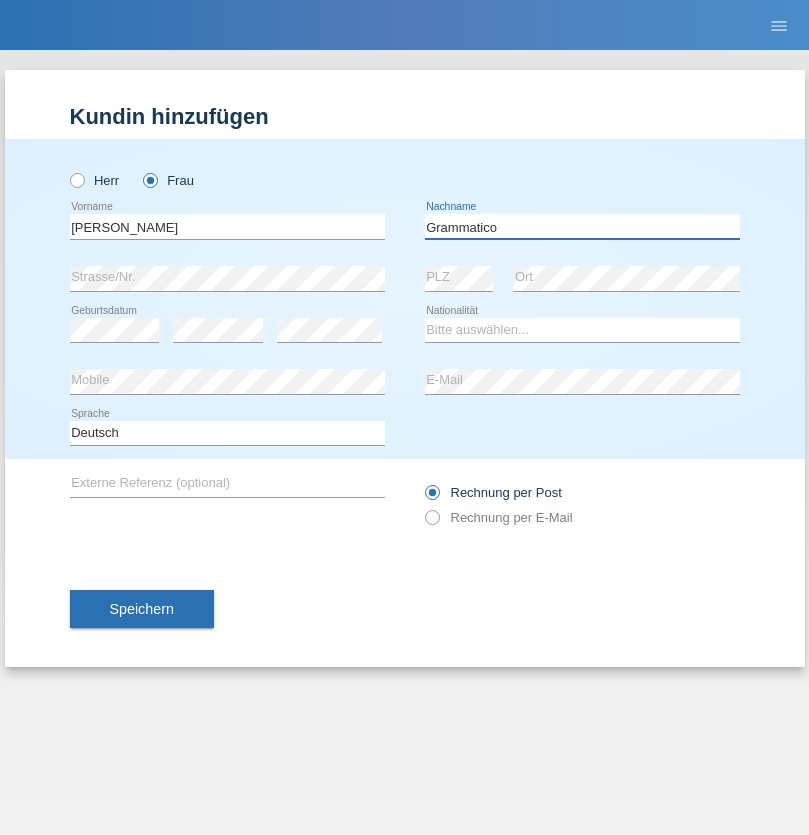 type on "Grammatico" 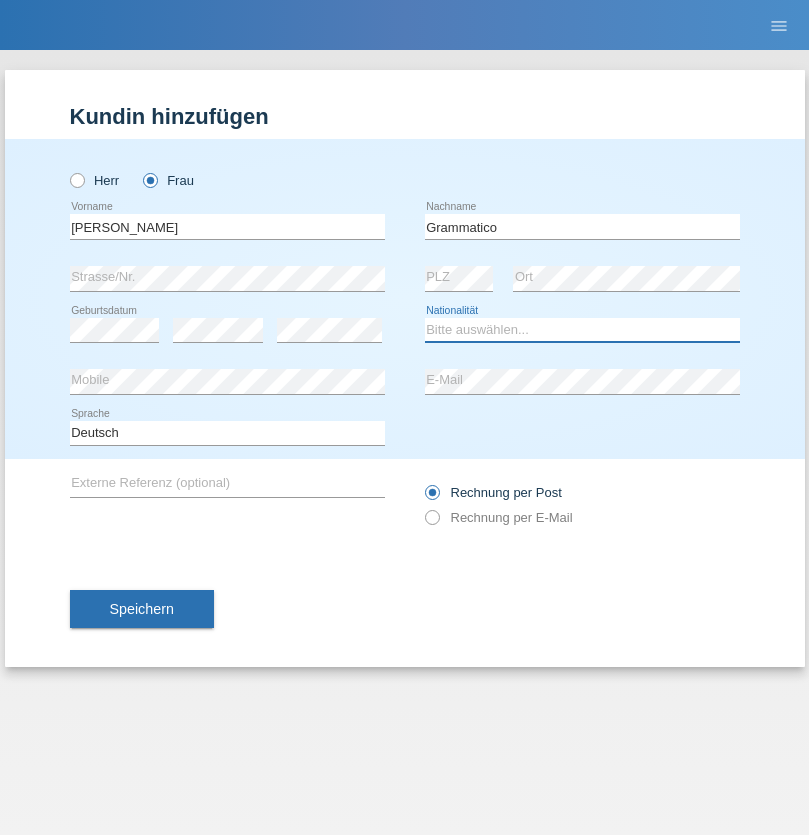 select on "CH" 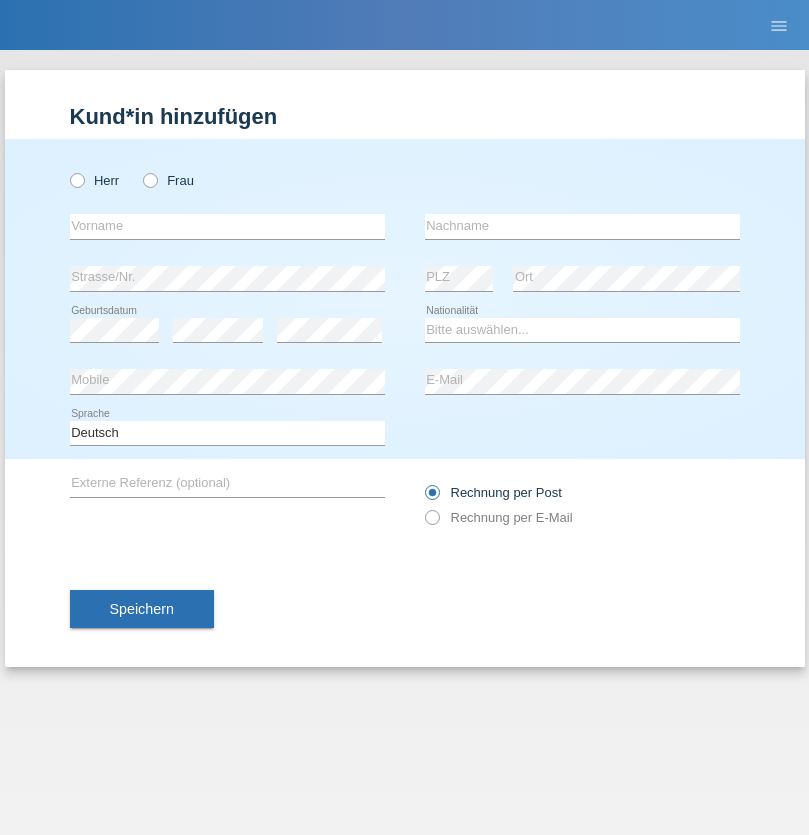 scroll, scrollTop: 0, scrollLeft: 0, axis: both 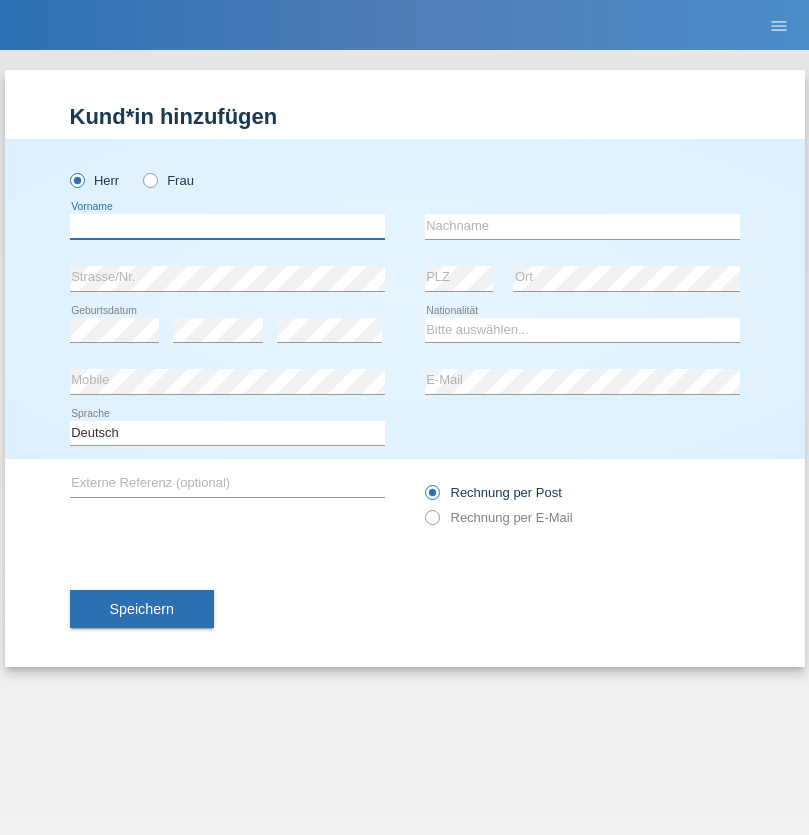 click at bounding box center (227, 226) 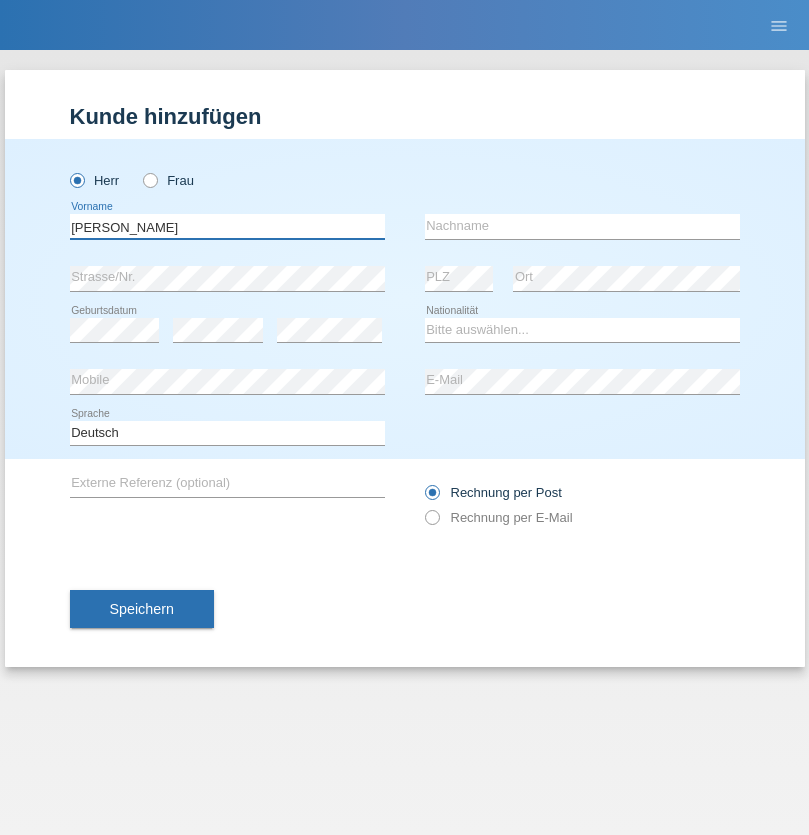 type on "Ivo" 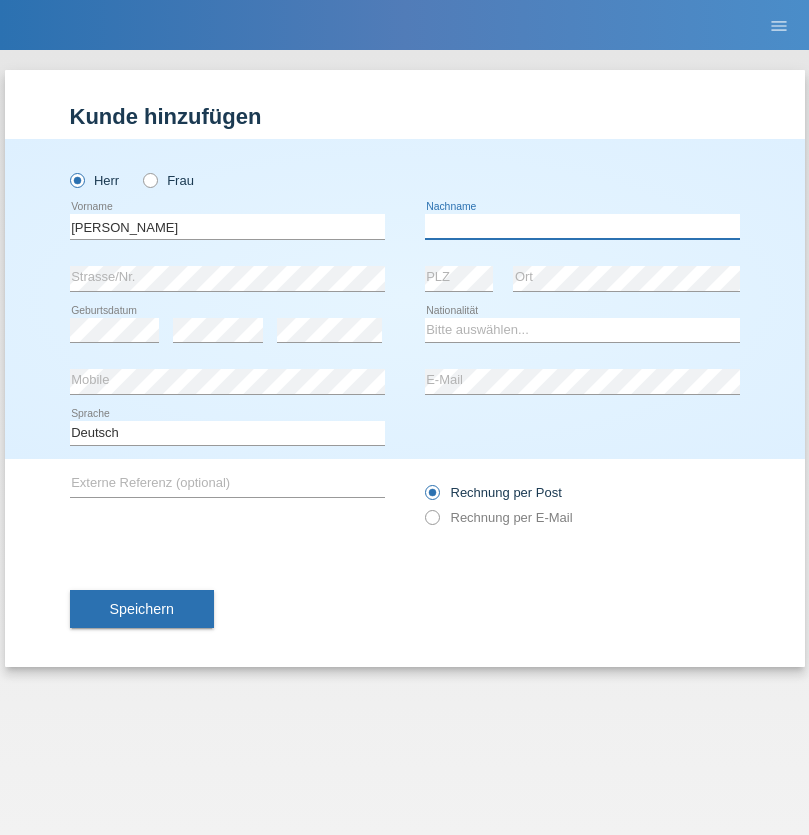click at bounding box center (582, 226) 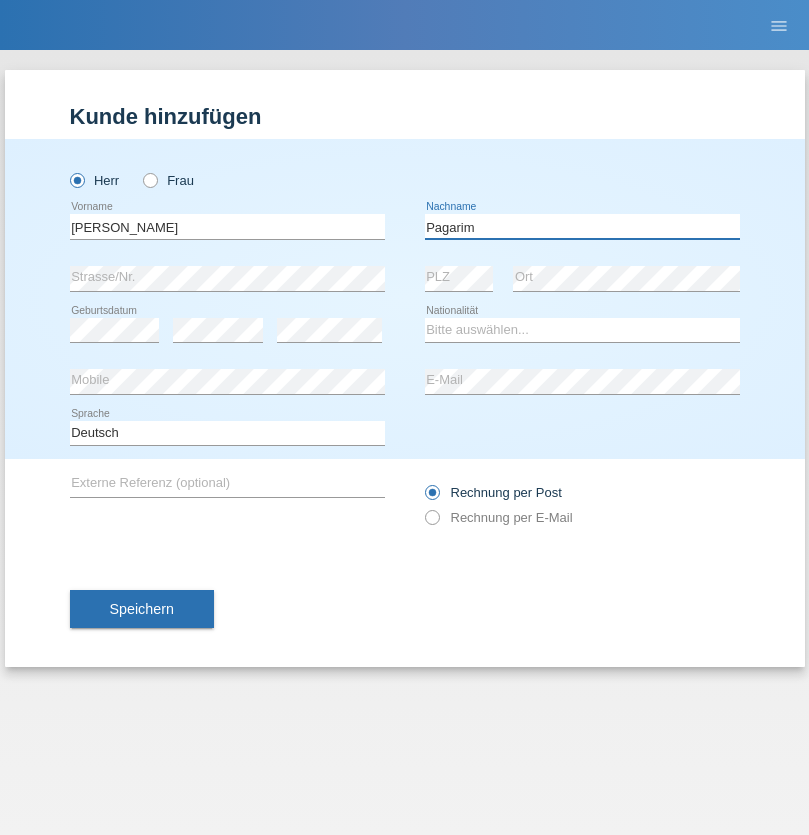 type on "Pagarim" 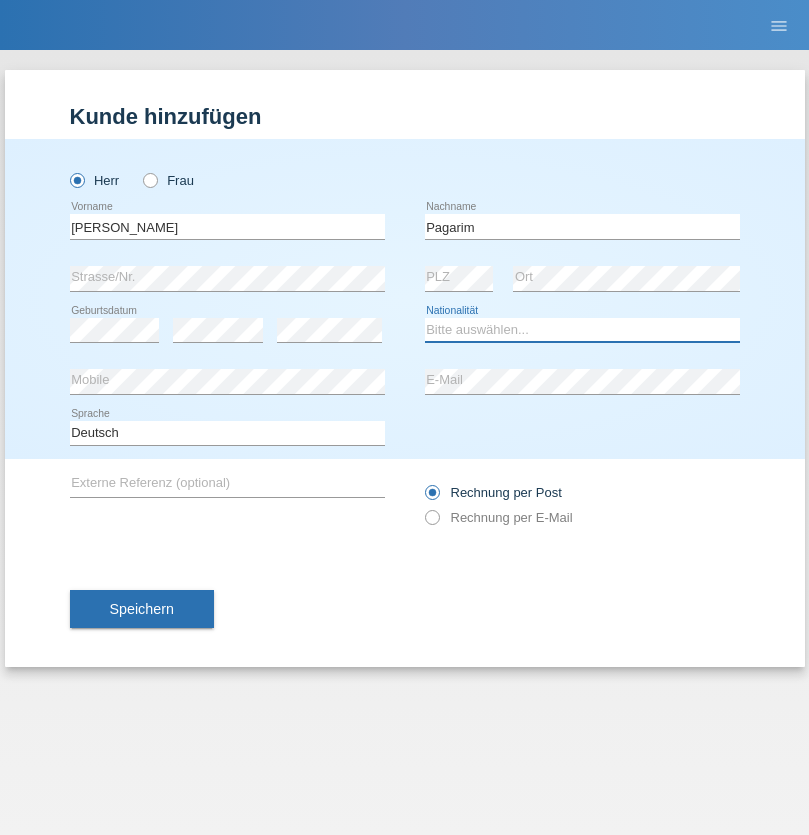 select on "CH" 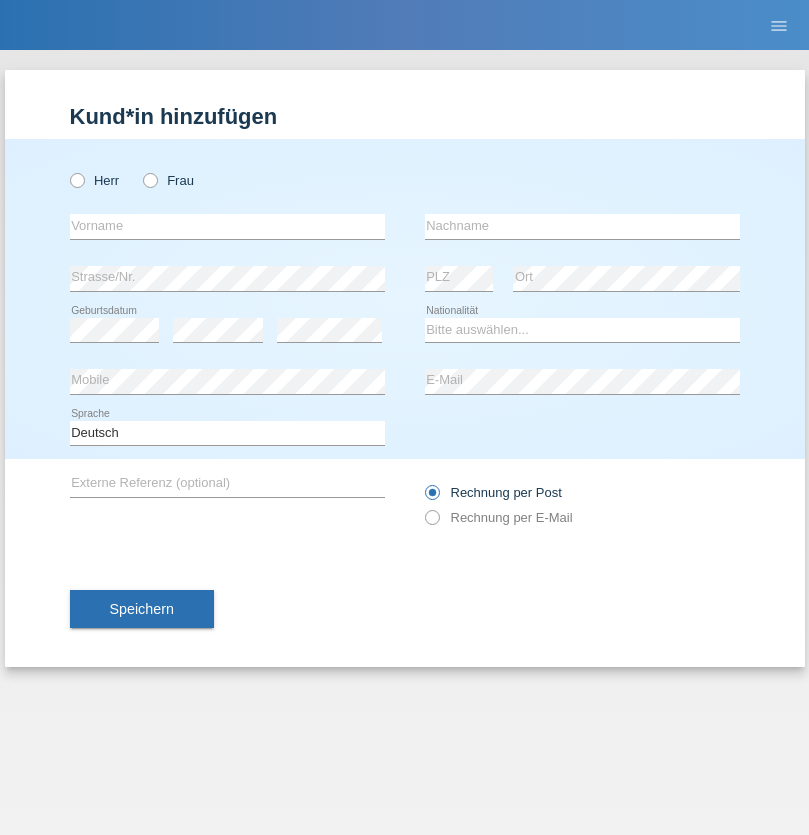 scroll, scrollTop: 0, scrollLeft: 0, axis: both 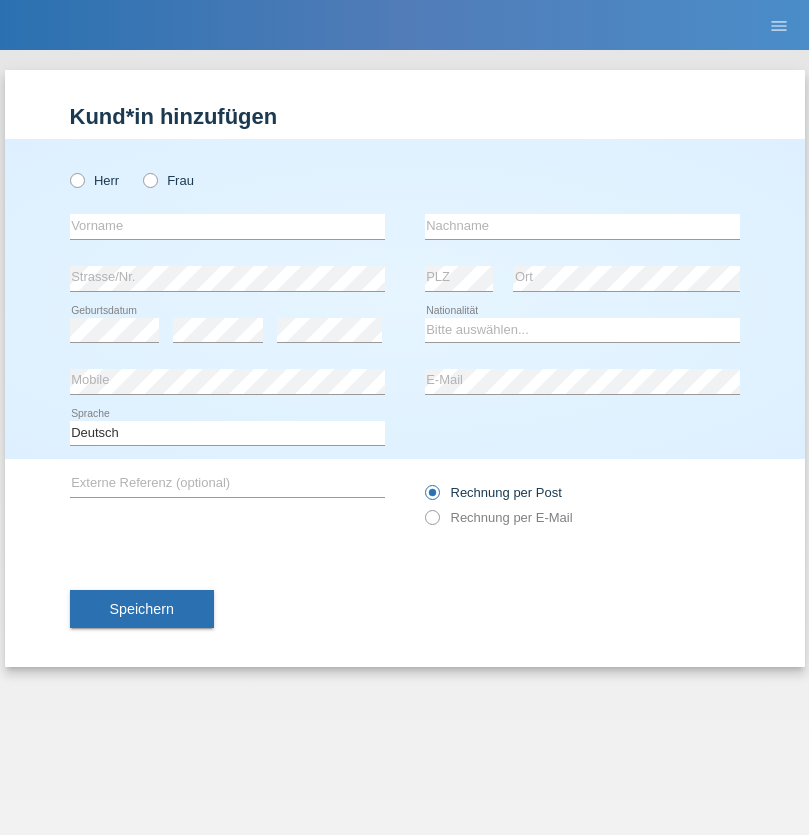 radio on "true" 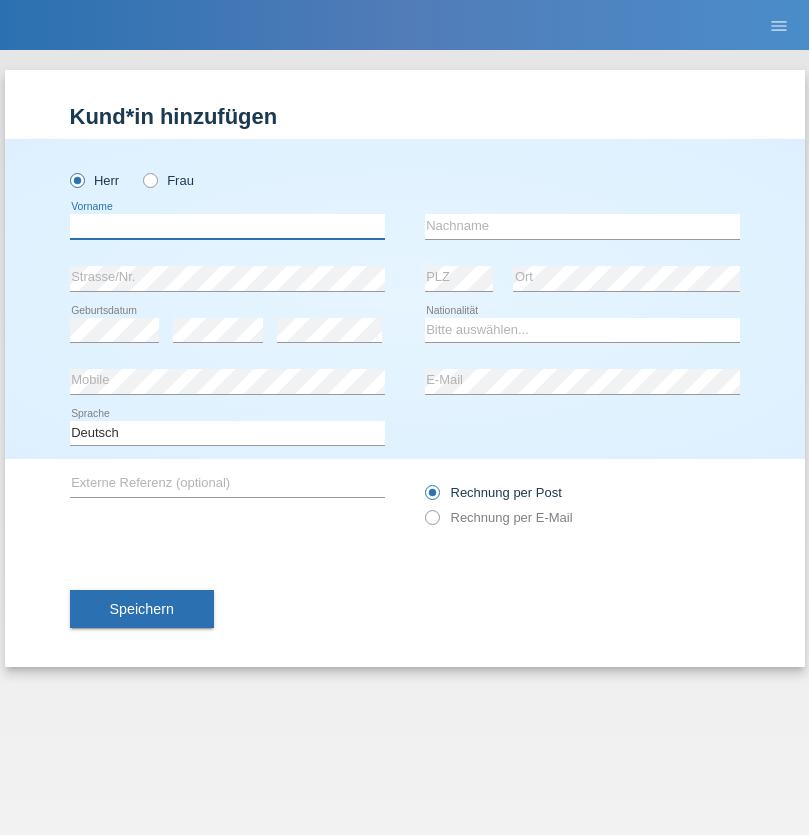 click at bounding box center [227, 226] 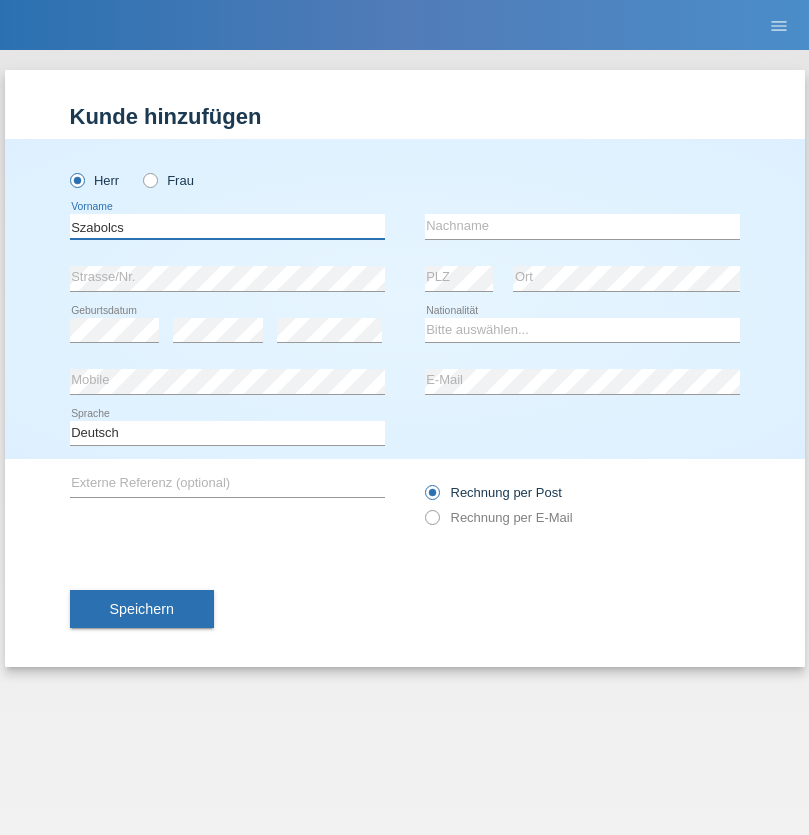 type on "Szabolcs" 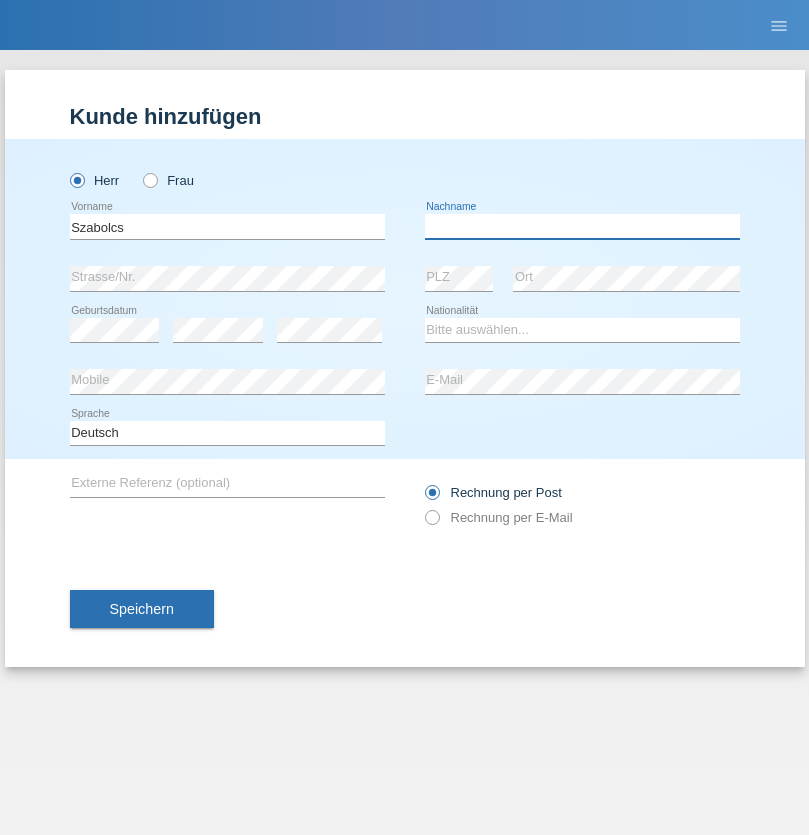 click at bounding box center (582, 226) 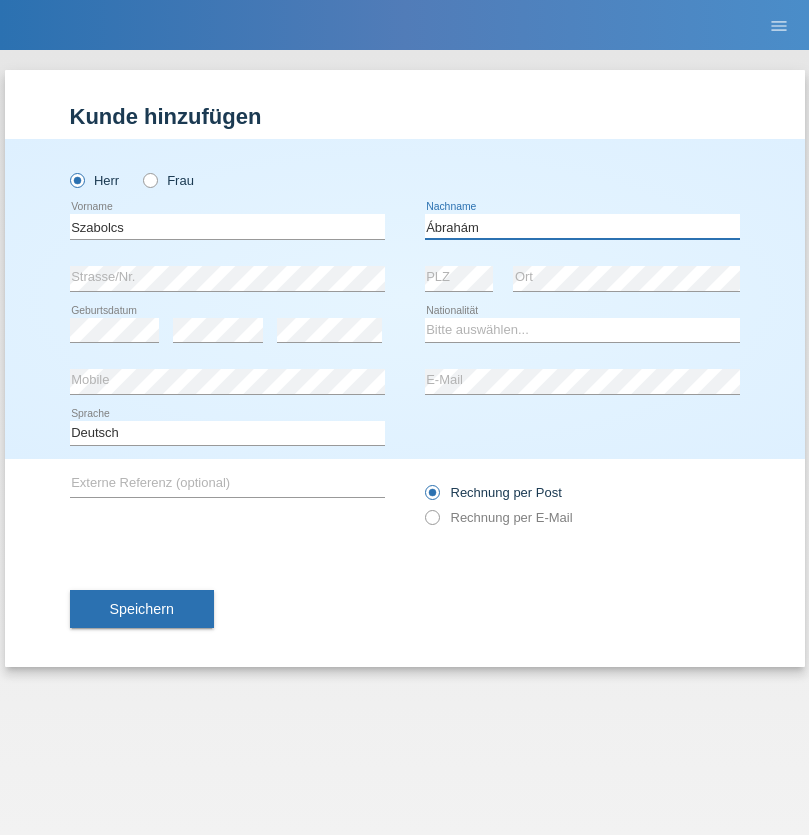 type on "Ábrahám" 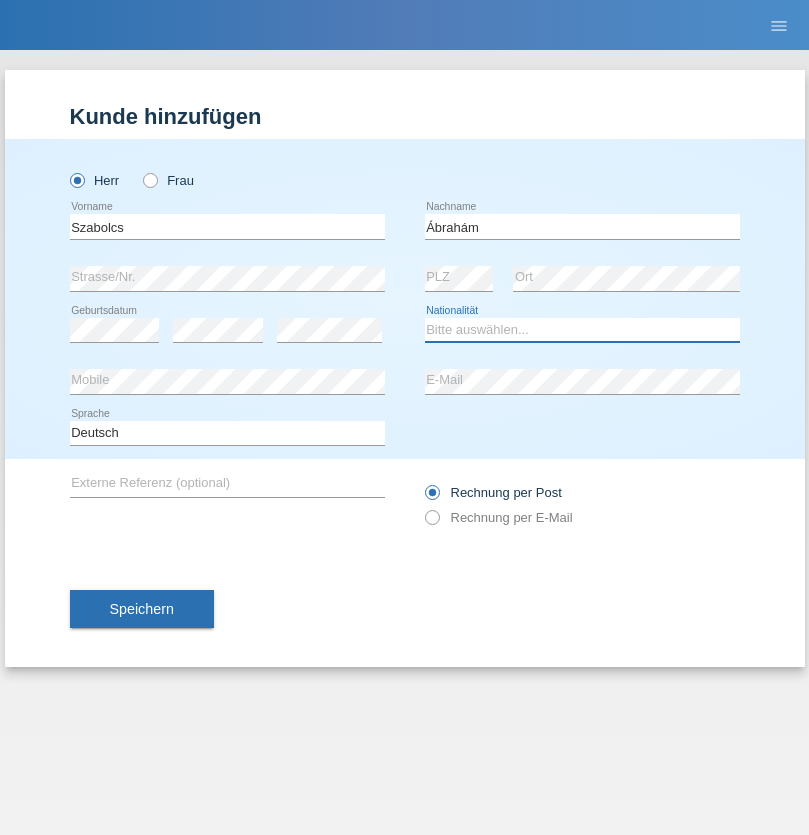 select on "HU" 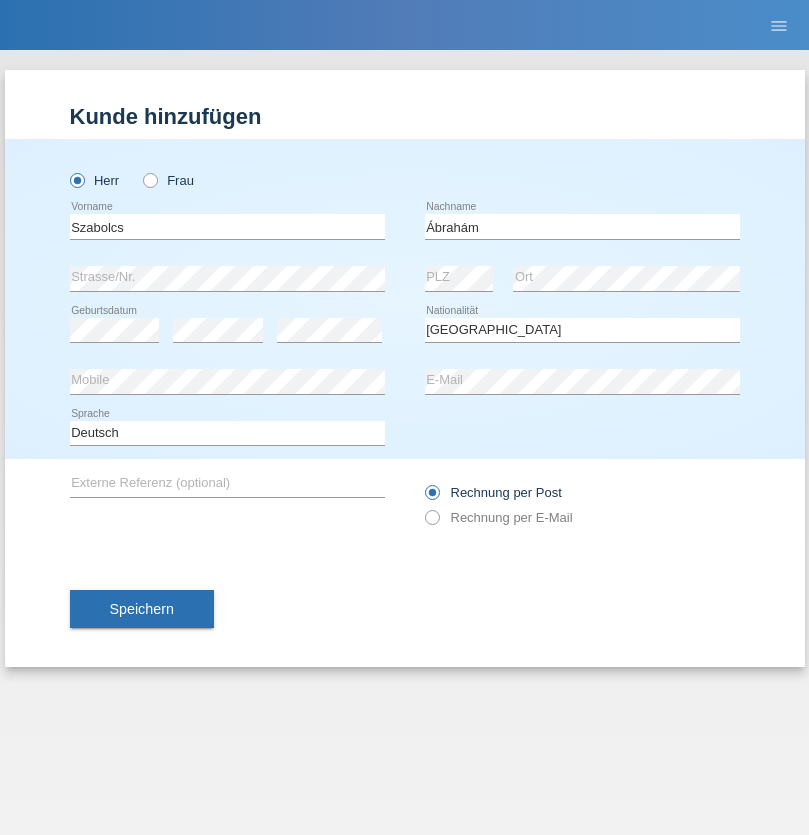 select on "C" 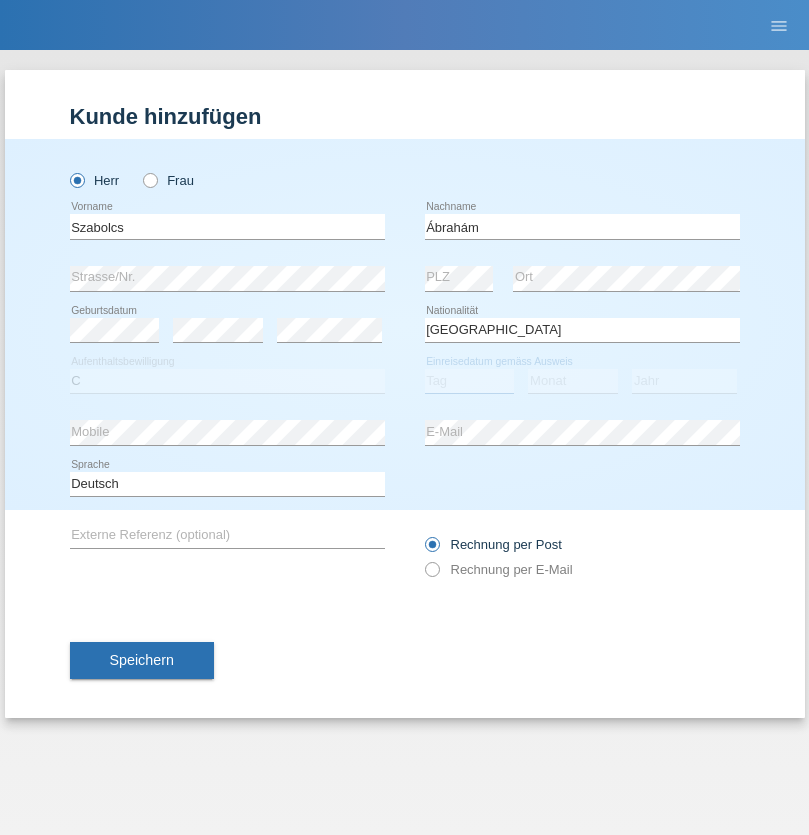 select on "09" 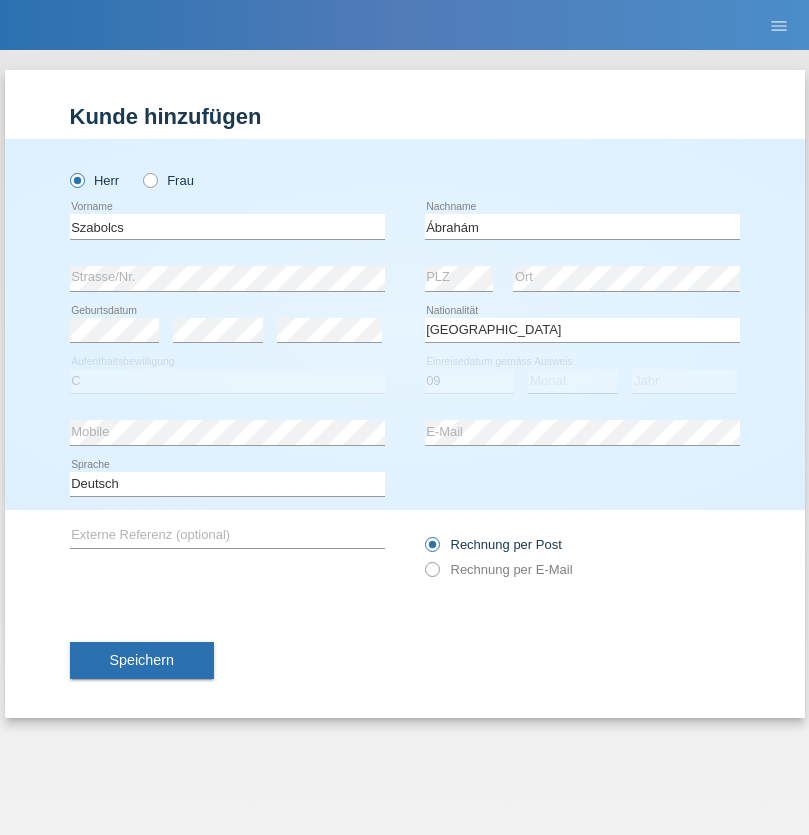 select on "12" 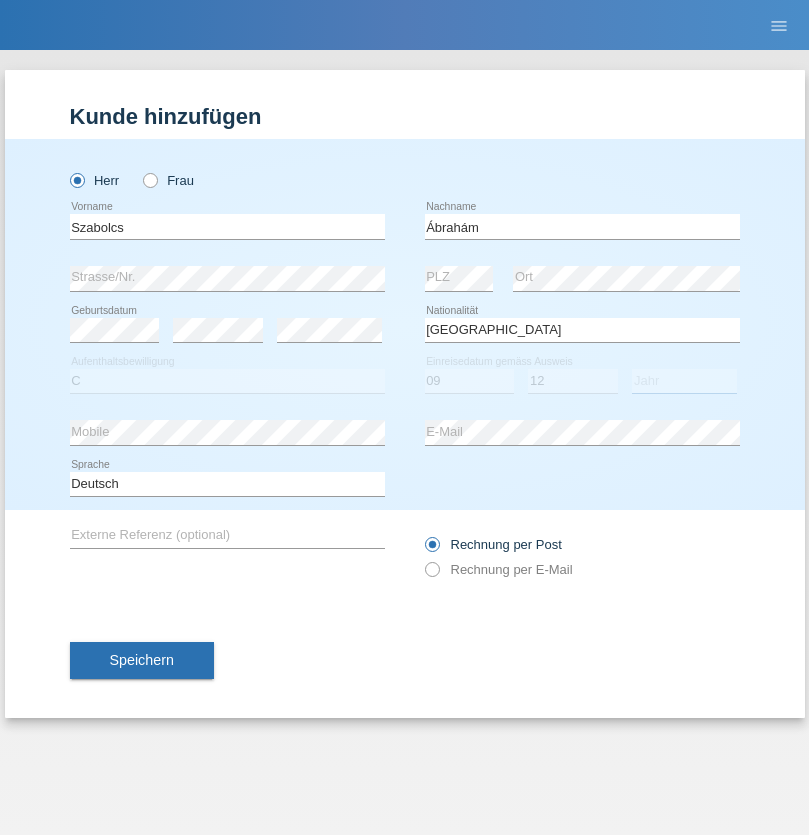 select on "2021" 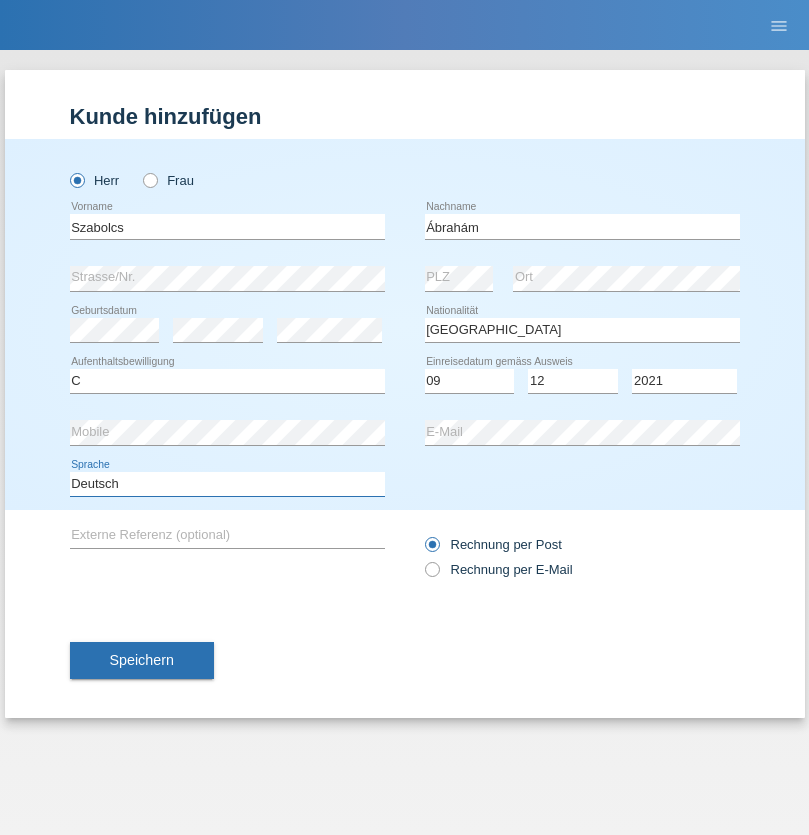 select on "en" 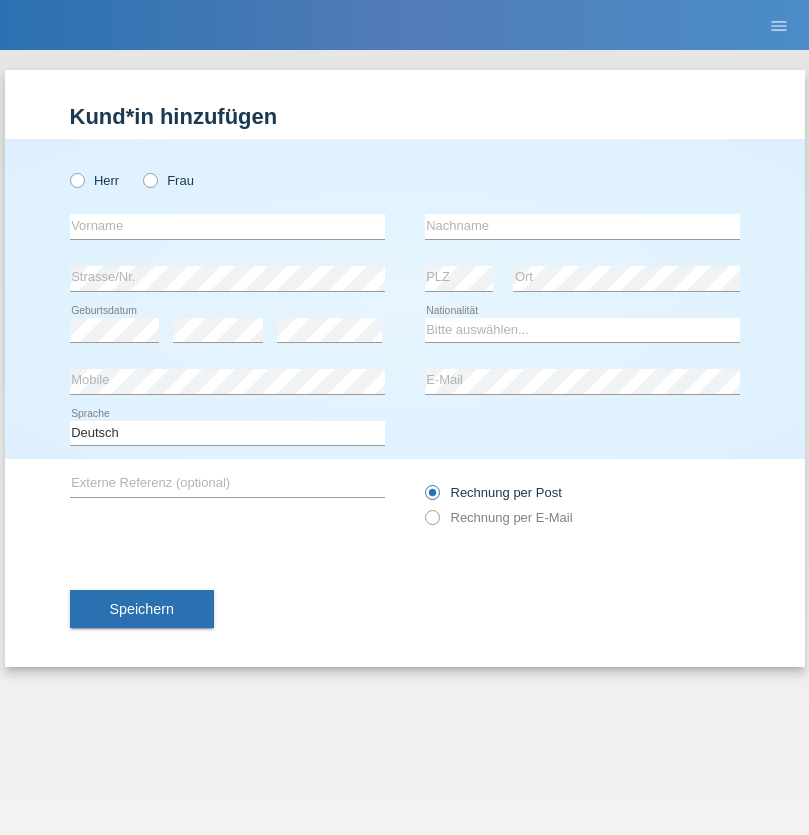scroll, scrollTop: 0, scrollLeft: 0, axis: both 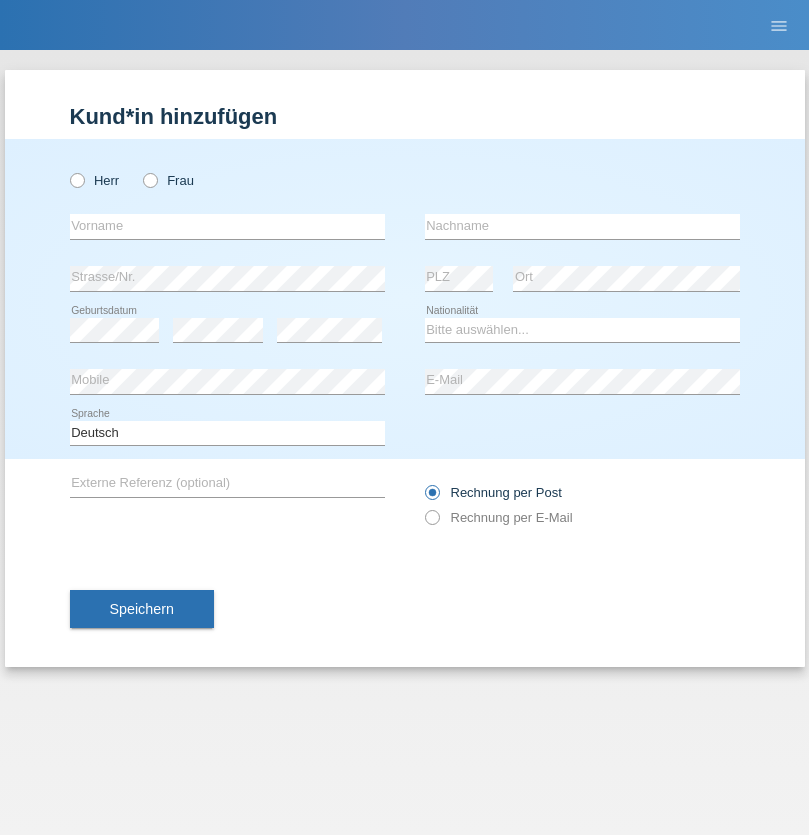 radio on "true" 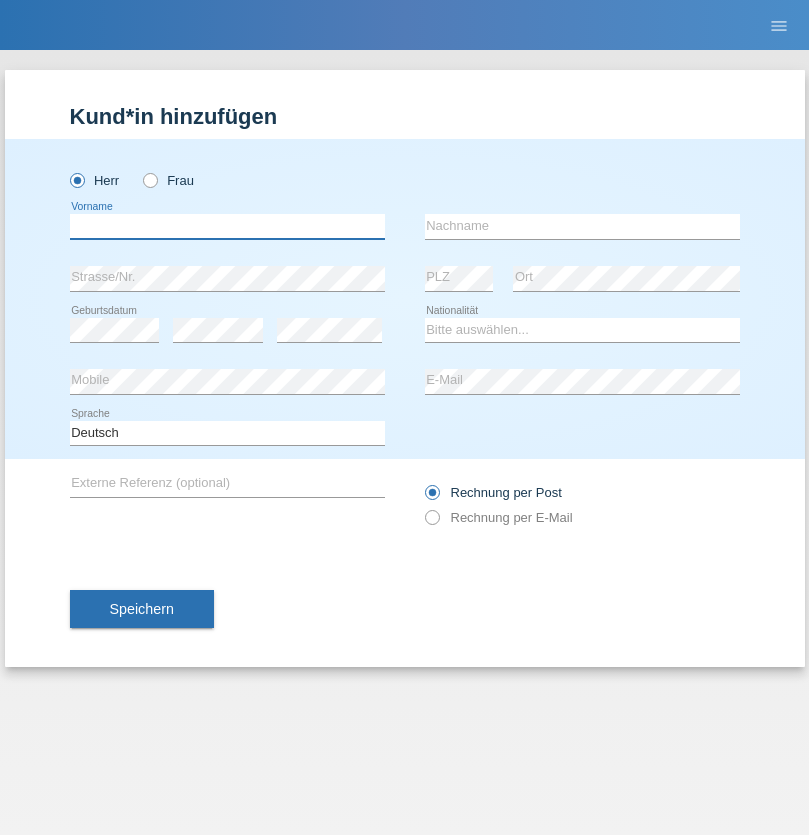 click at bounding box center (227, 226) 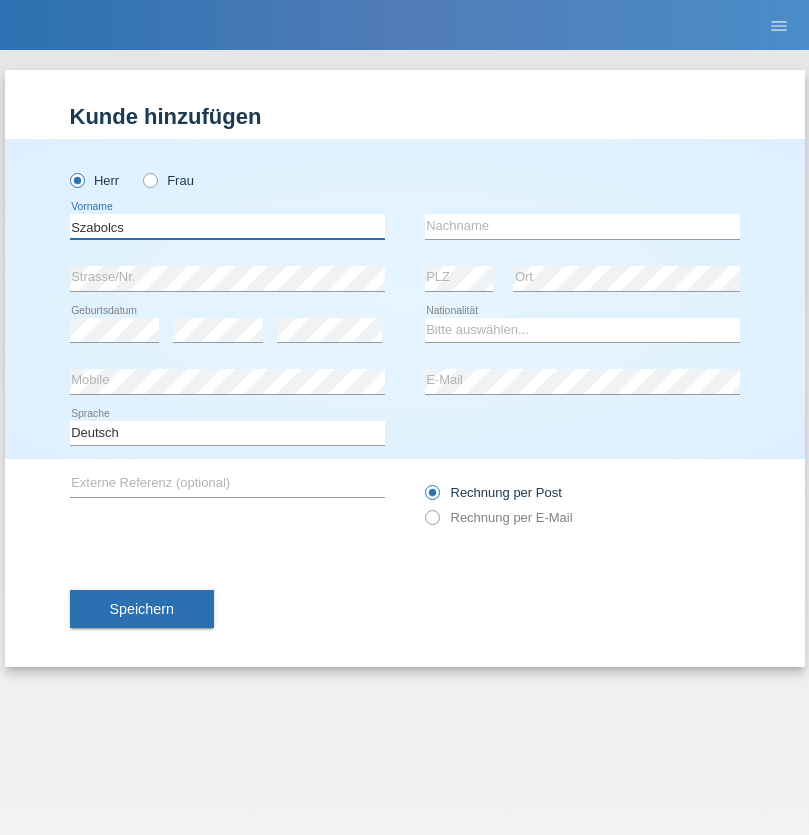 type on "Szabolcs" 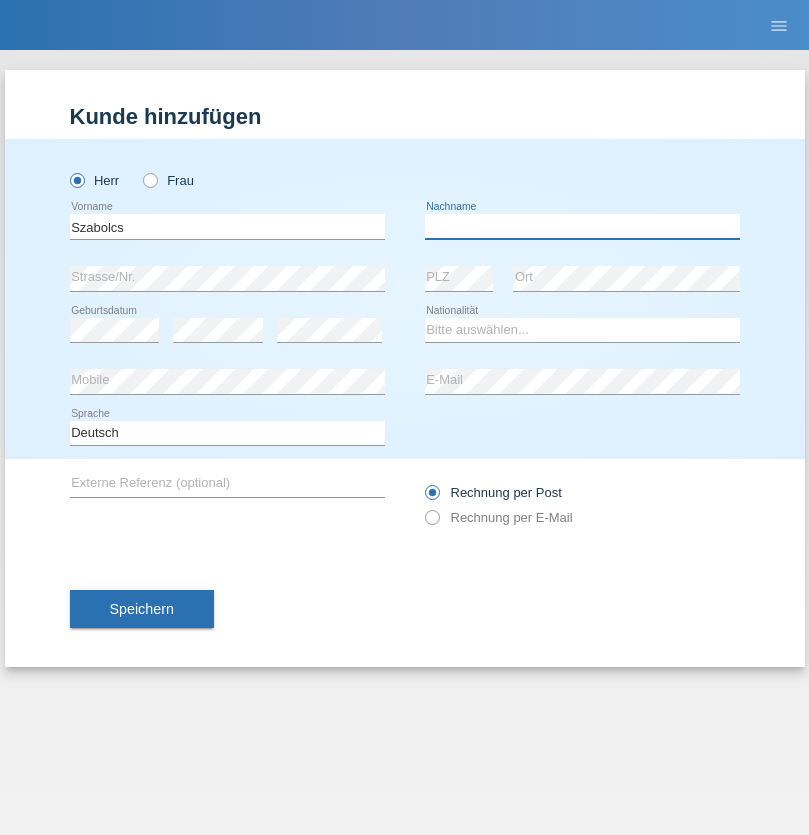 click at bounding box center (582, 226) 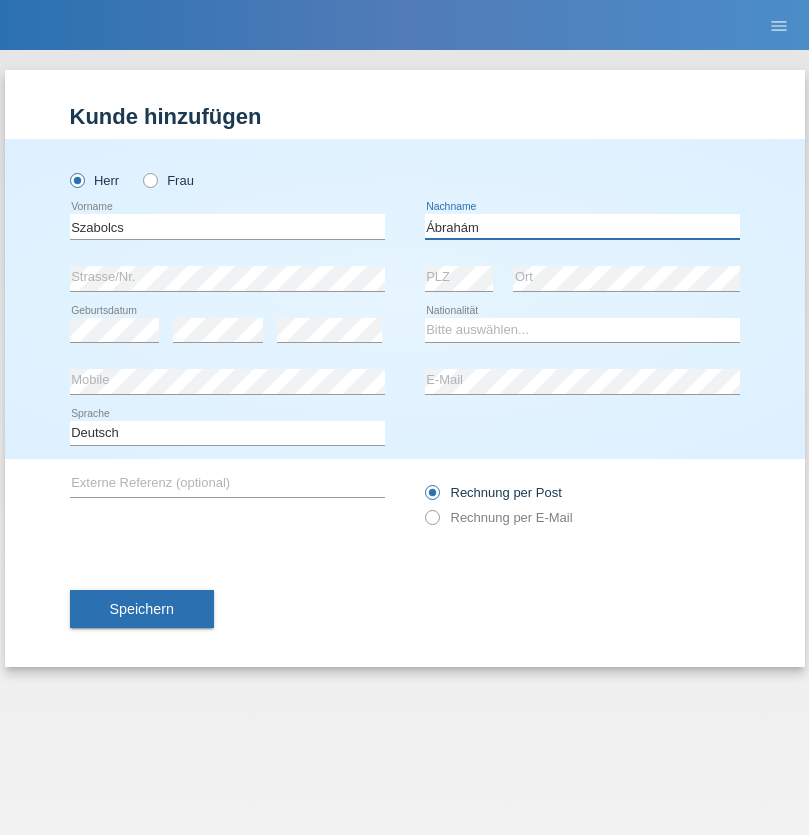 type on "Ábrahám" 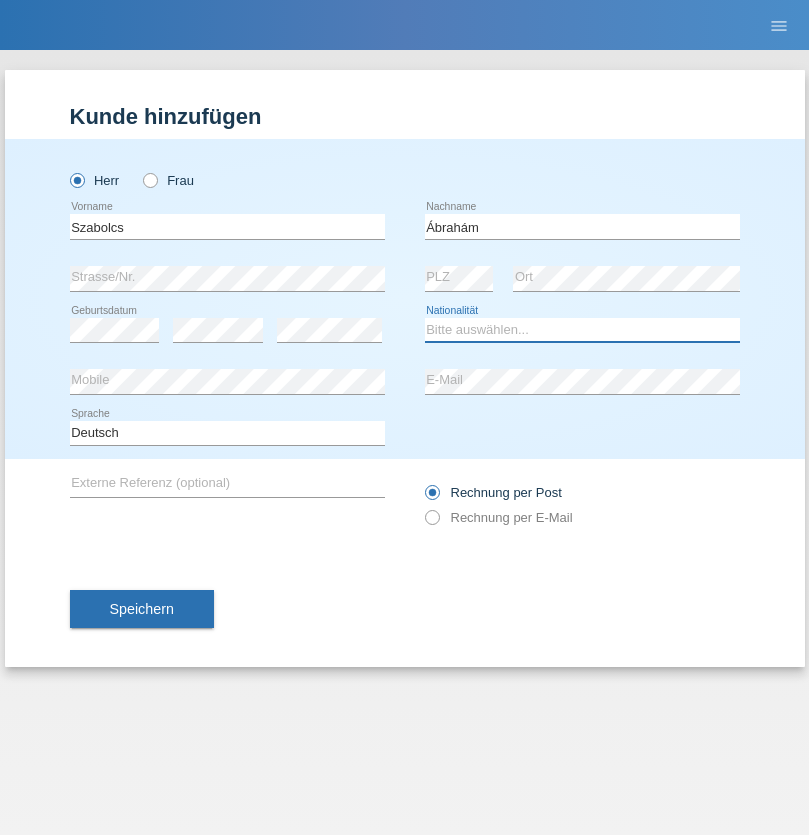 select on "HU" 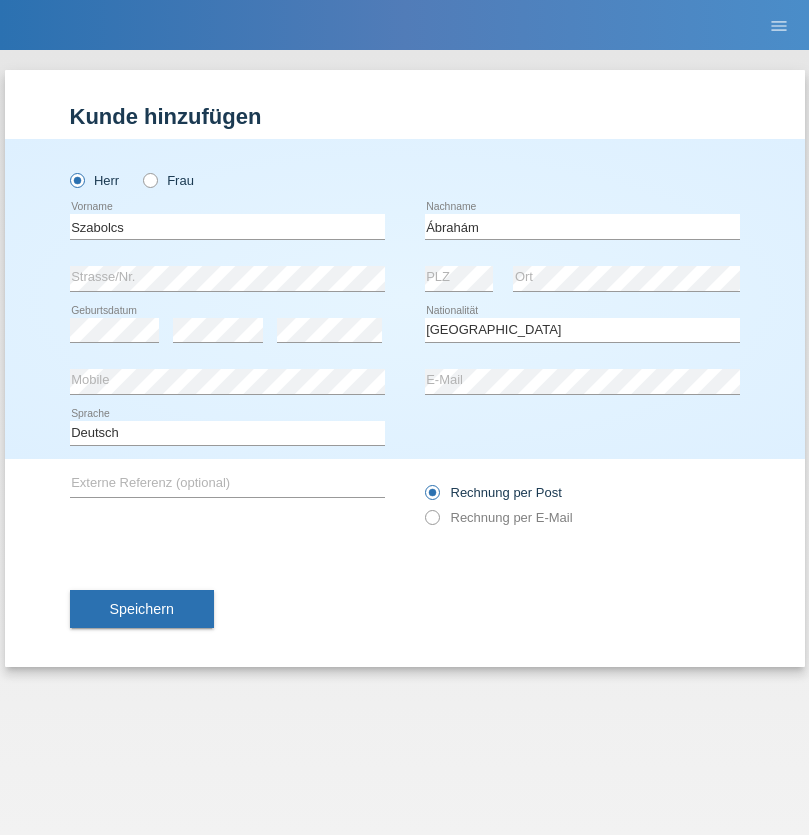 select on "C" 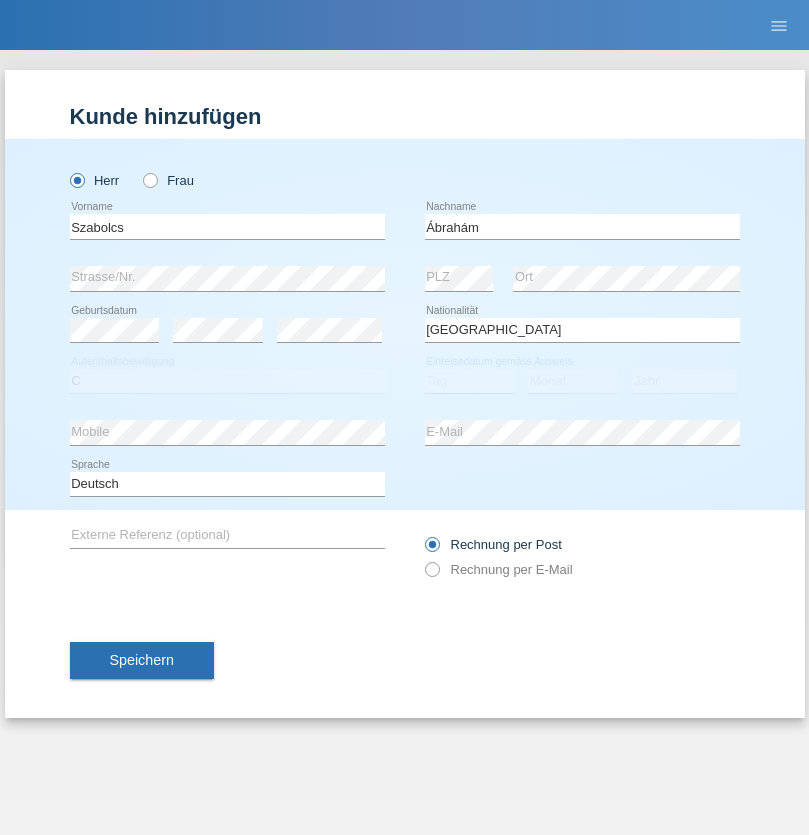 select on "09" 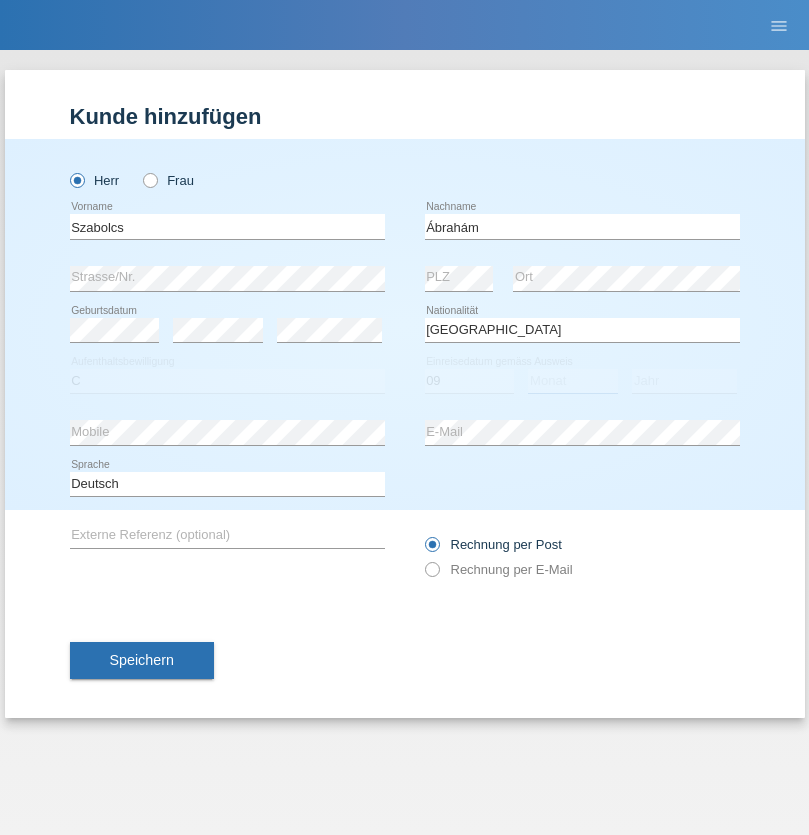 select on "12" 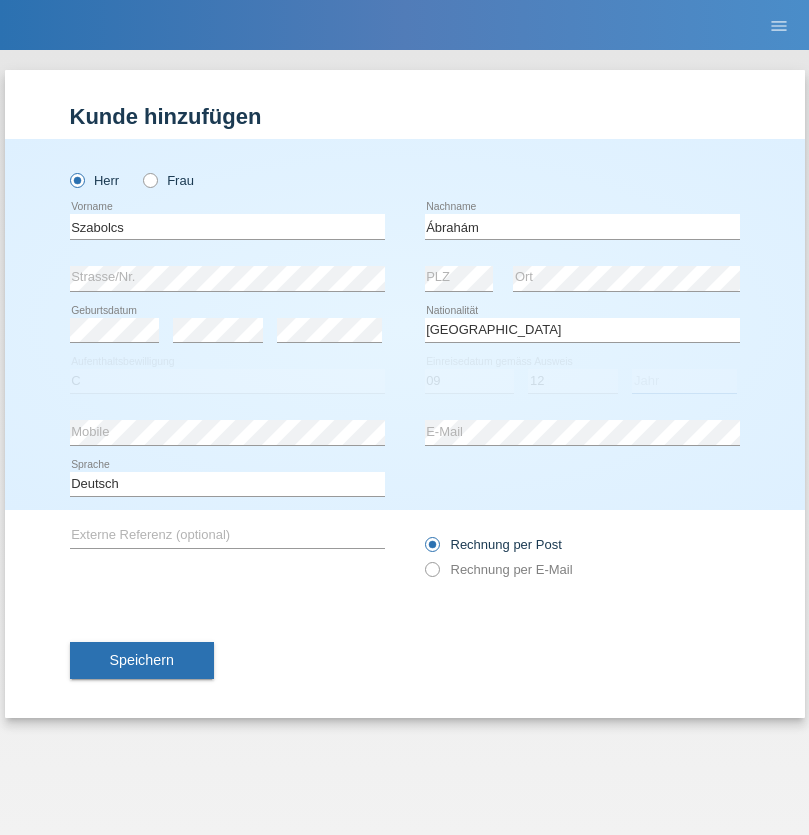 select on "2021" 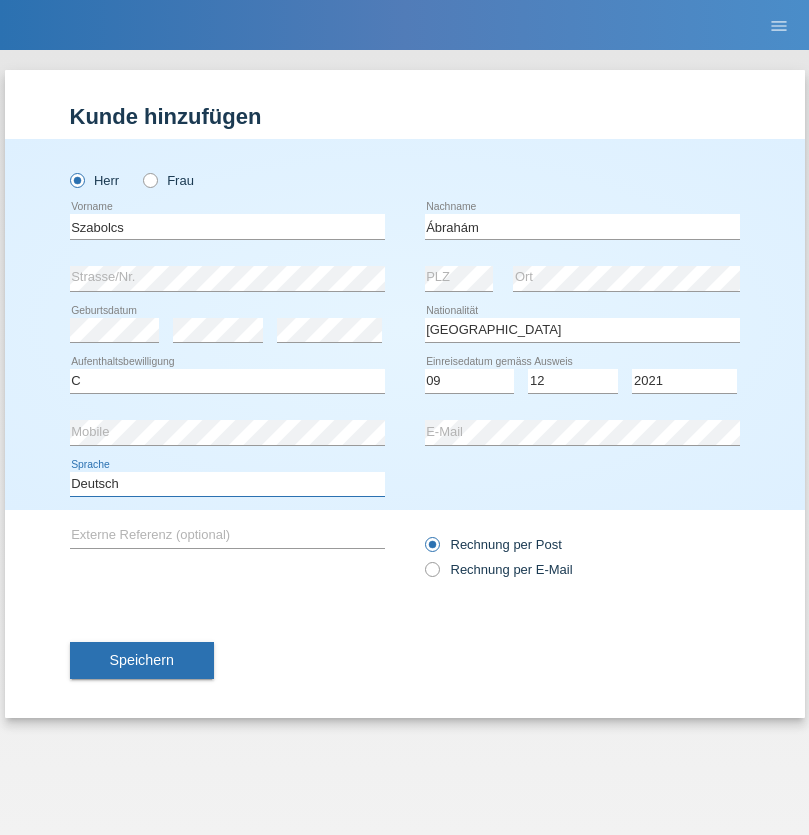 select on "en" 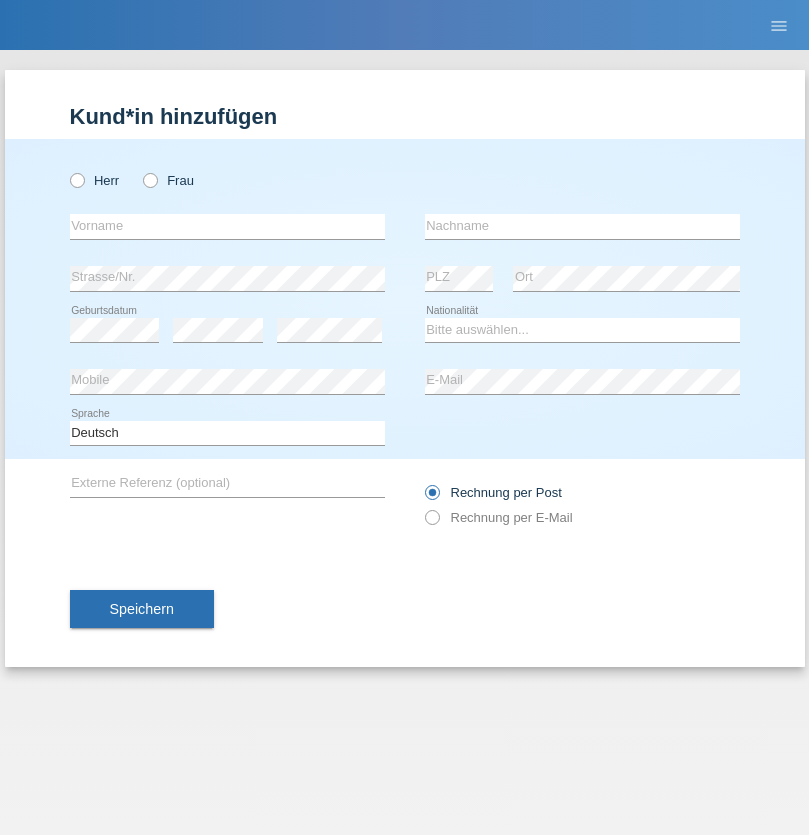 scroll, scrollTop: 0, scrollLeft: 0, axis: both 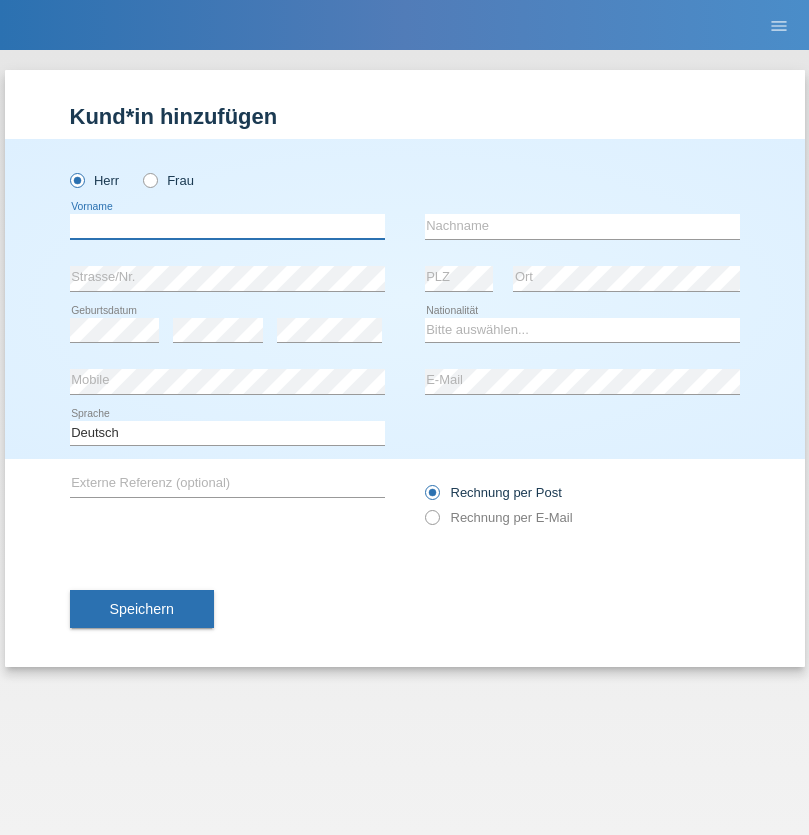 click at bounding box center (227, 226) 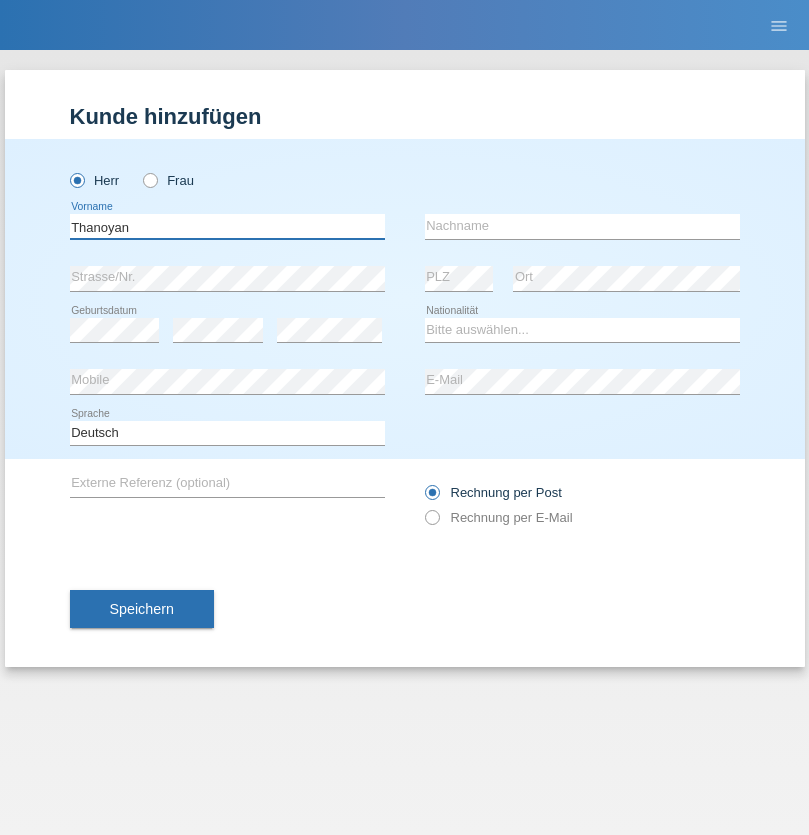 type on "Thanoyan" 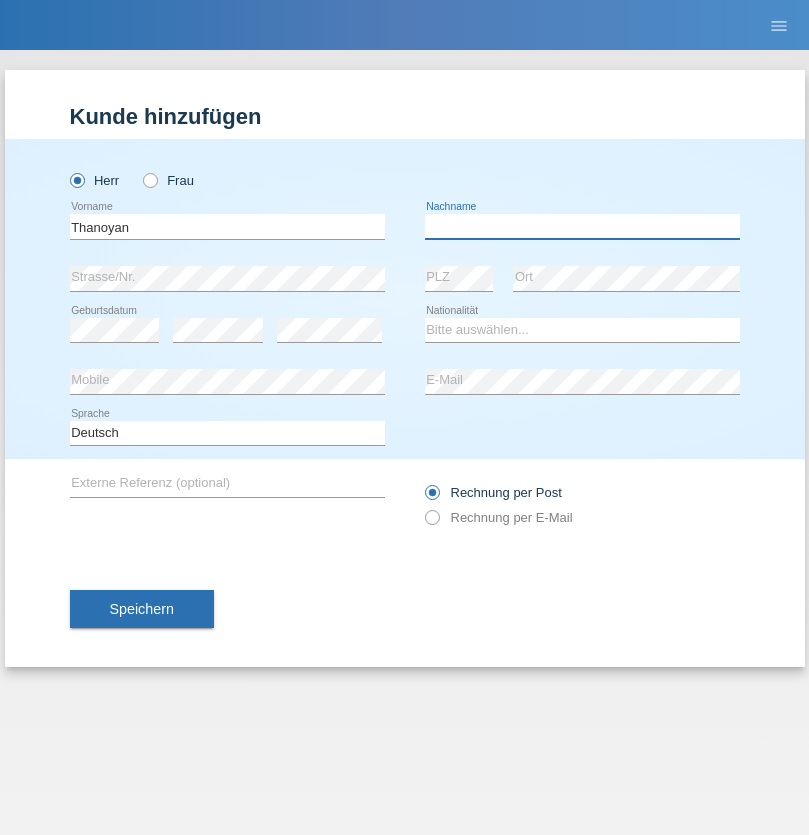 click at bounding box center [582, 226] 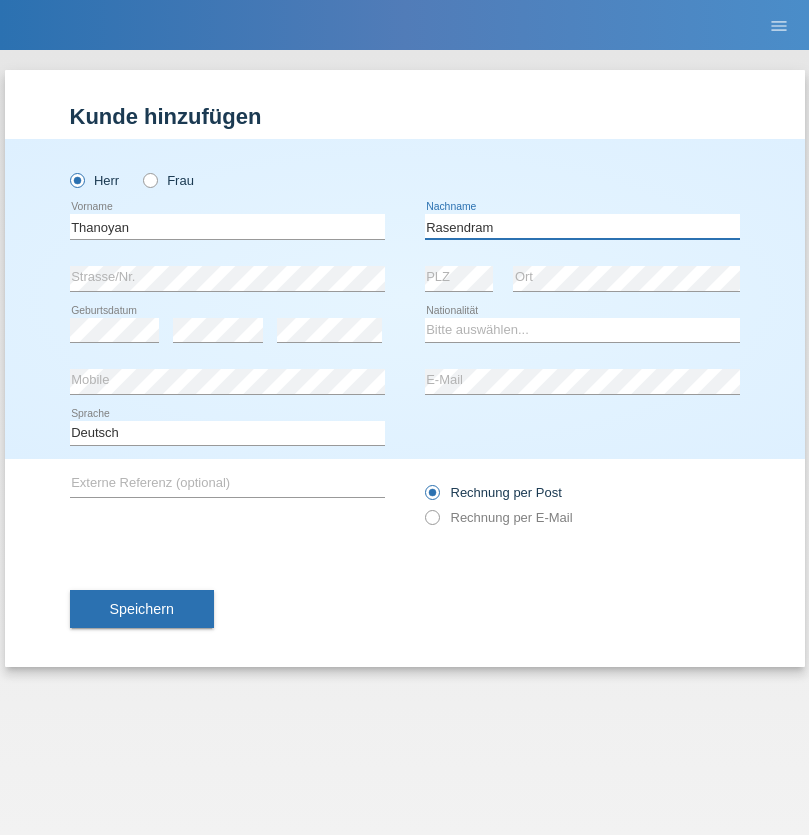type on "Rasendram" 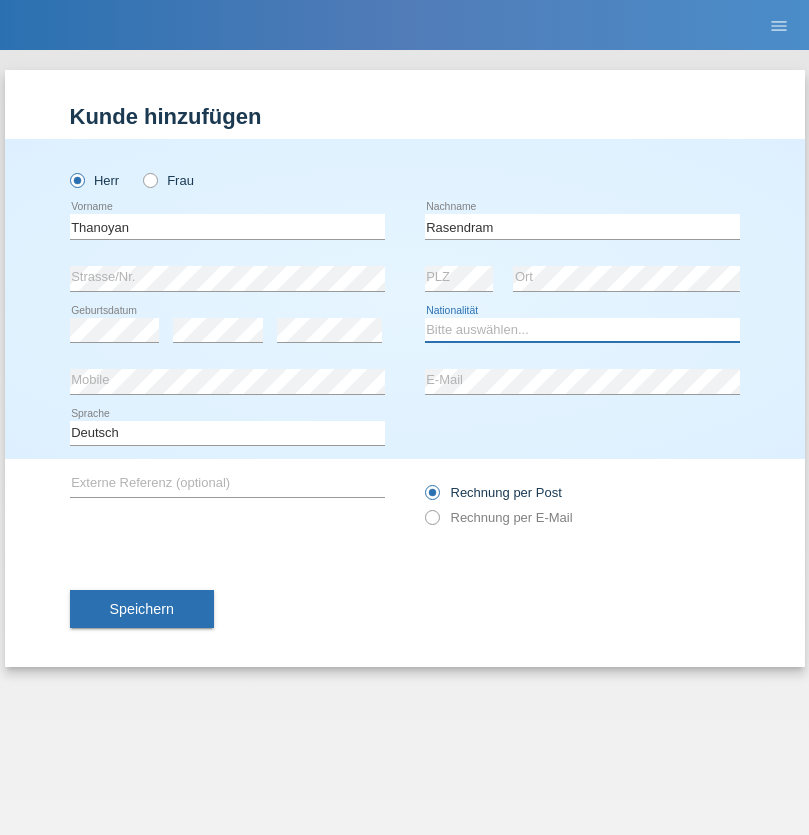 select on "LK" 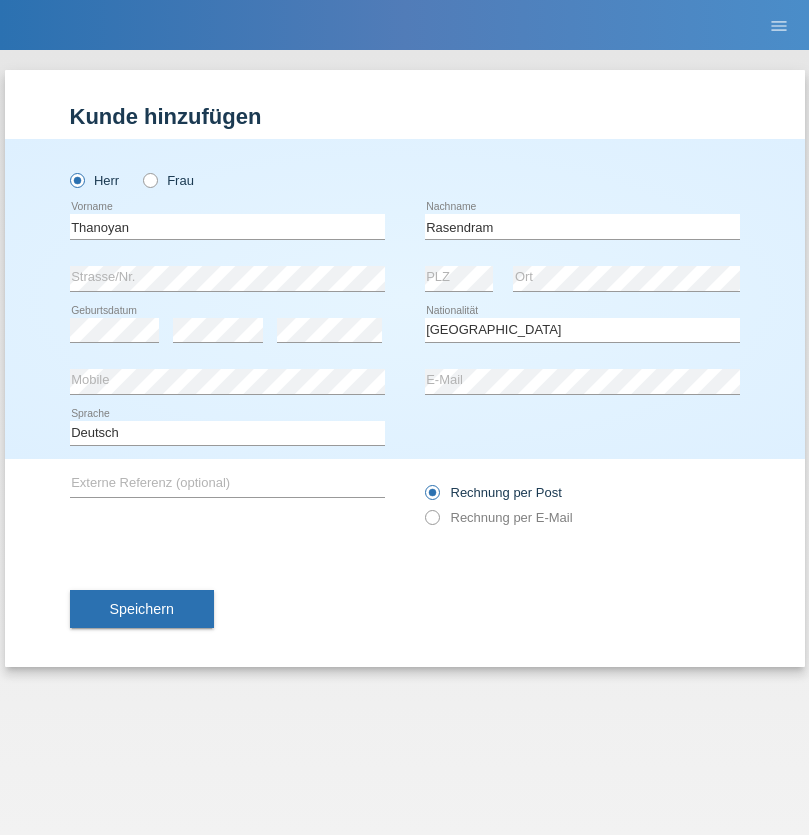 select on "C" 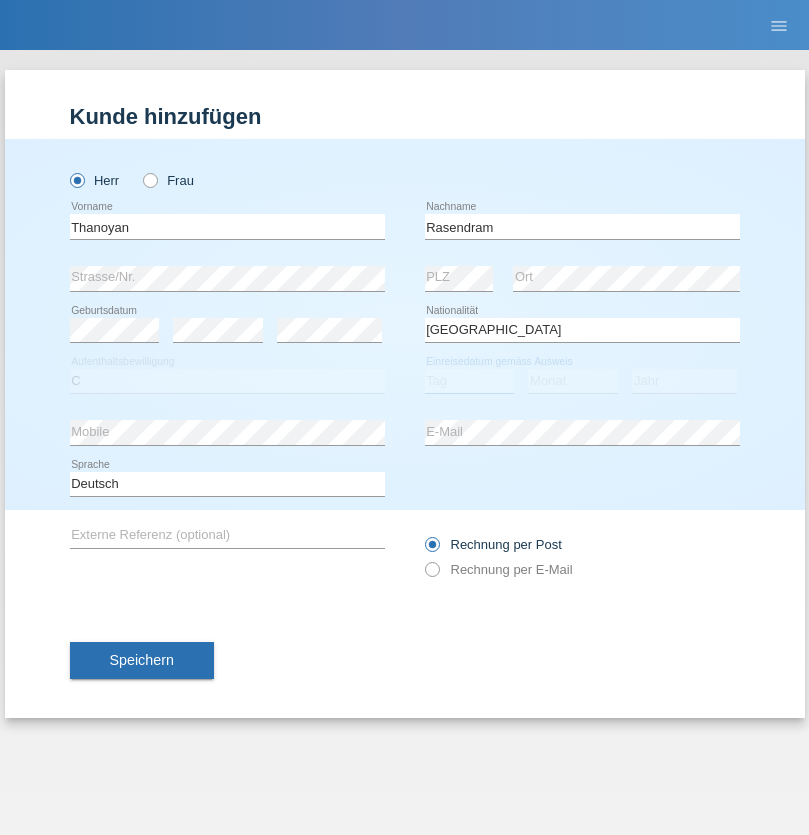 select on "23" 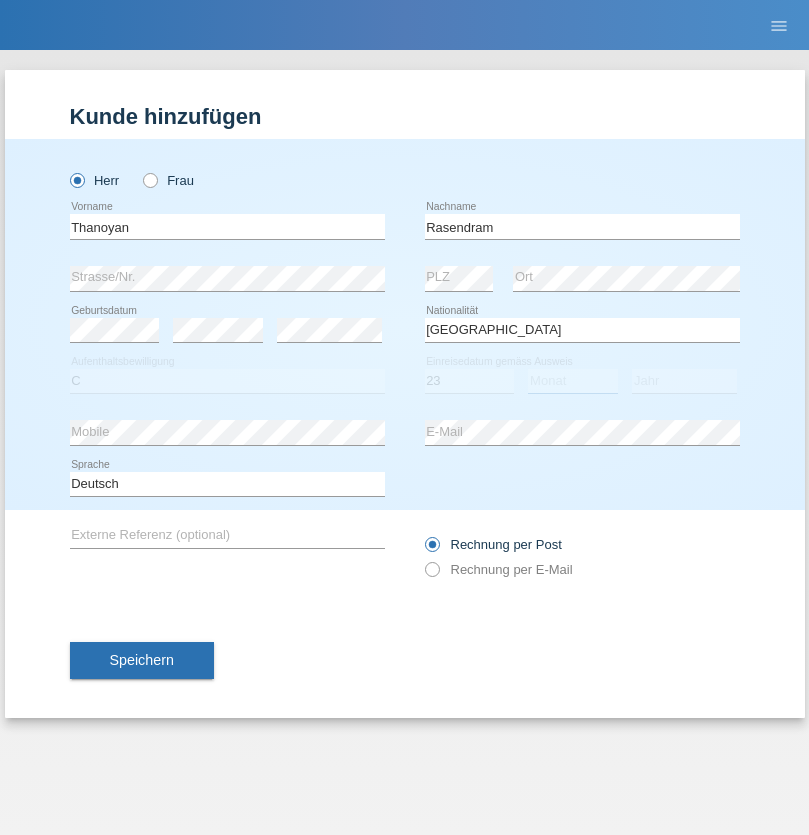 select on "02" 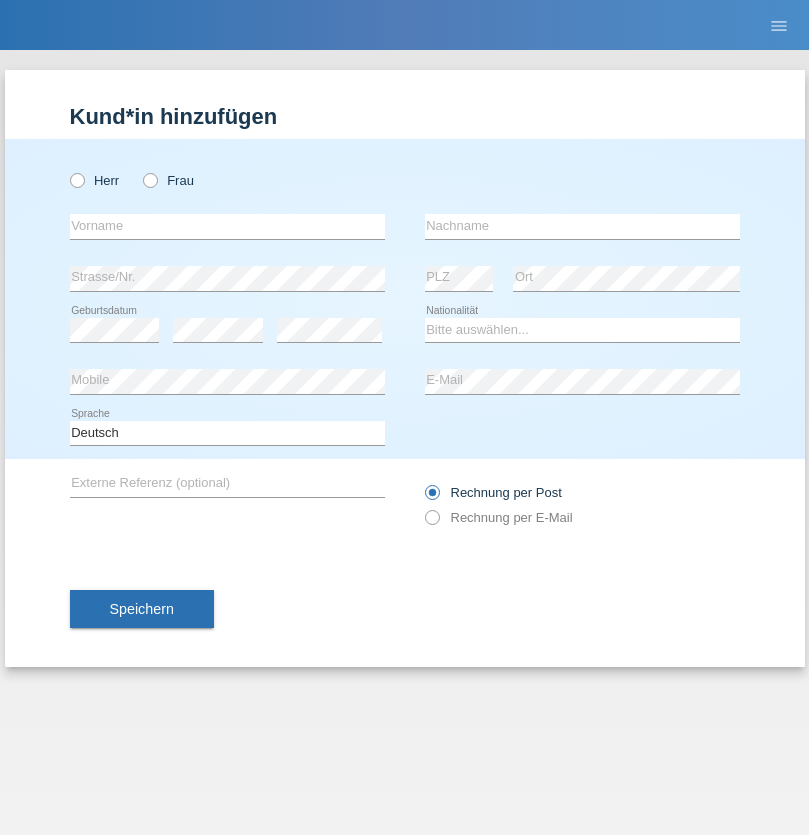 scroll, scrollTop: 0, scrollLeft: 0, axis: both 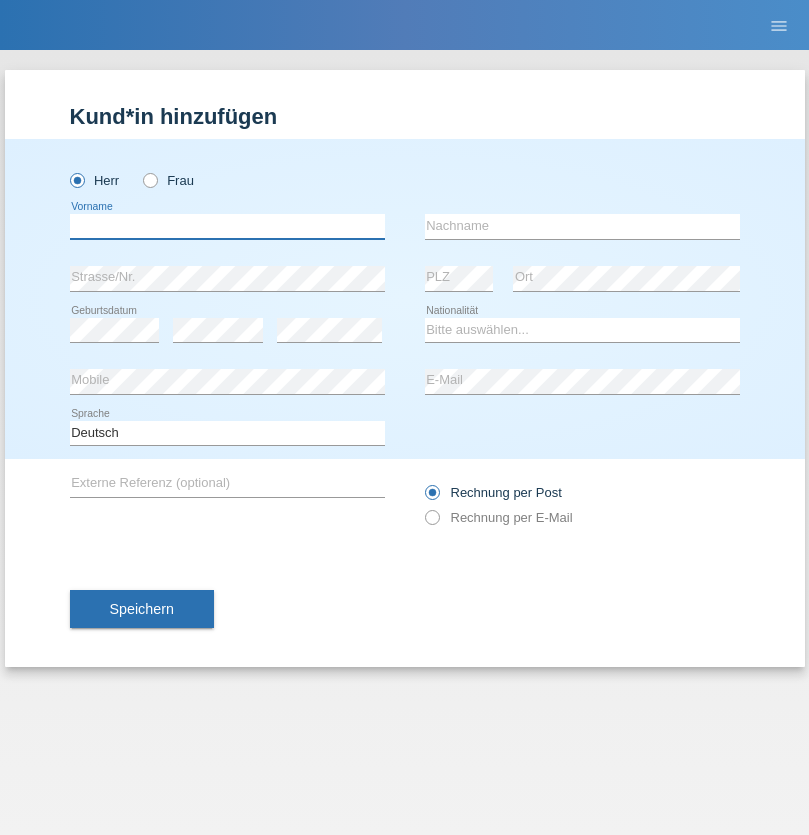 click at bounding box center [227, 226] 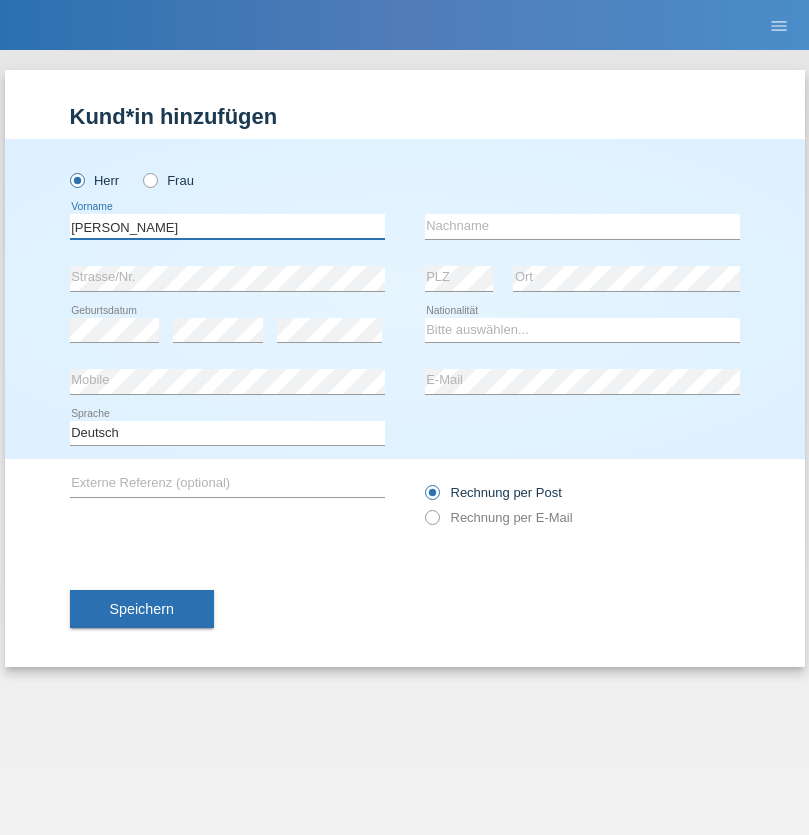 type on "[PERSON_NAME]" 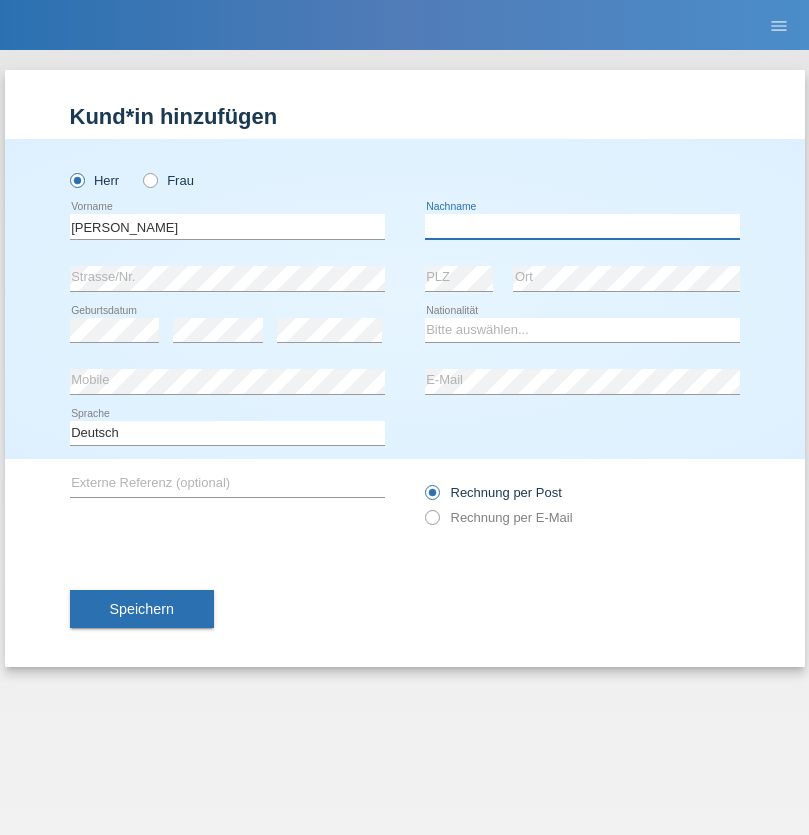 click at bounding box center (582, 226) 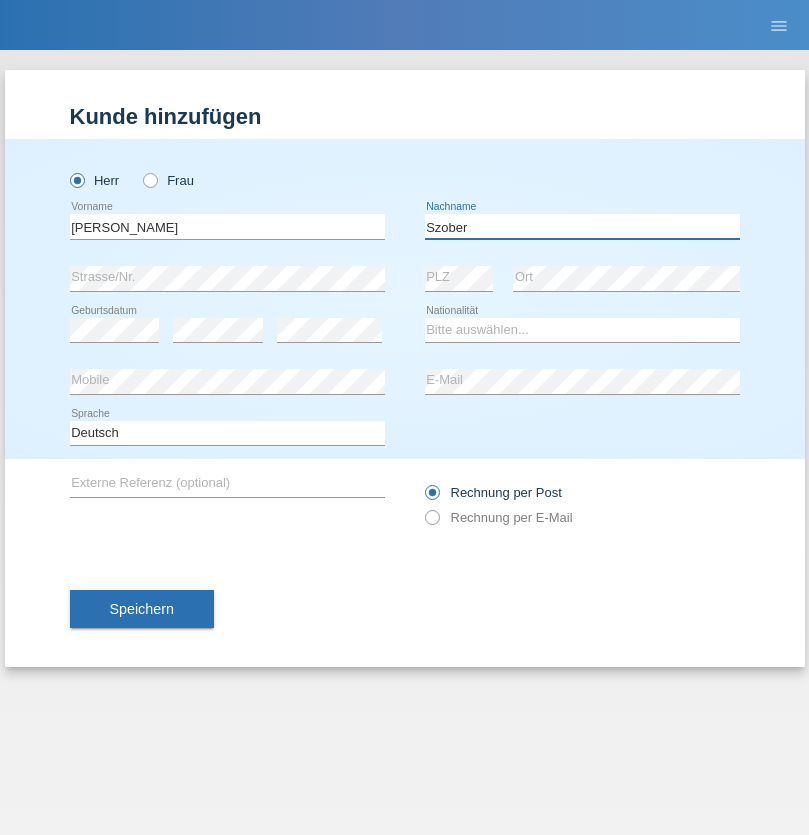 type on "Szober" 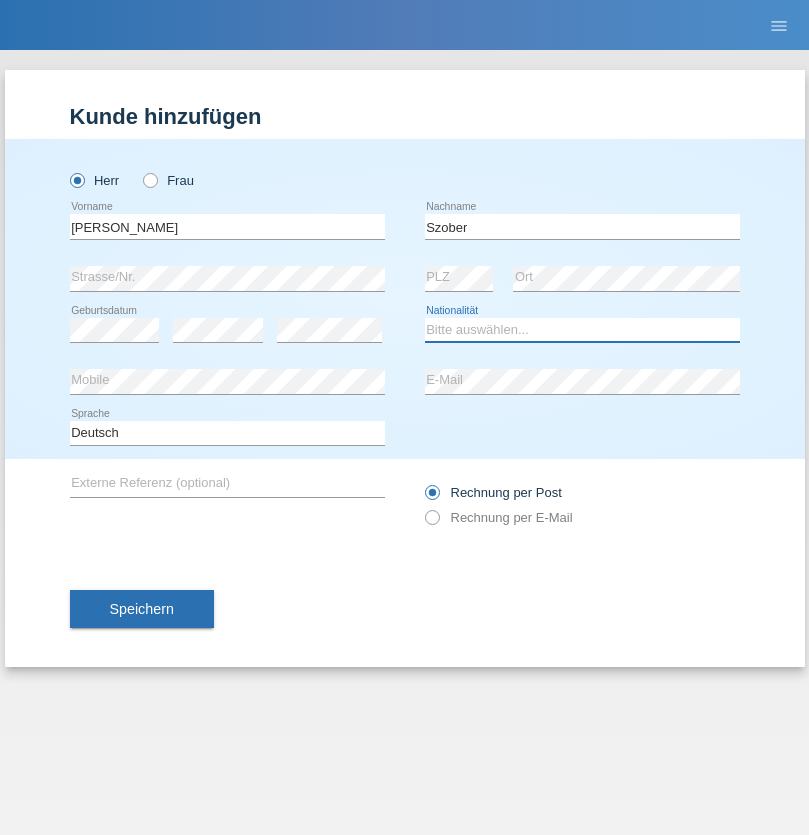 select on "PL" 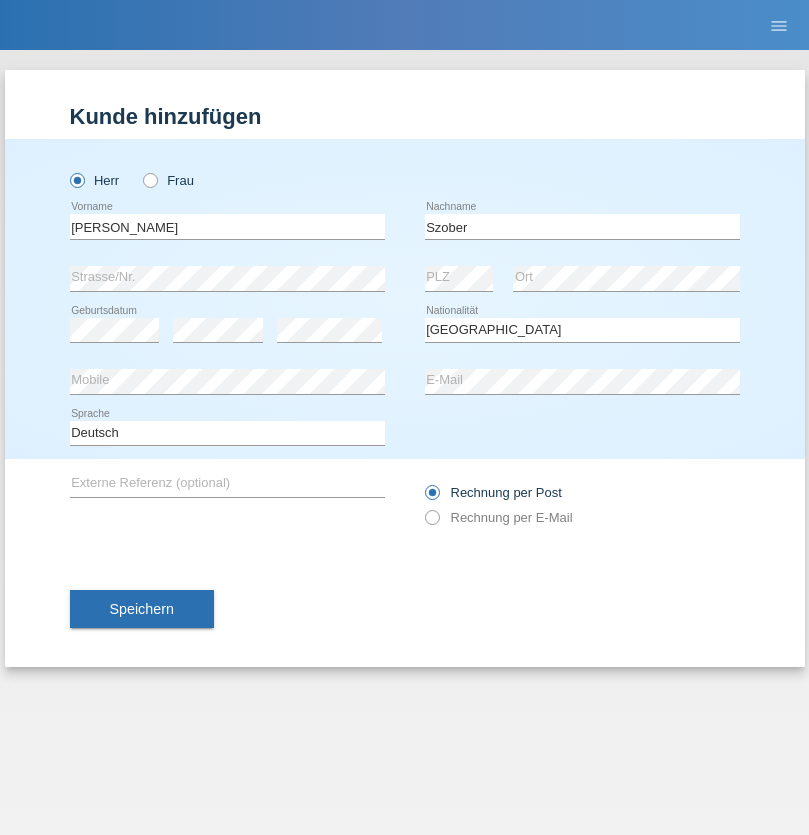 select on "C" 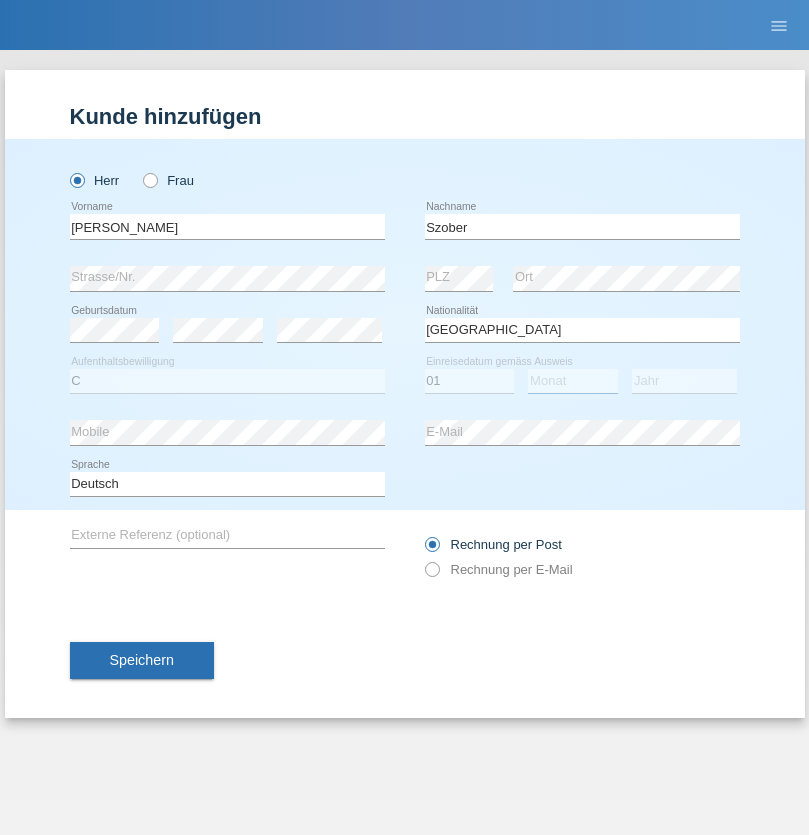 select on "05" 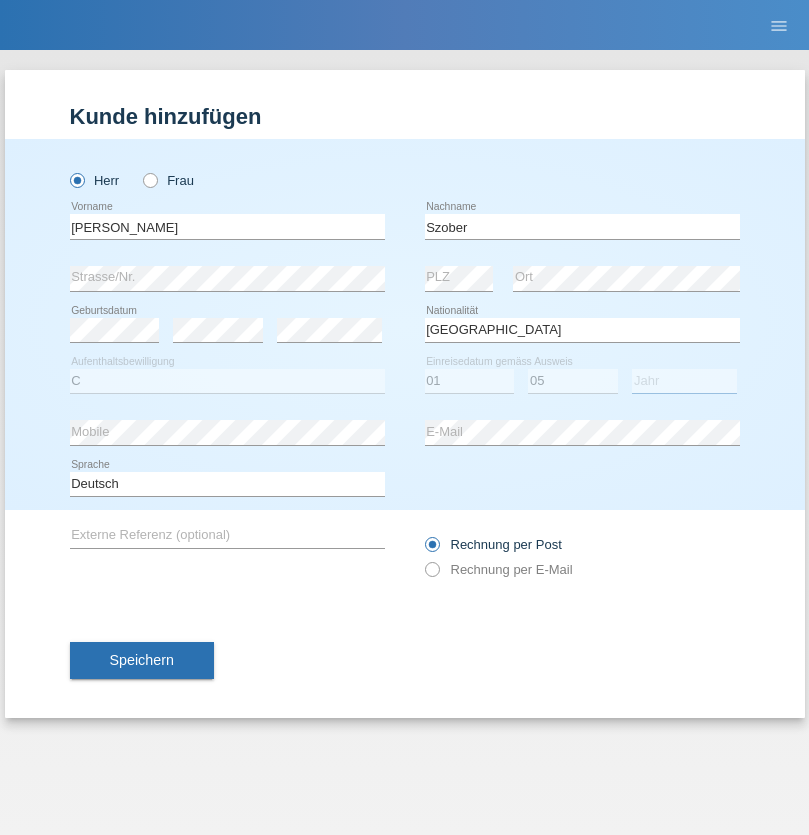 select on "2021" 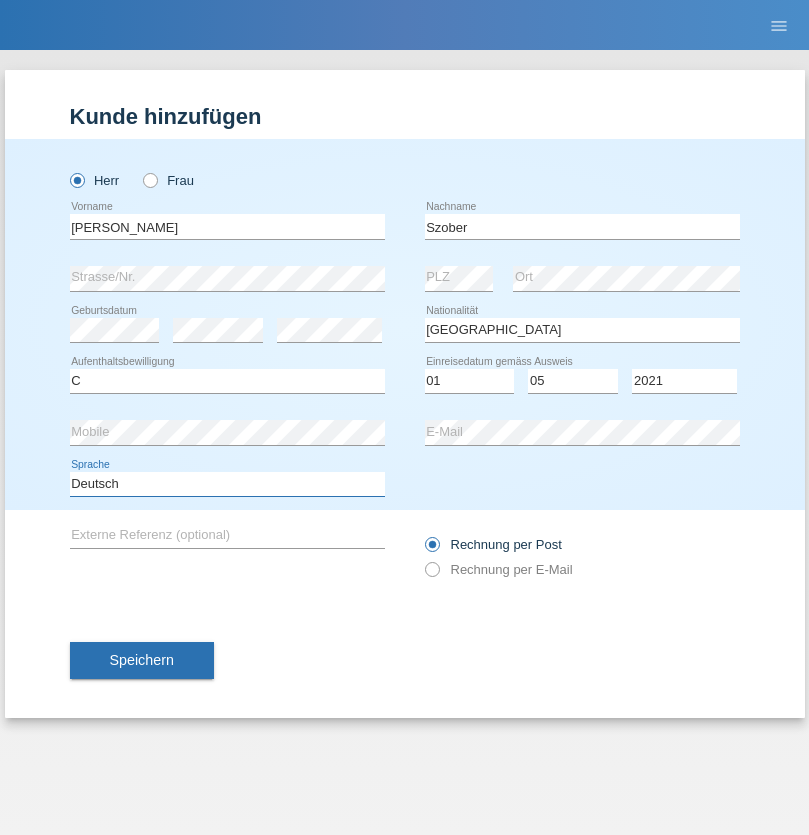 select on "en" 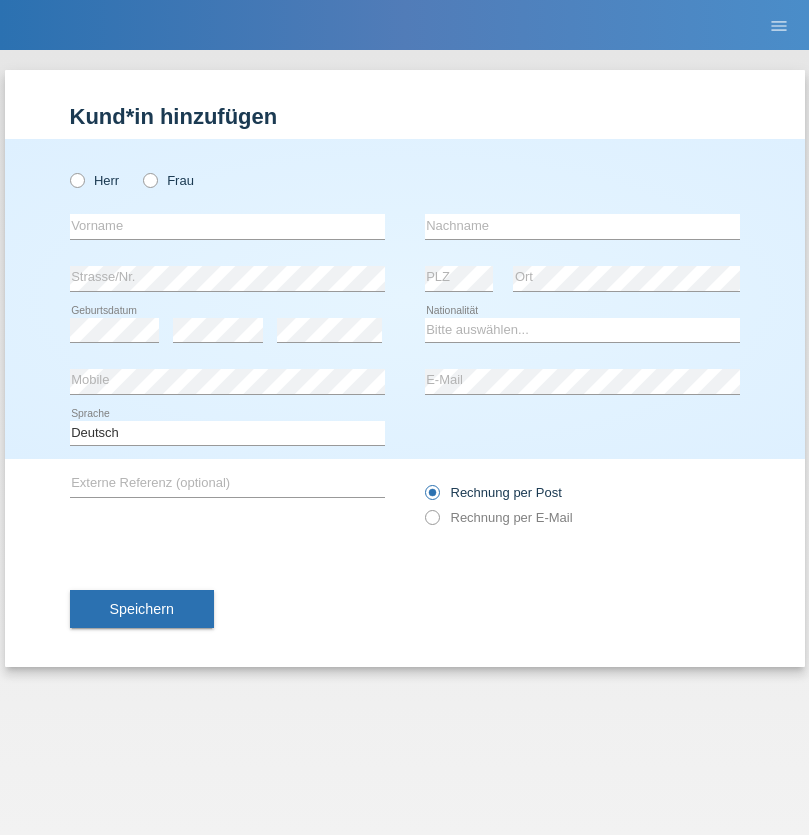 scroll, scrollTop: 0, scrollLeft: 0, axis: both 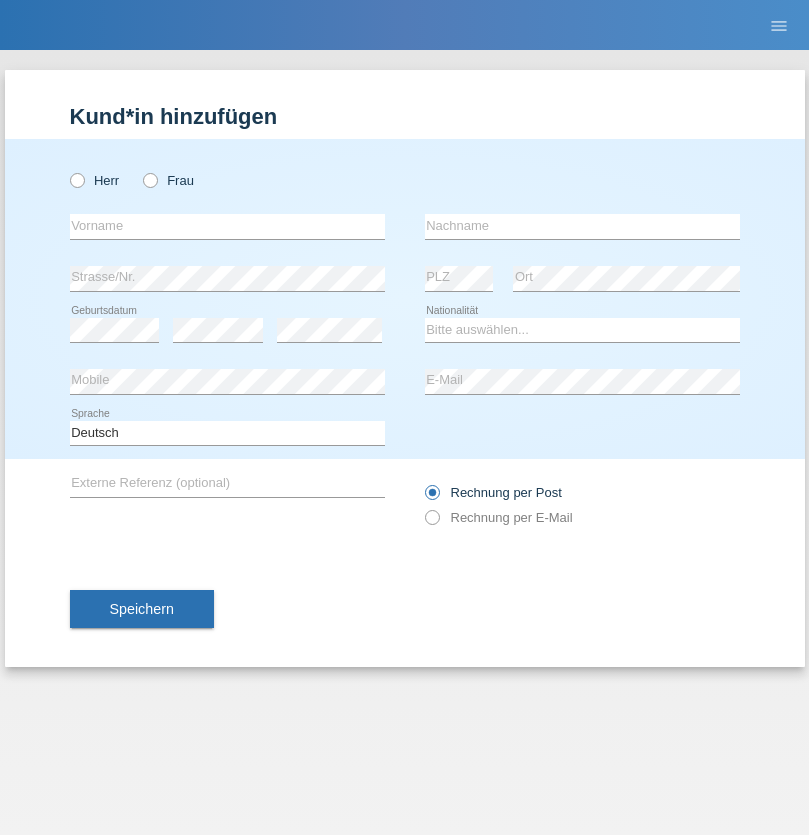 radio on "true" 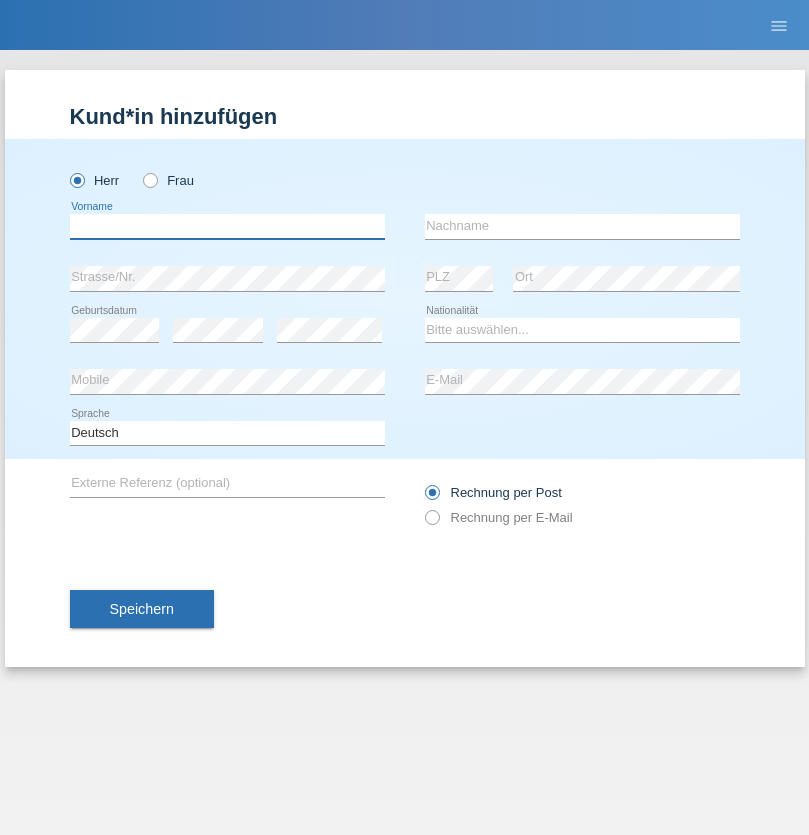 click at bounding box center [227, 226] 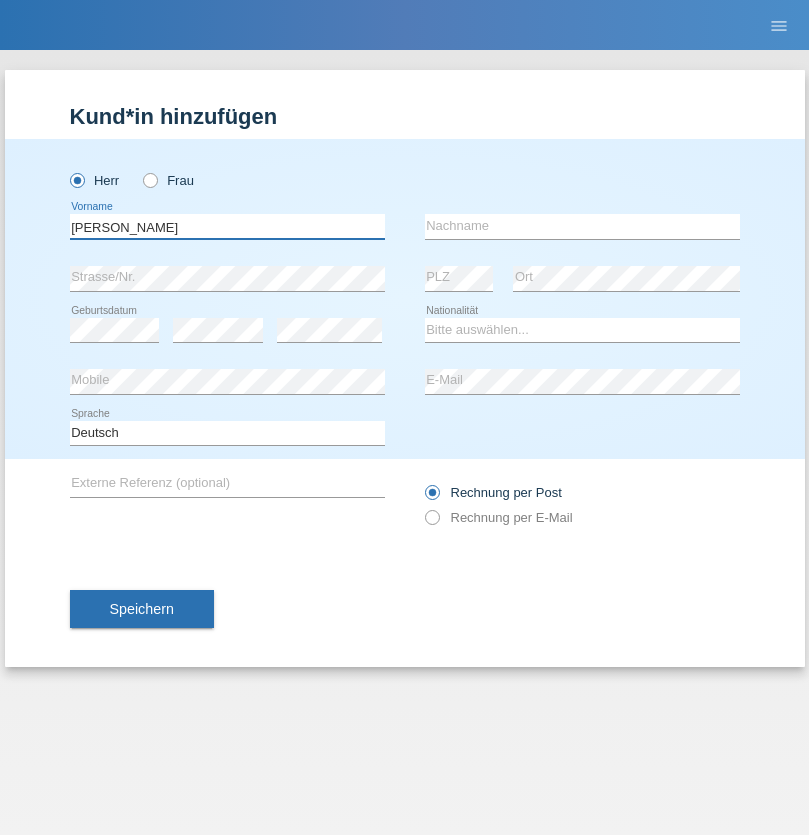 type on "[PERSON_NAME]" 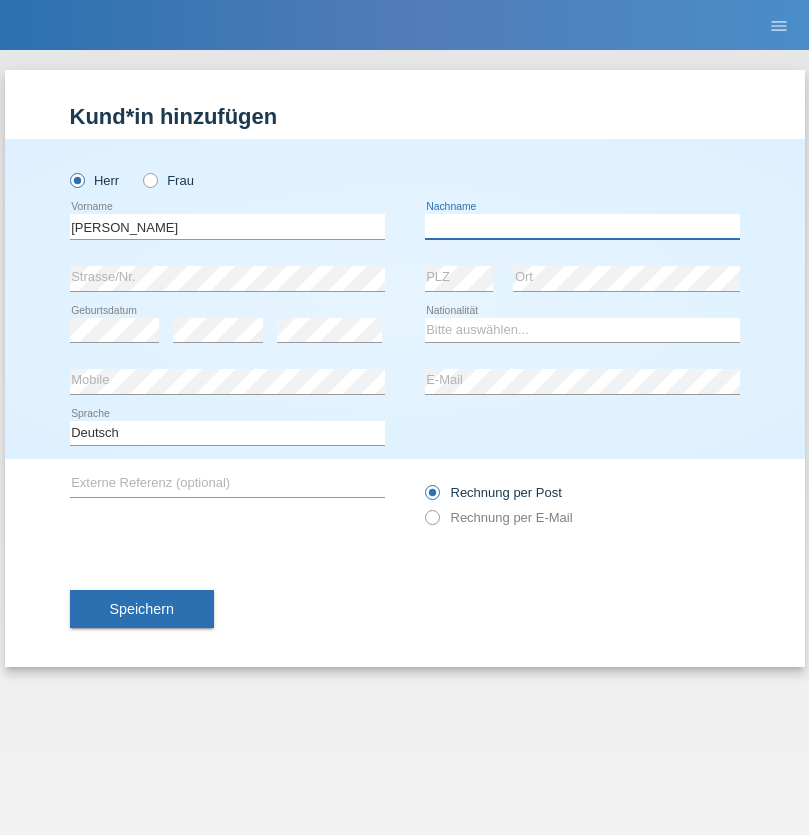 click at bounding box center [582, 226] 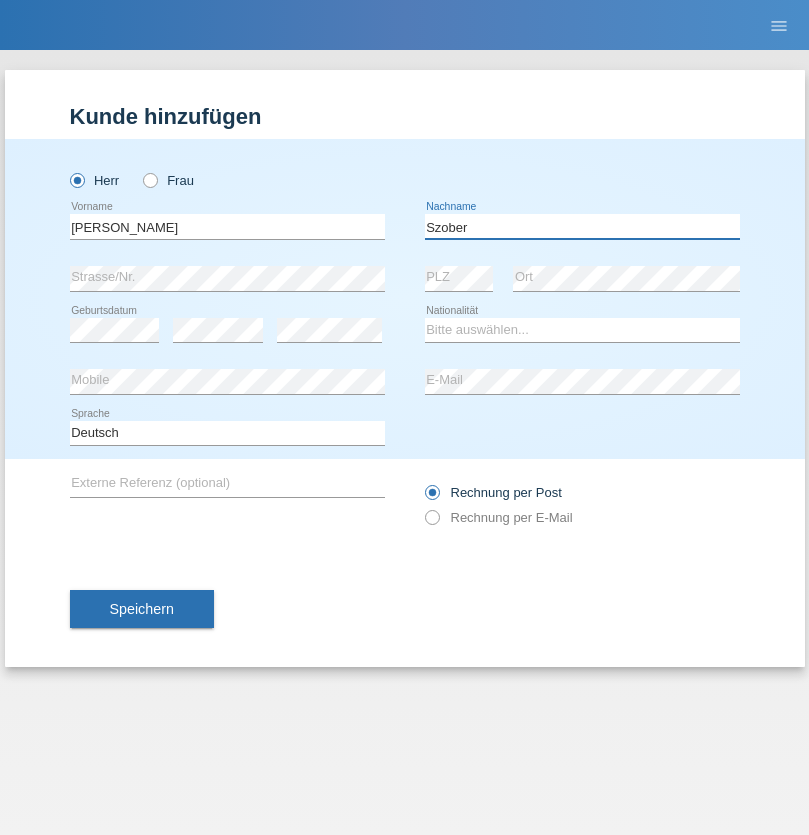 type on "Szober" 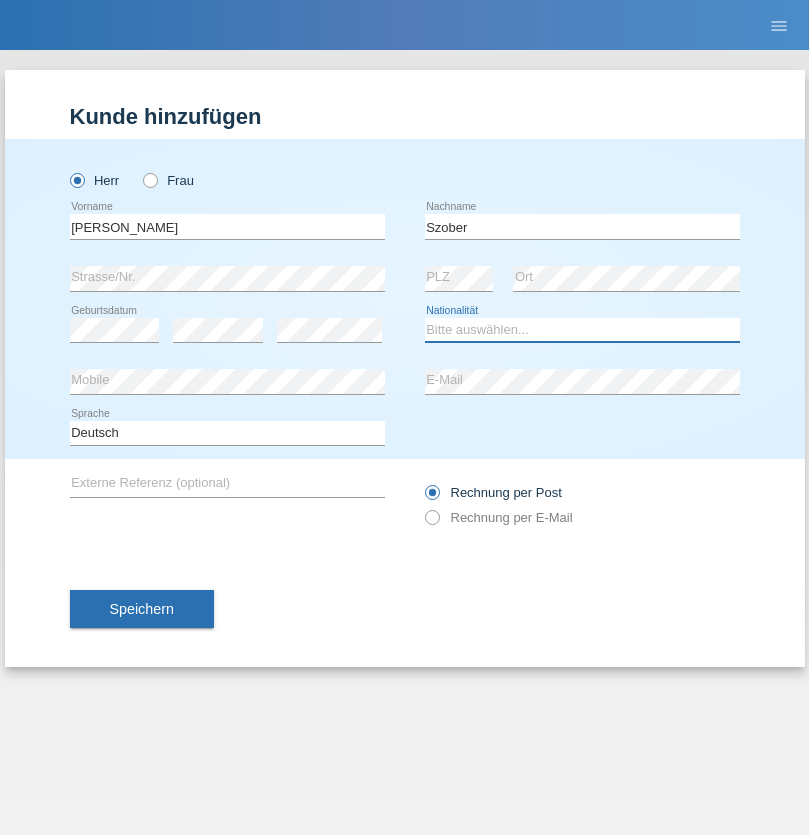 select on "PL" 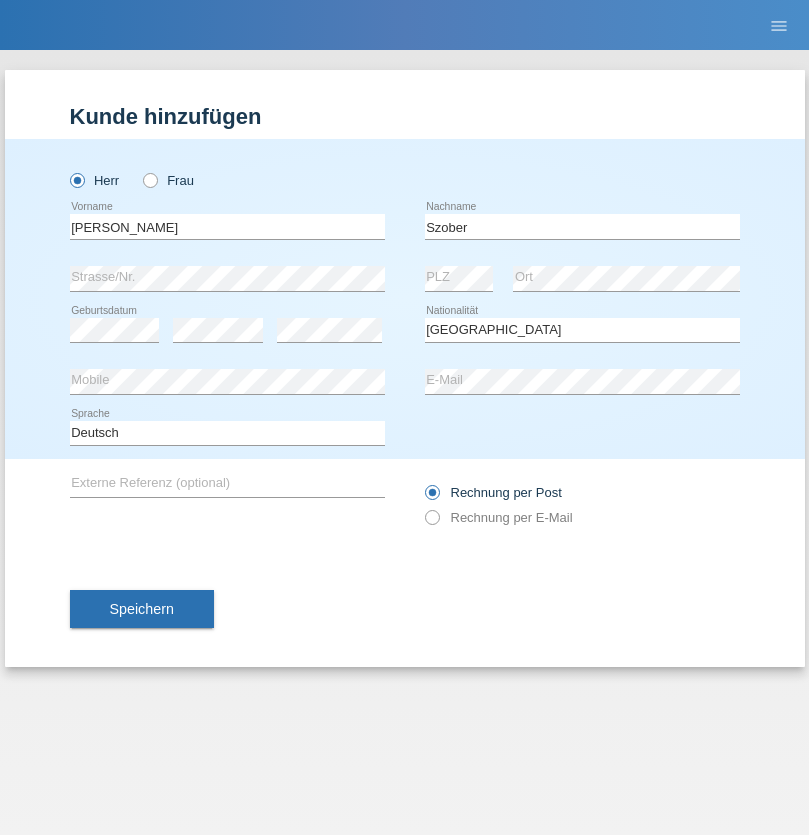 select on "C" 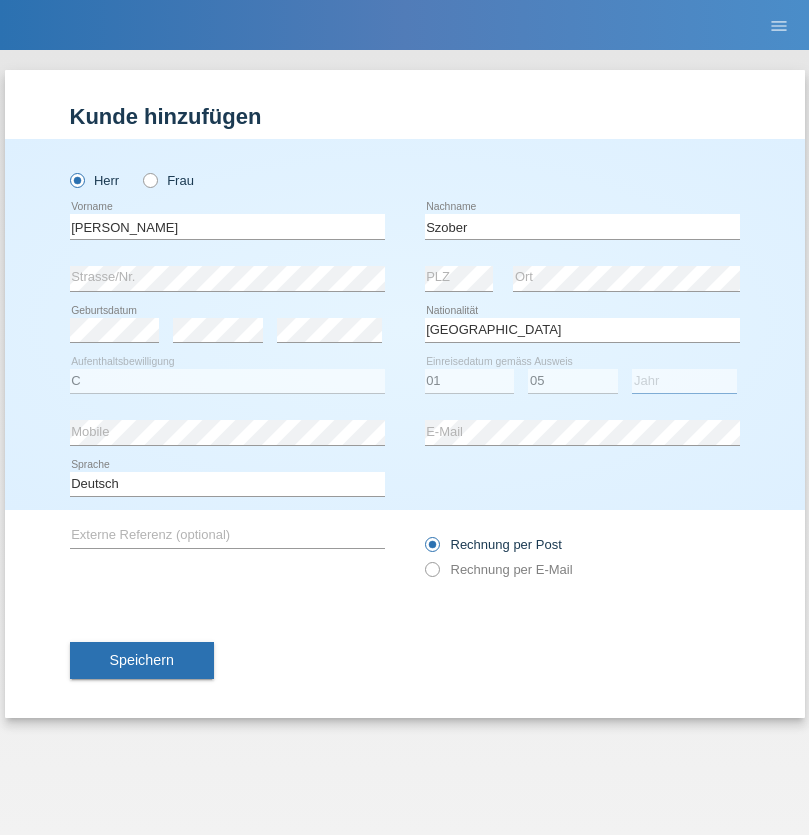 select on "2021" 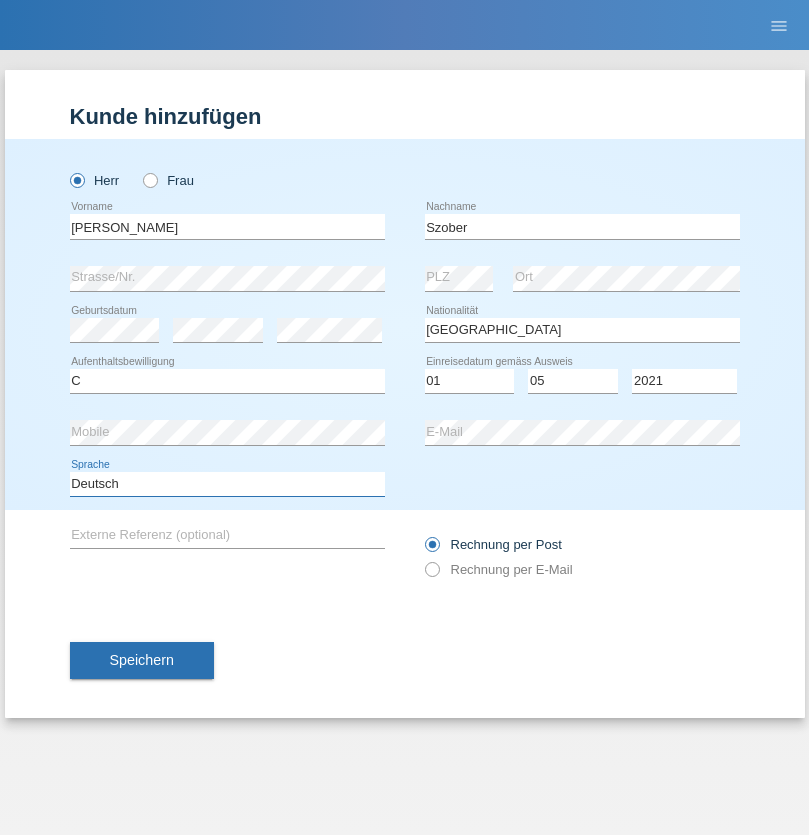 select on "en" 